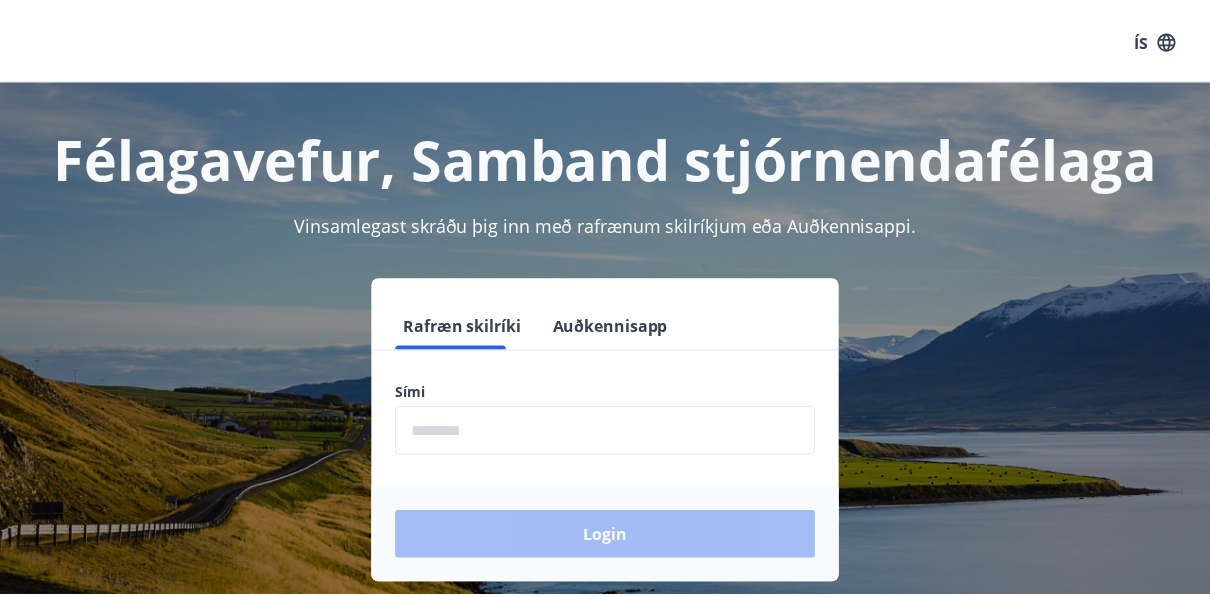 scroll, scrollTop: 0, scrollLeft: 0, axis: both 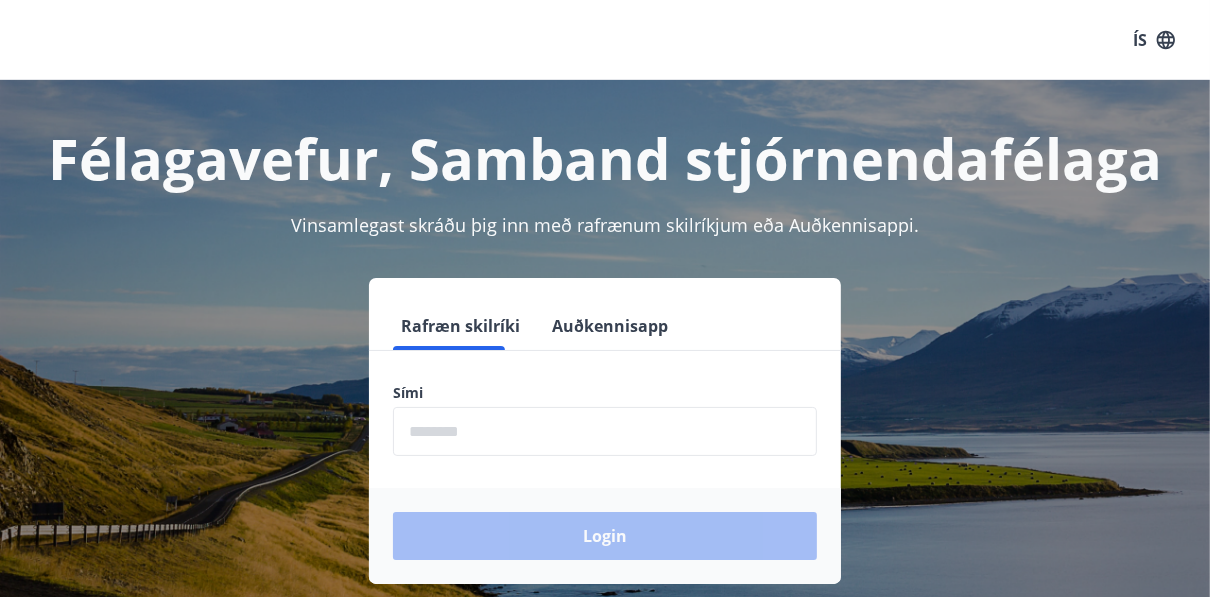 click at bounding box center (605, 431) 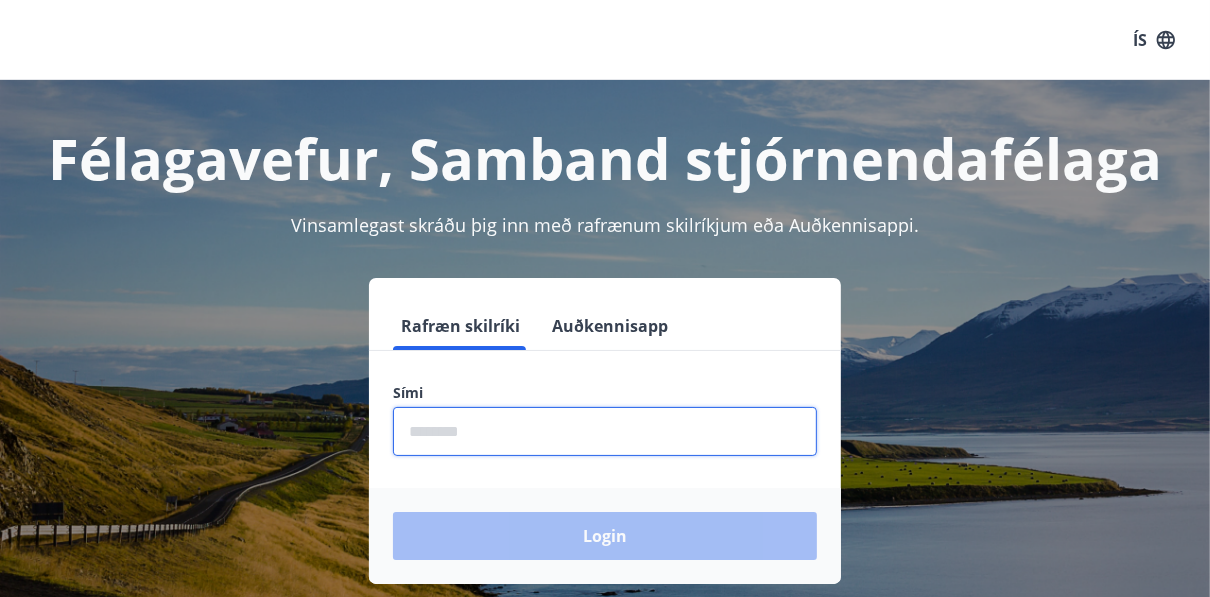 type on "********" 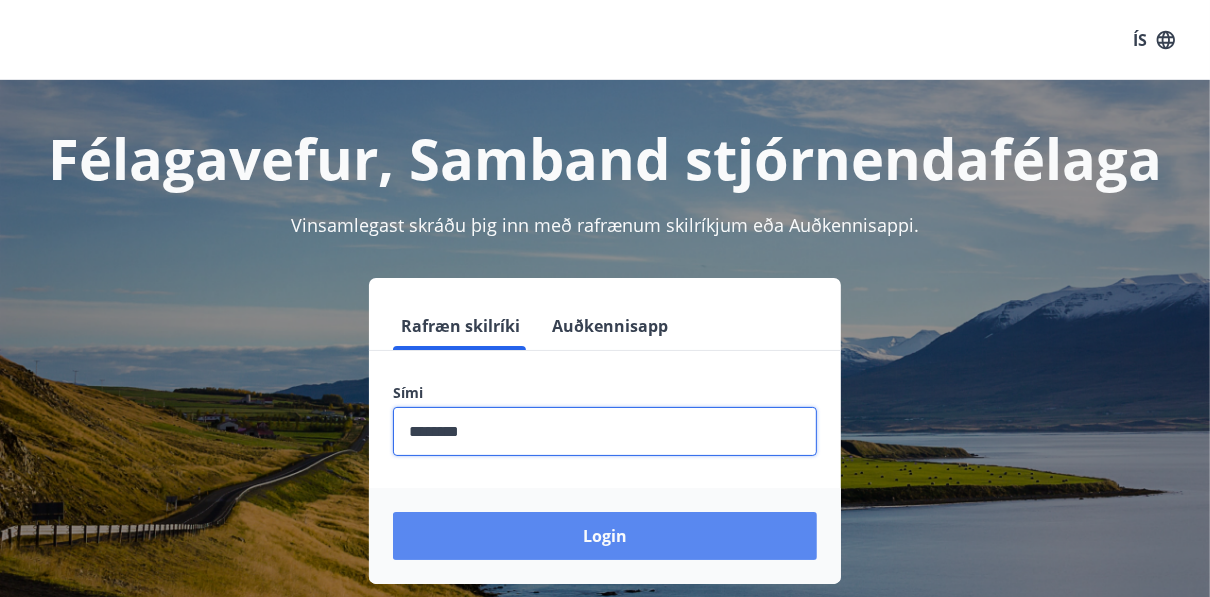 click on "Login" at bounding box center (605, 536) 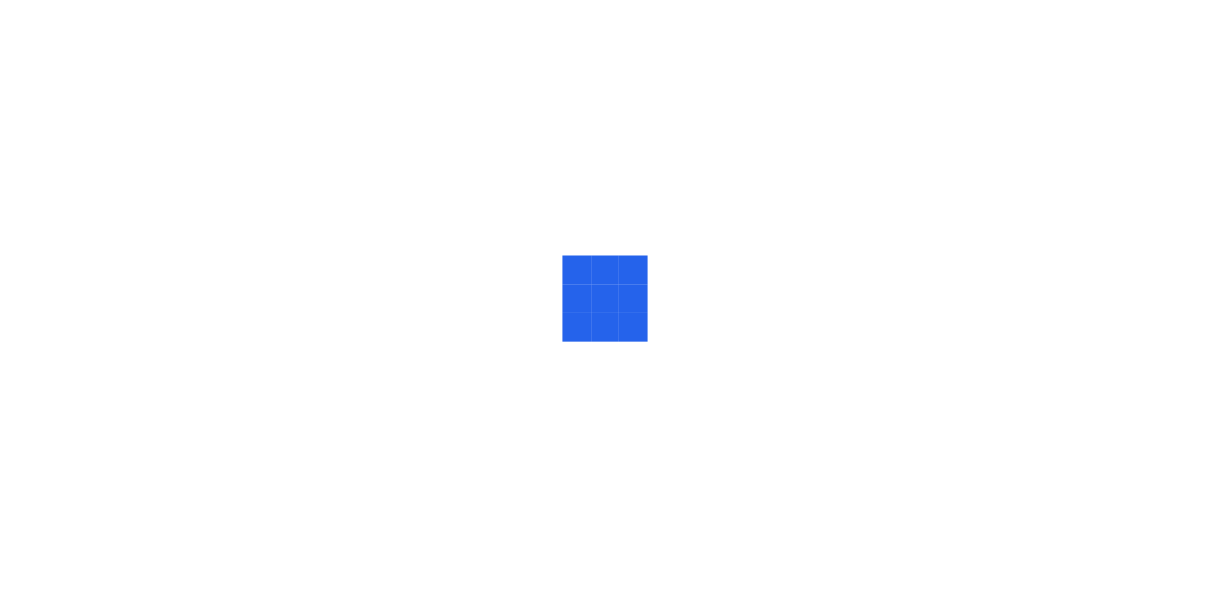 scroll, scrollTop: 0, scrollLeft: 0, axis: both 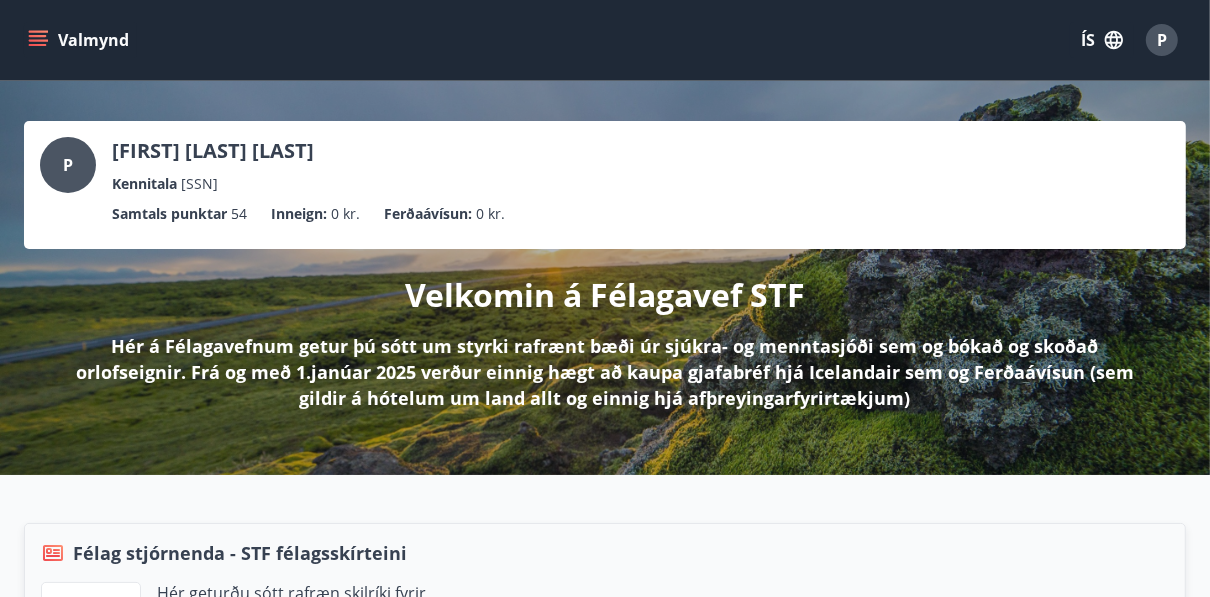 click 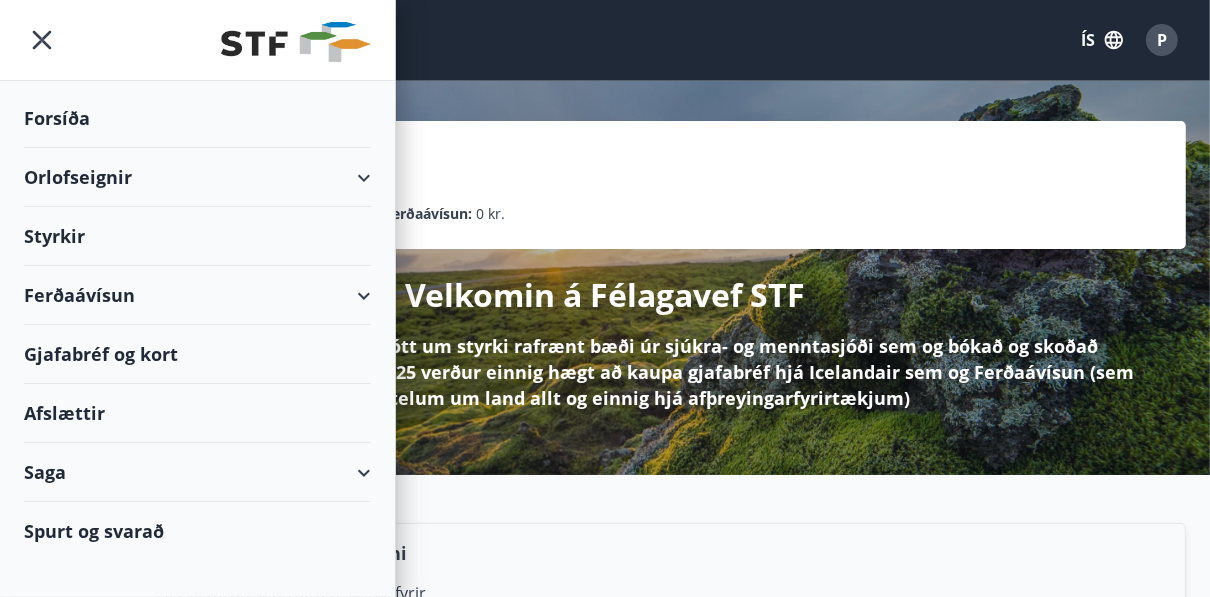 click on "Orlofseignir" at bounding box center [197, 177] 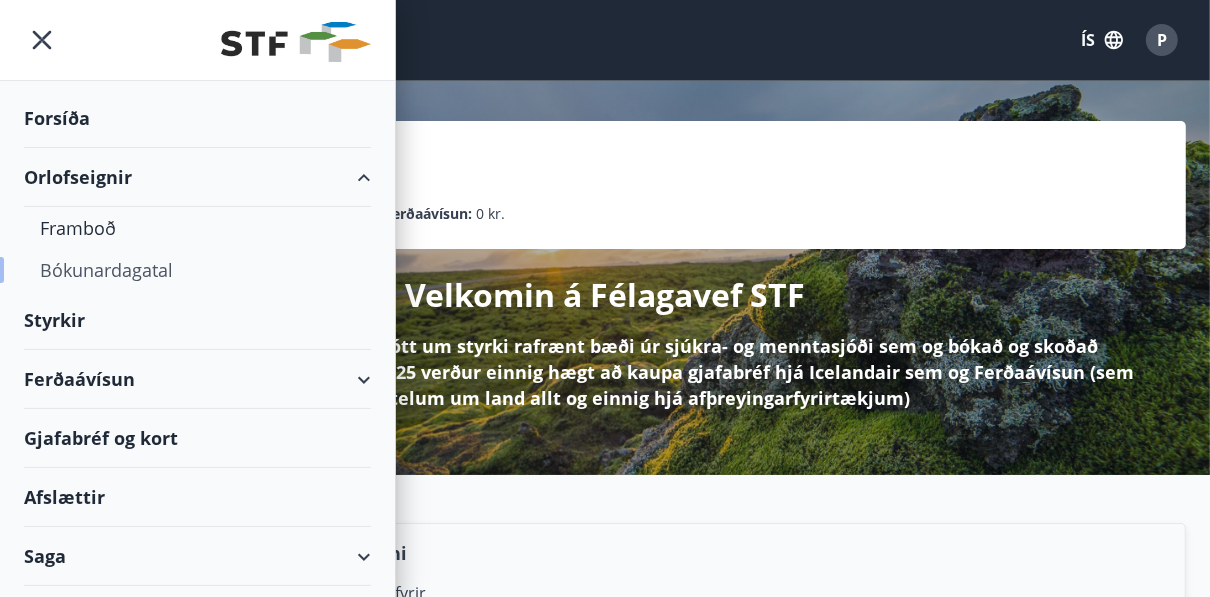 click on "Bókunardagatal" at bounding box center (197, 270) 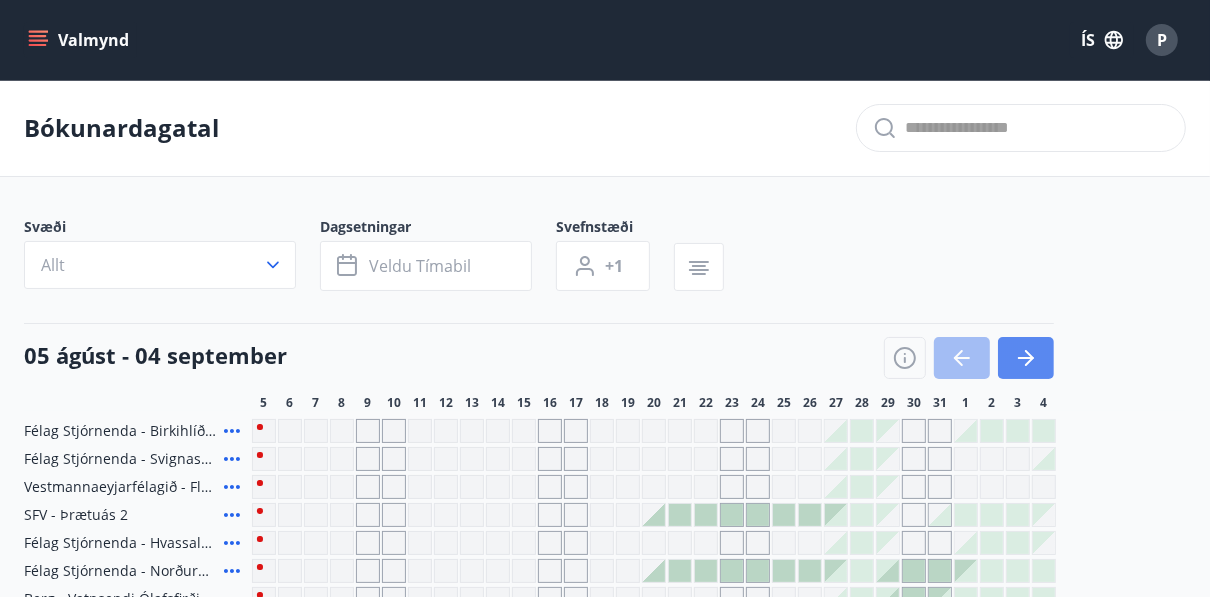 click 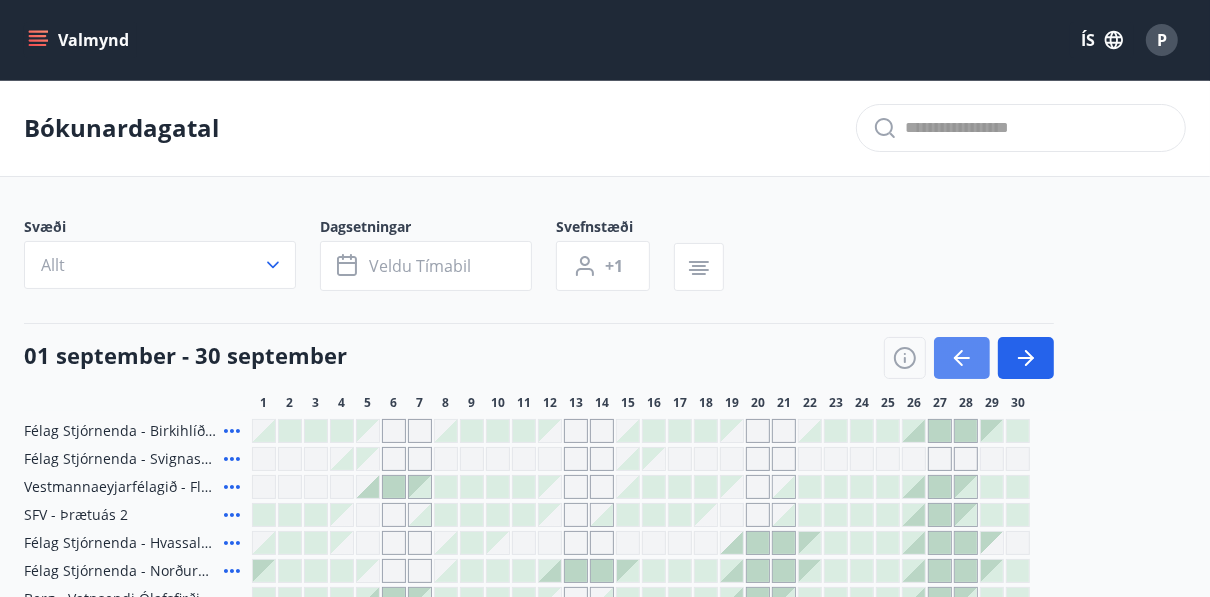 click 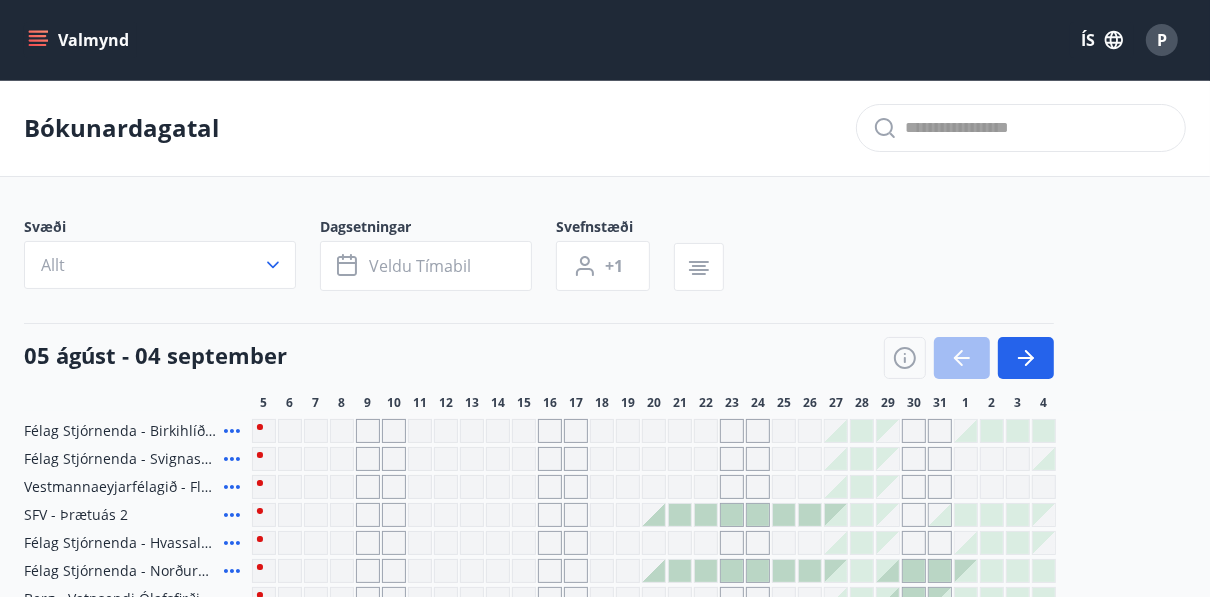 click at bounding box center [836, 459] 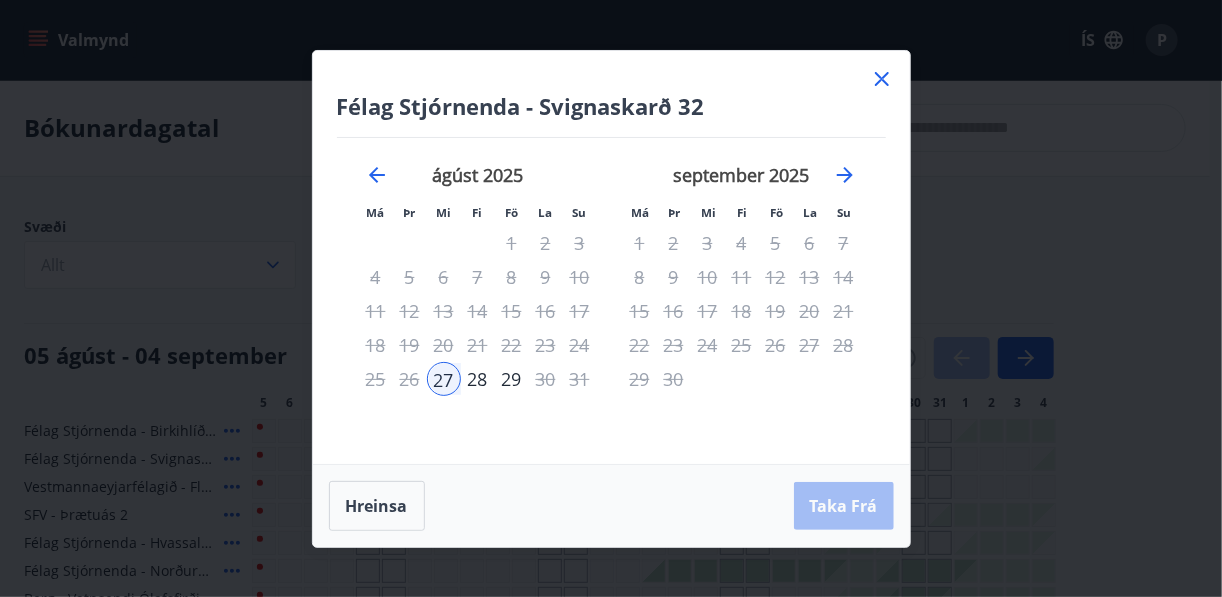 click 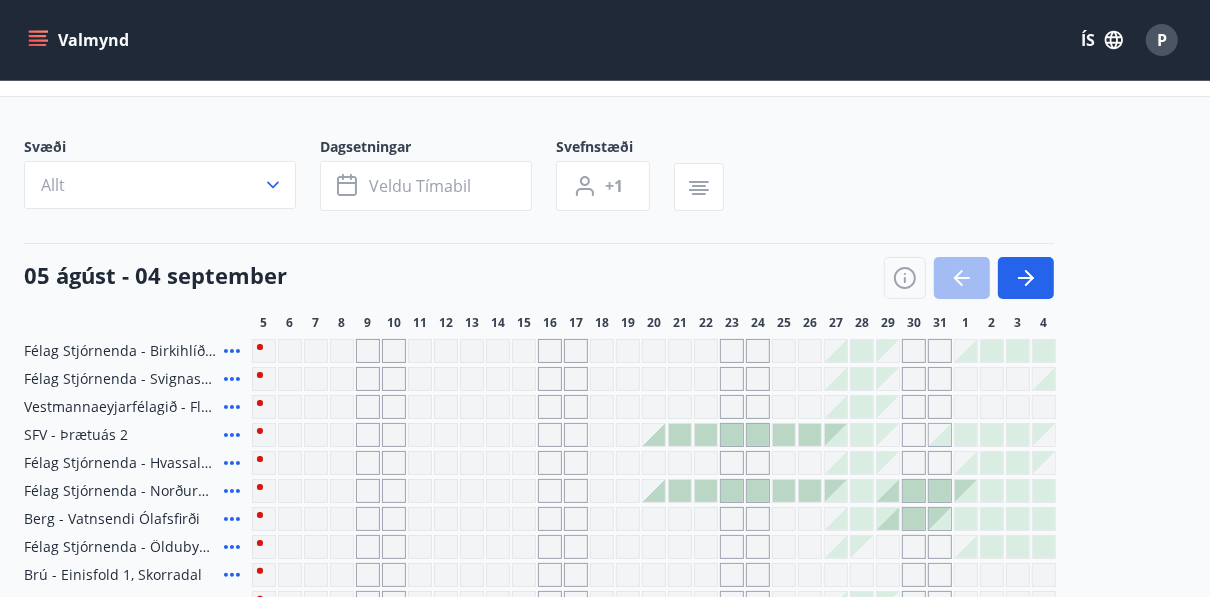scroll, scrollTop: 83, scrollLeft: 0, axis: vertical 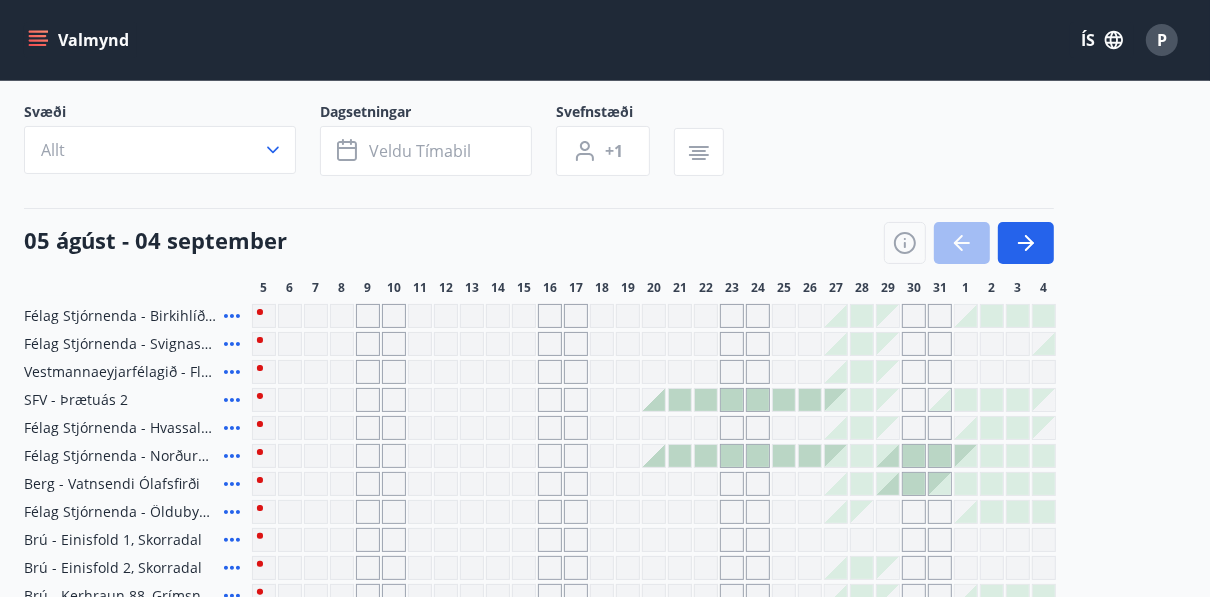 click 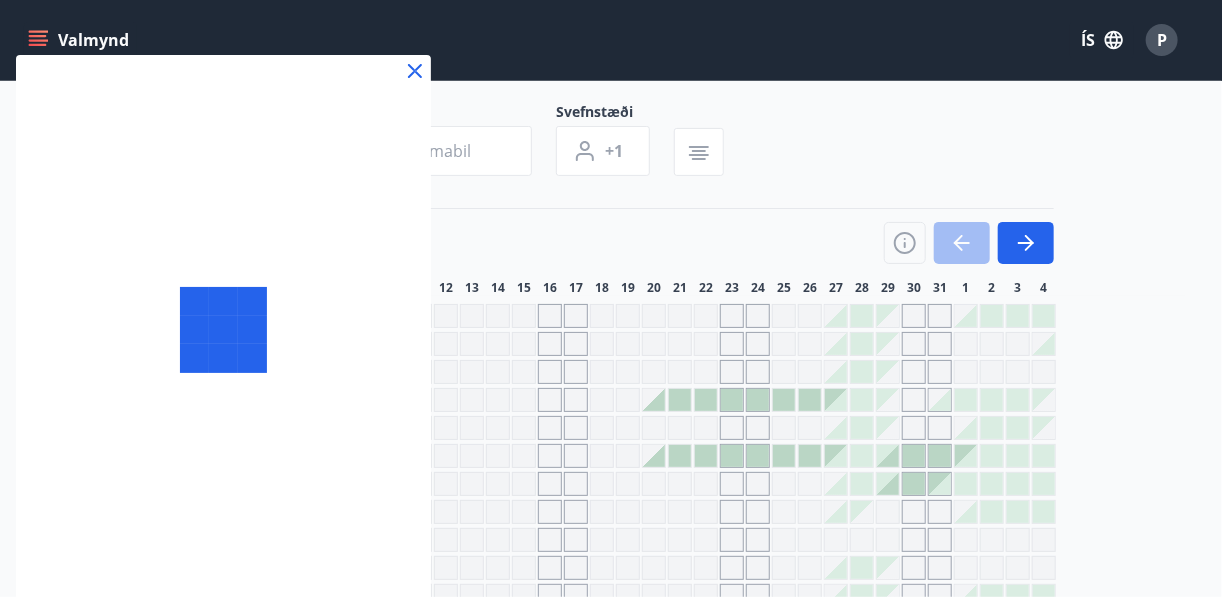 click 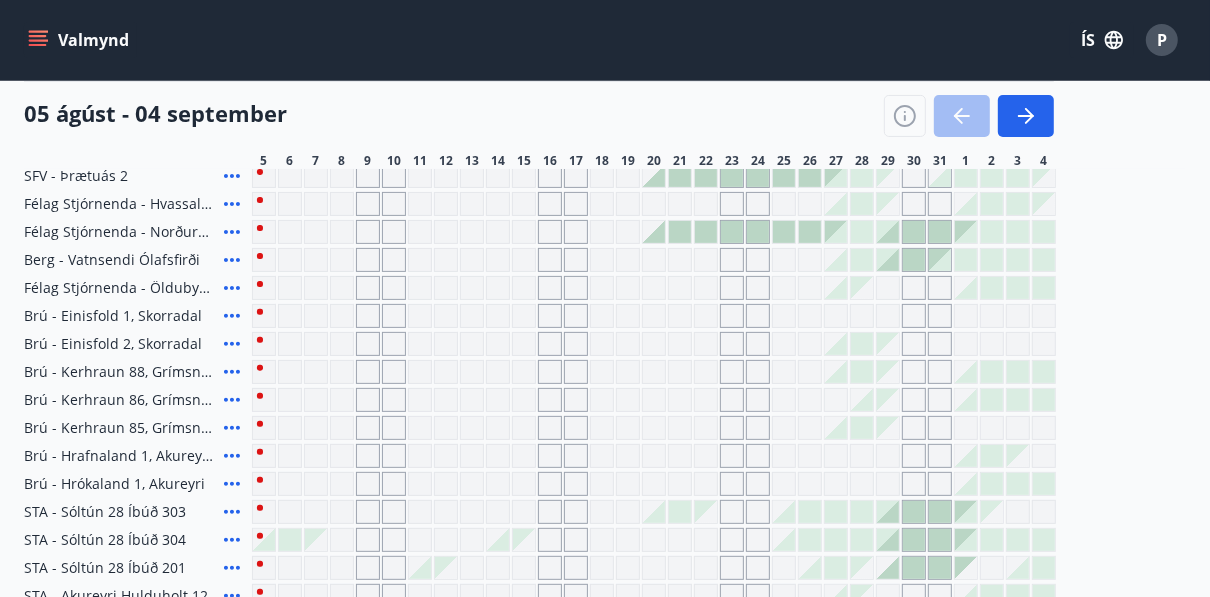 scroll, scrollTop: 371, scrollLeft: 0, axis: vertical 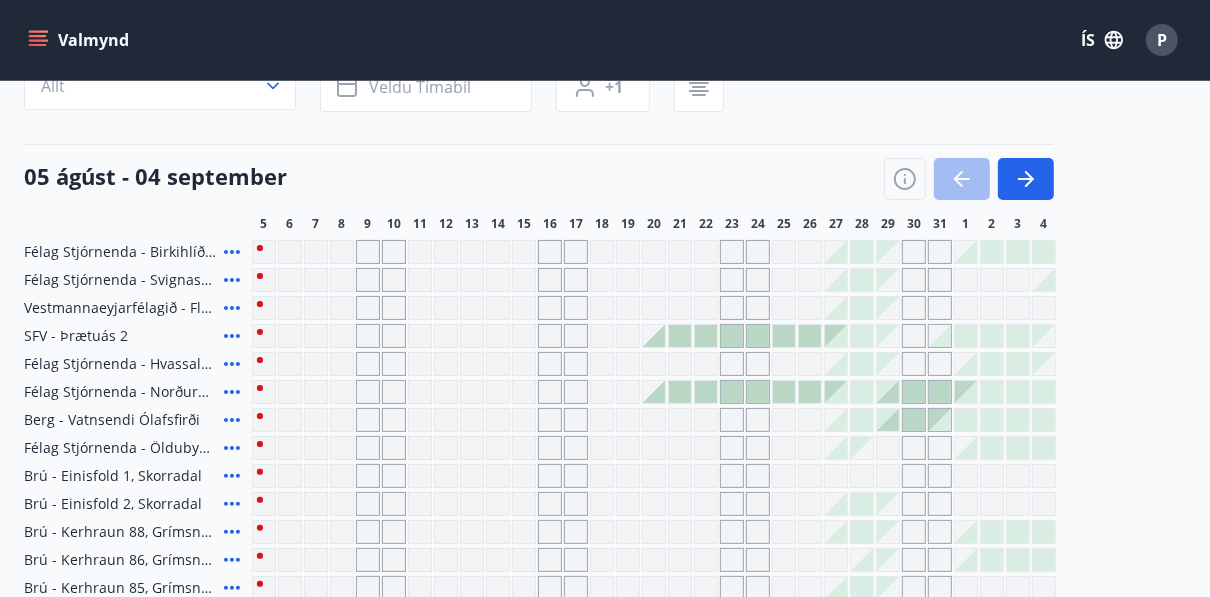 click 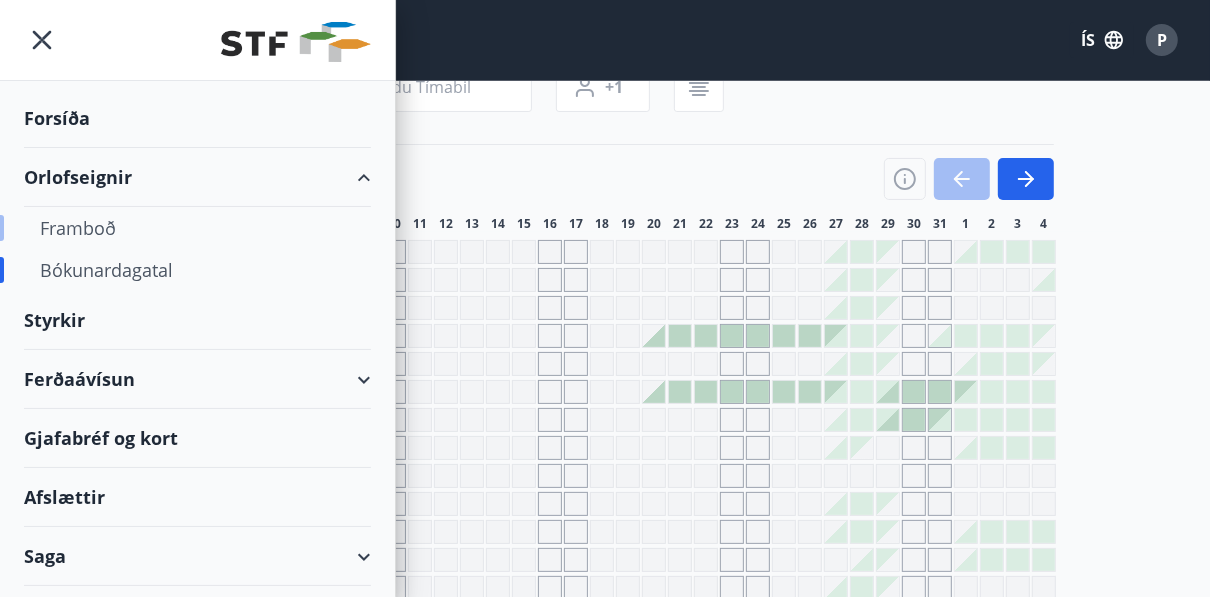 click on "Framboð" at bounding box center [197, 228] 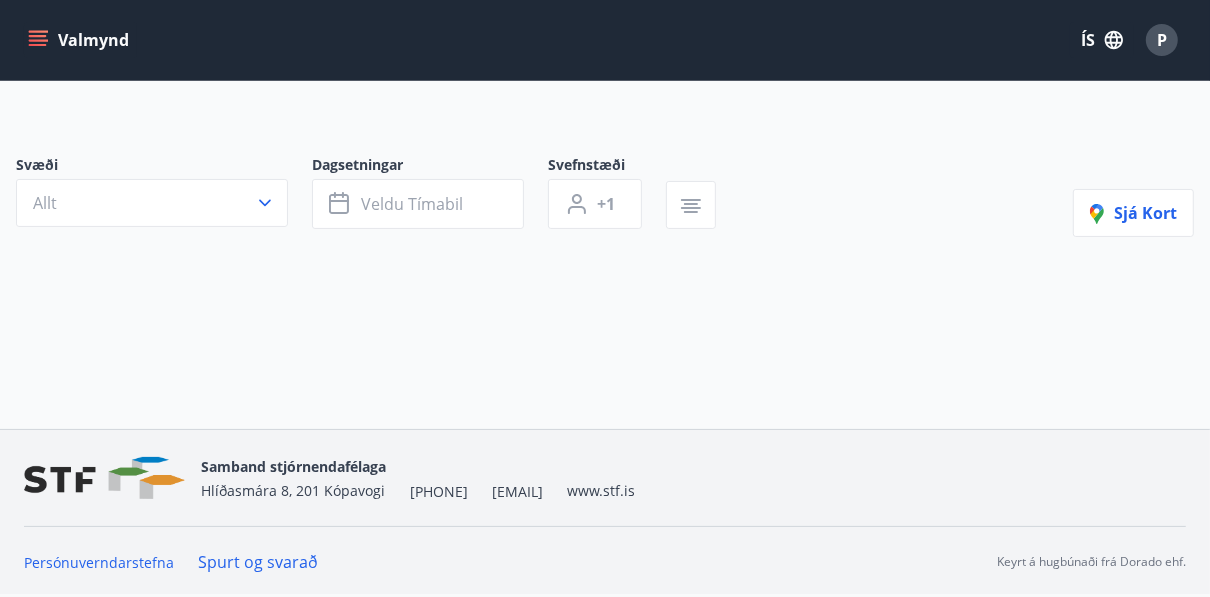 scroll, scrollTop: 0, scrollLeft: 0, axis: both 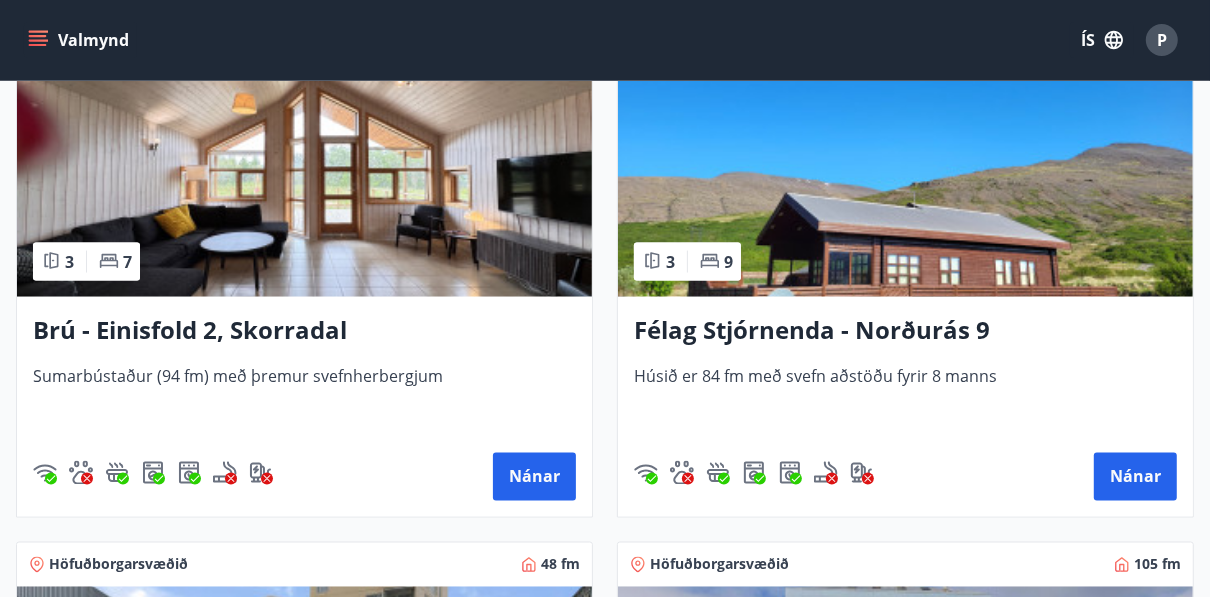 click on "Félag Stjórnenda - Norðurás 9" at bounding box center [905, 331] 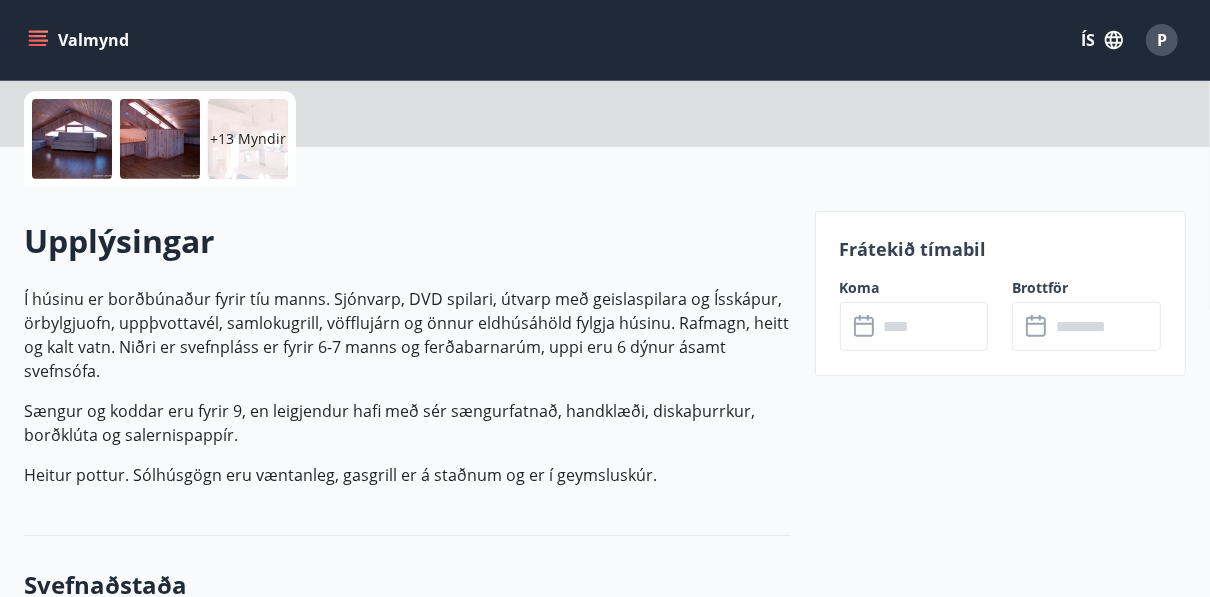 scroll, scrollTop: 0, scrollLeft: 0, axis: both 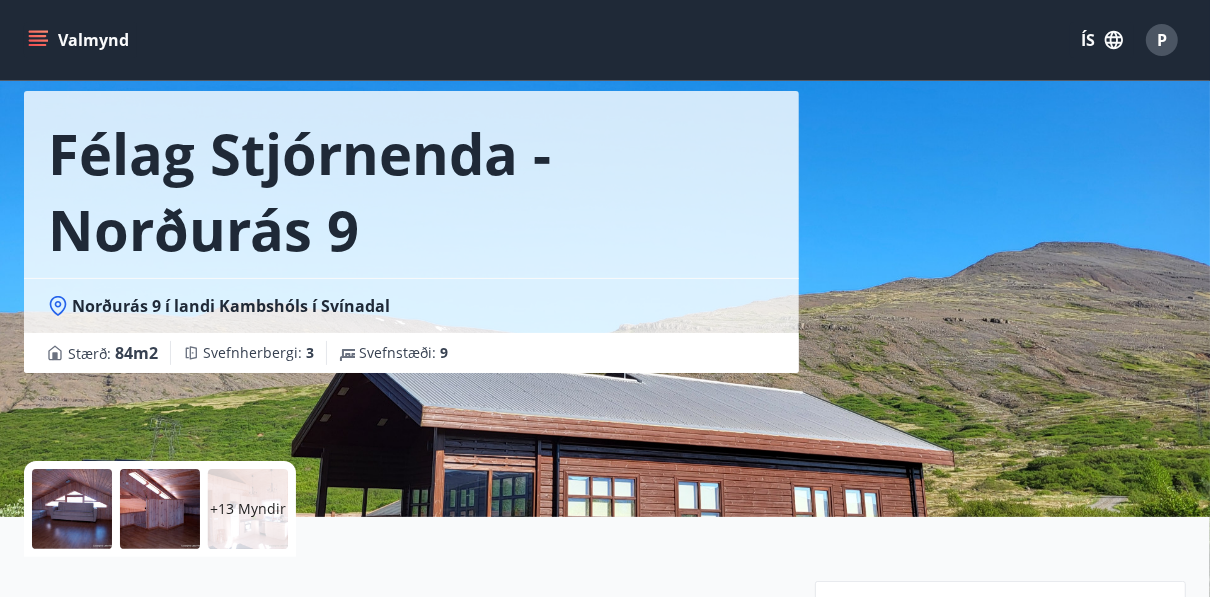 click on "+13 Myndir" at bounding box center [248, 509] 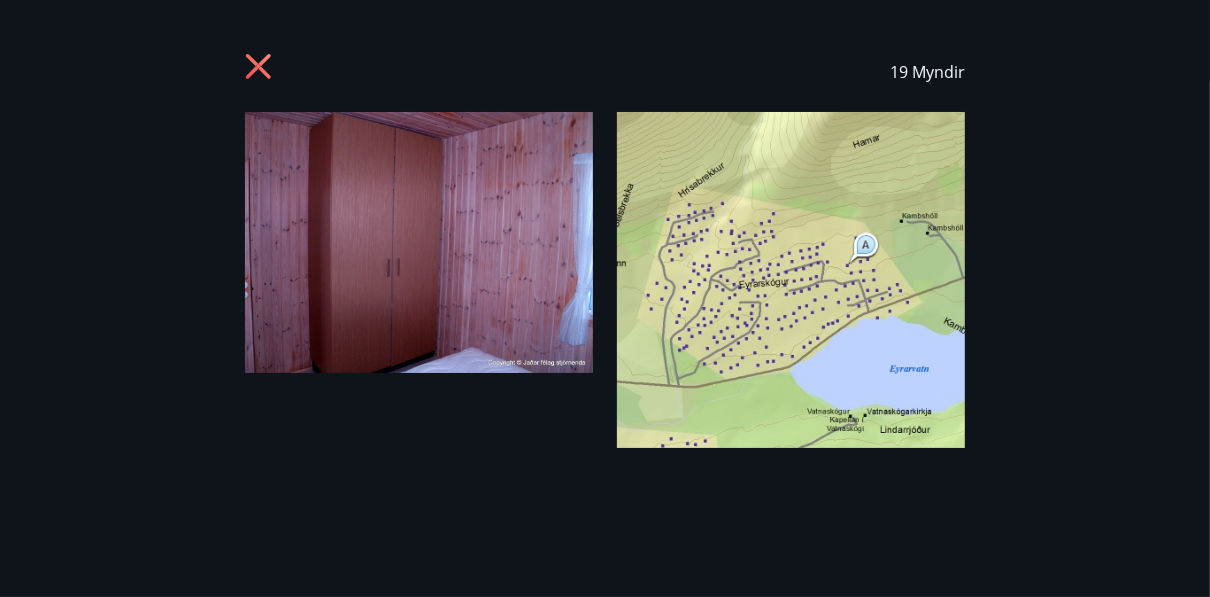 click on "19   Myndir" at bounding box center [605, 298] 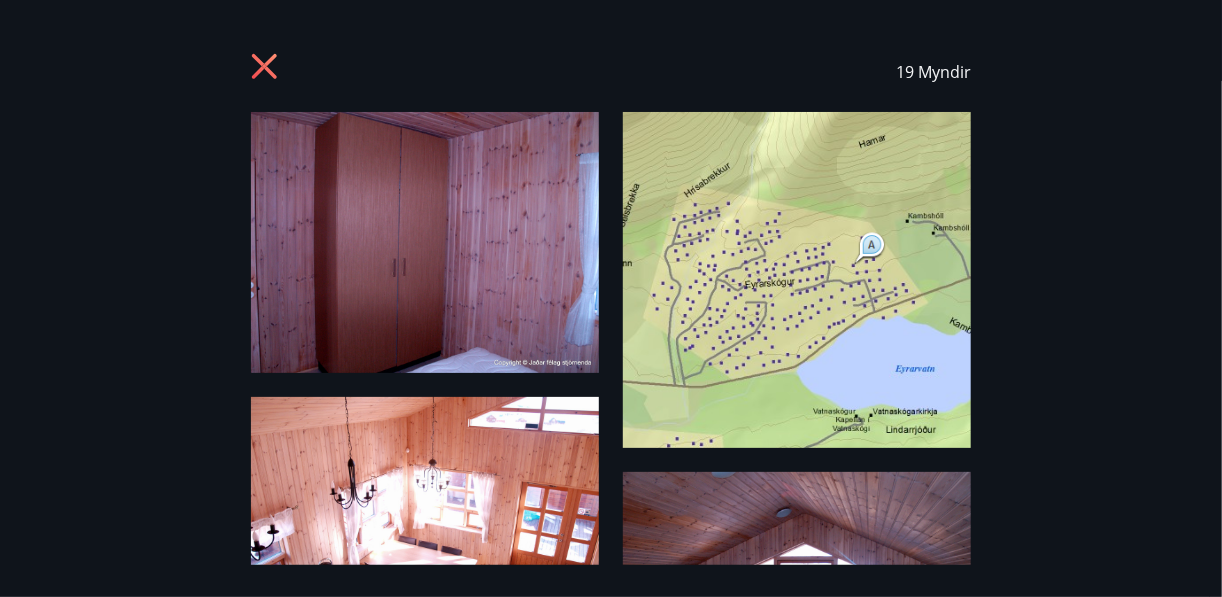 click at bounding box center [425, 527] 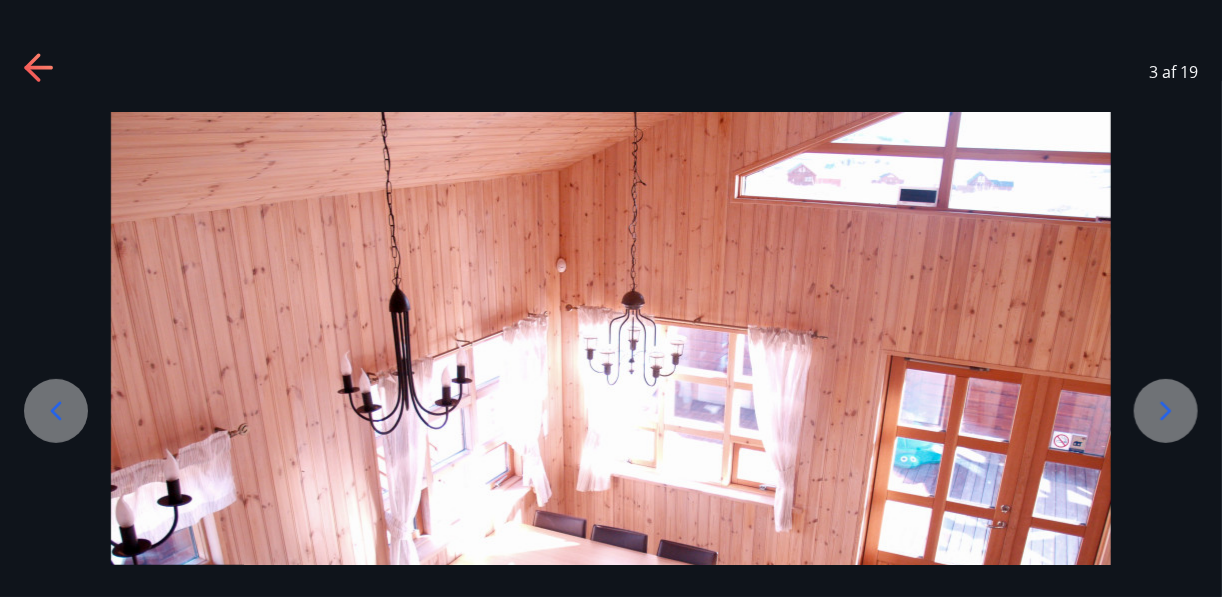 click 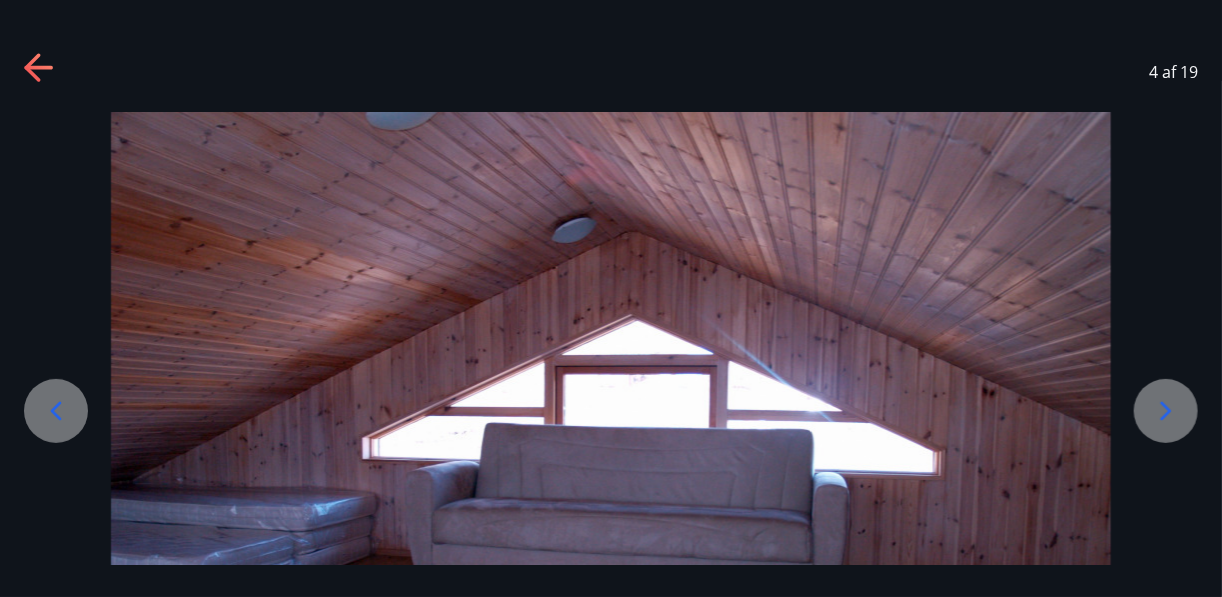 click 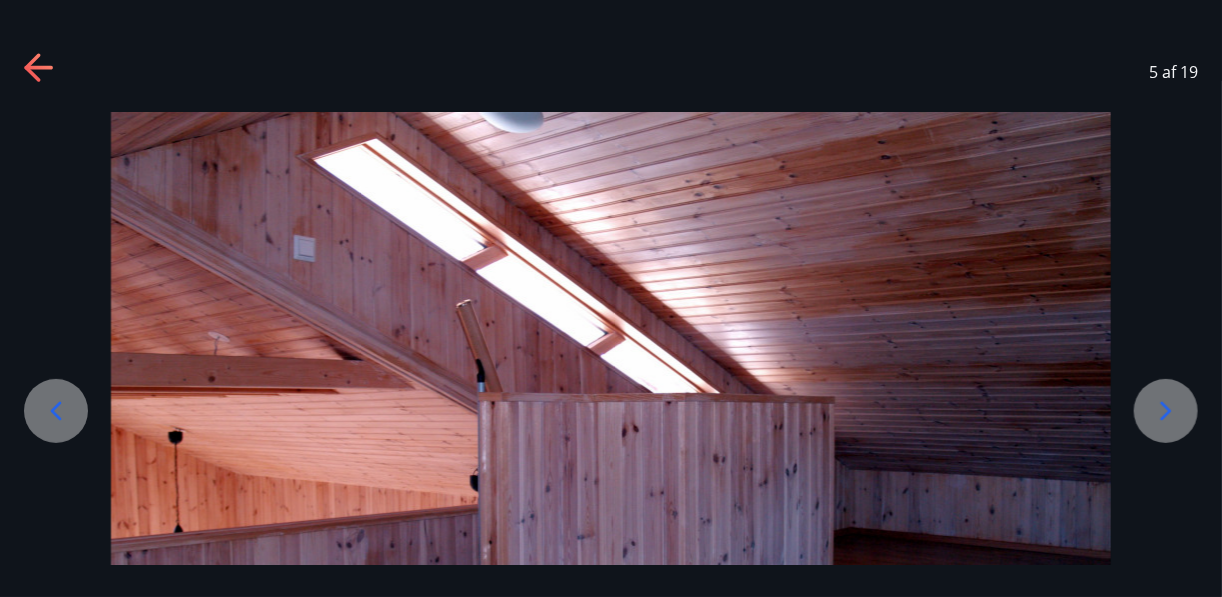 click 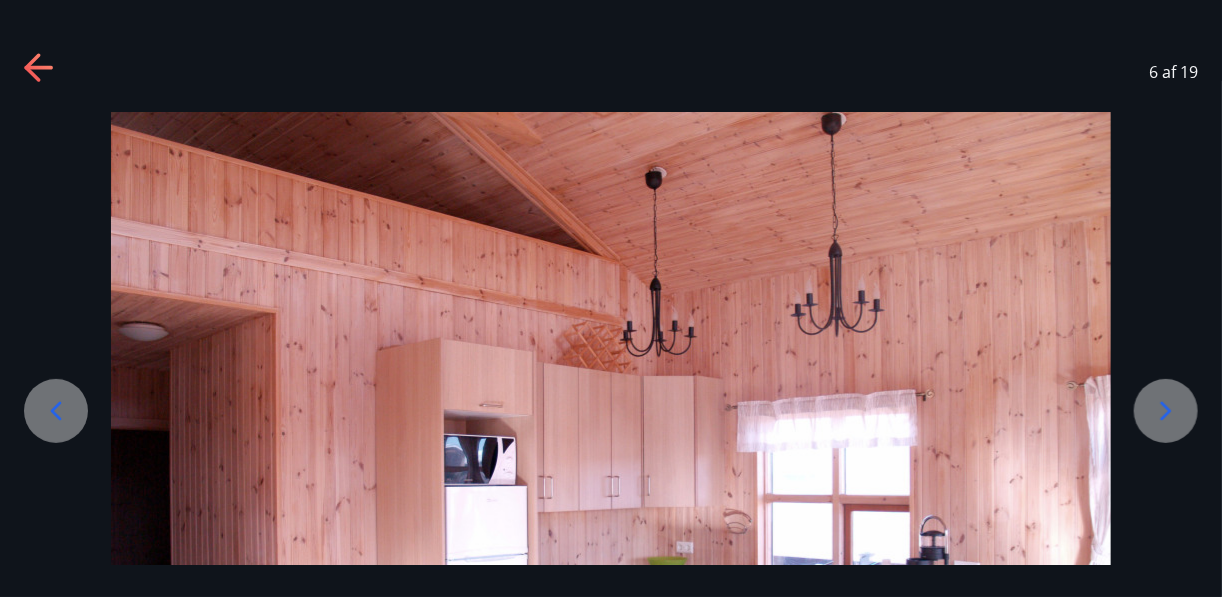 click 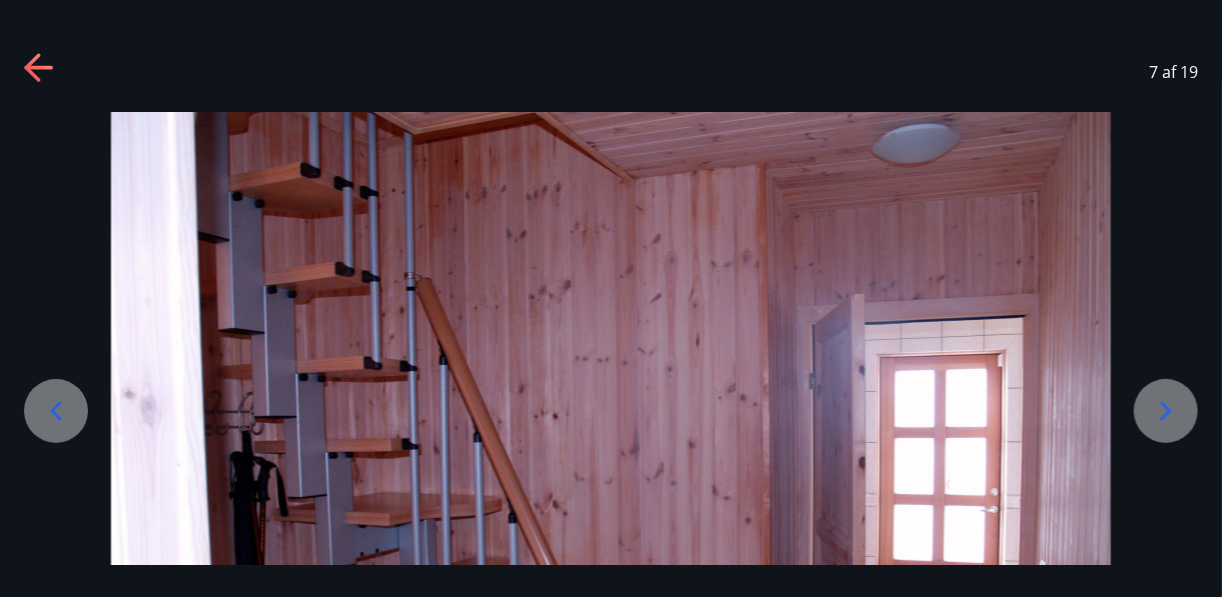 drag, startPoint x: 1088, startPoint y: 342, endPoint x: 1059, endPoint y: 476, distance: 137.10216 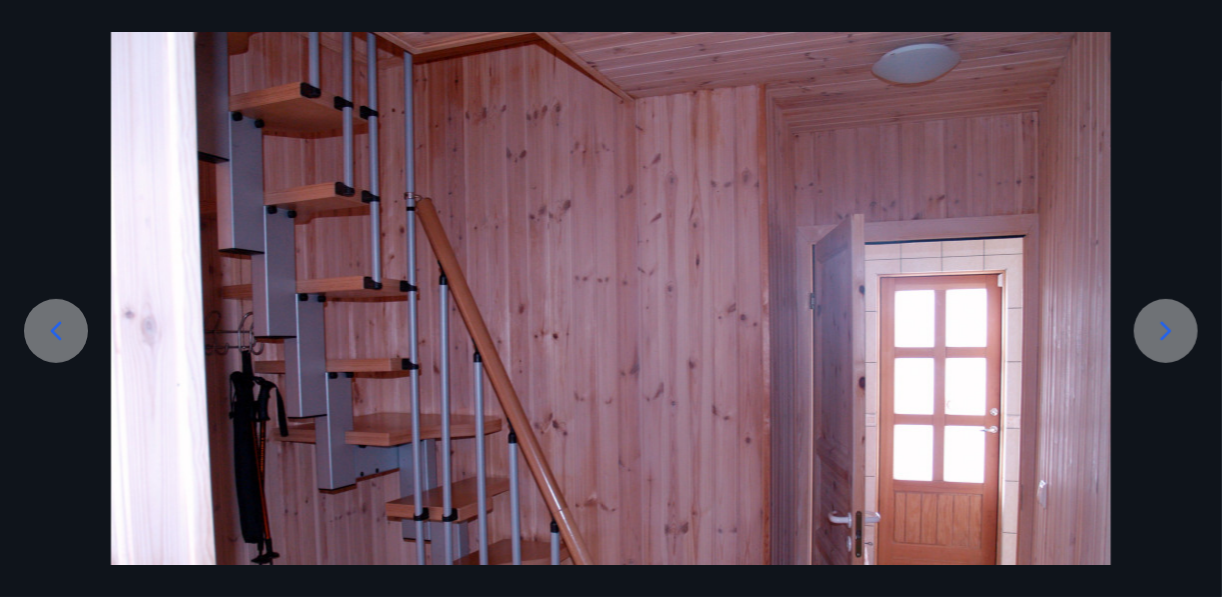 click 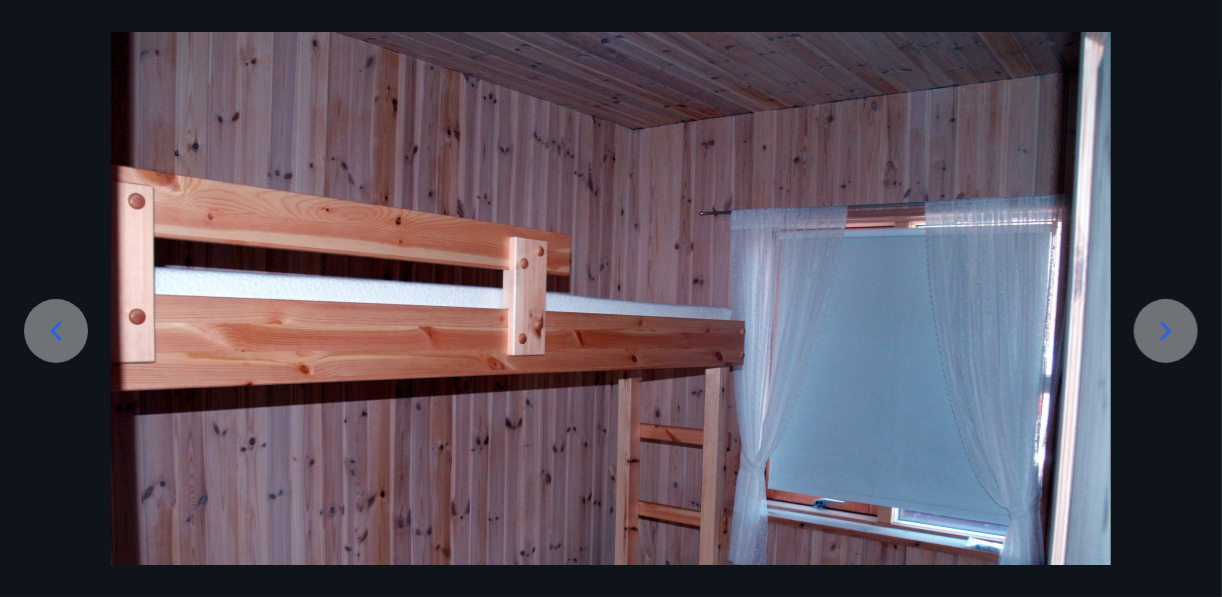 click 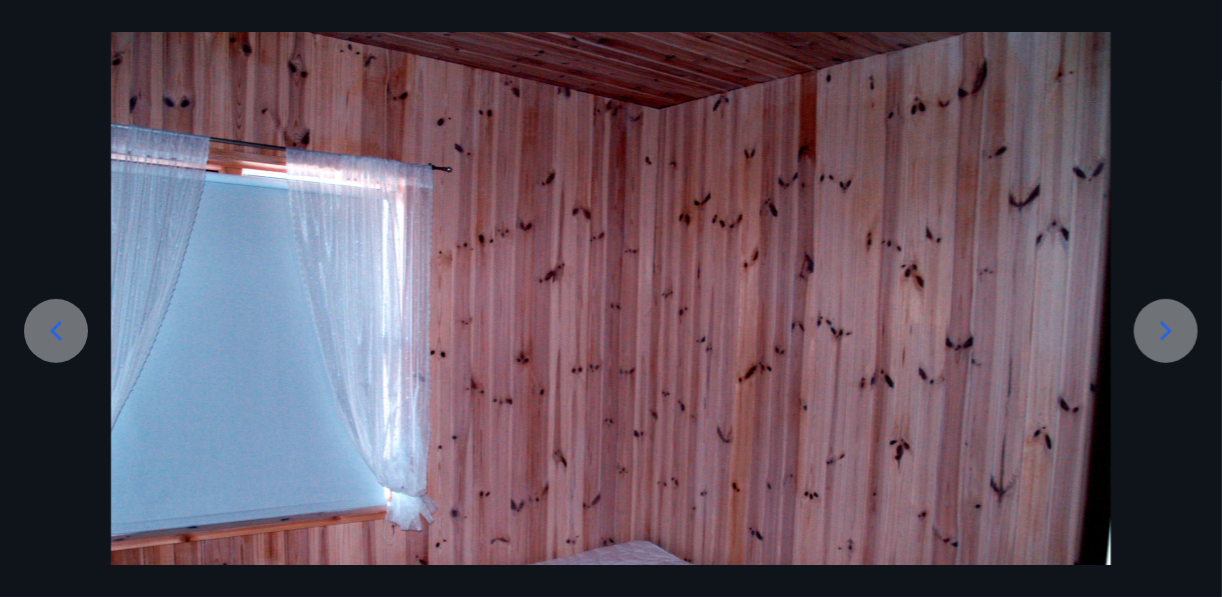 click 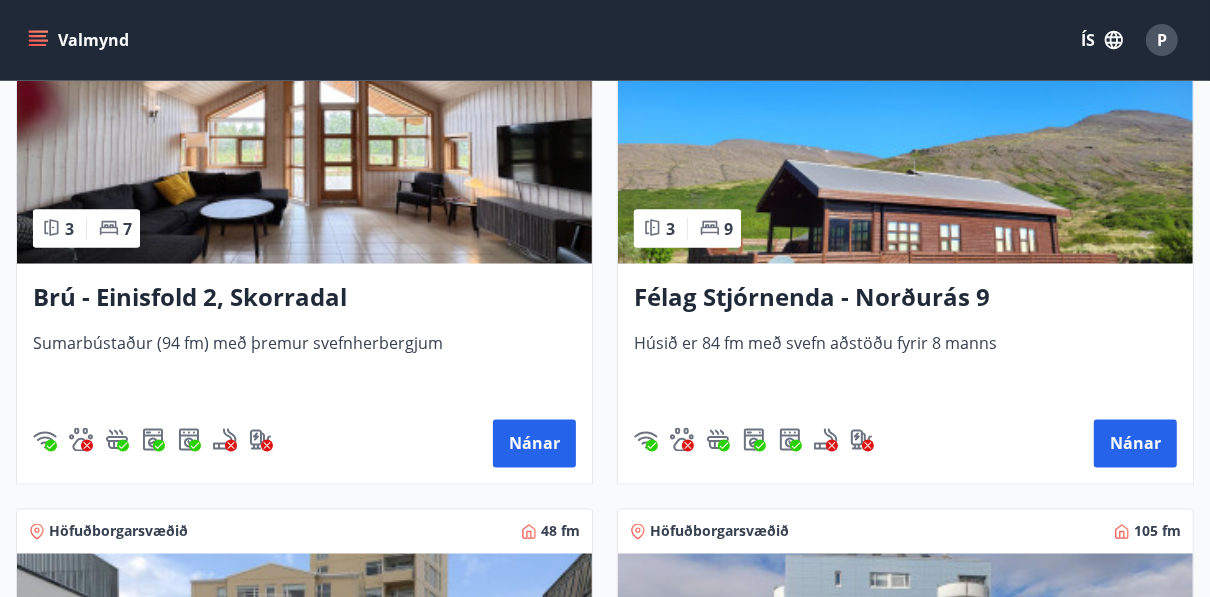 scroll, scrollTop: 2112, scrollLeft: 0, axis: vertical 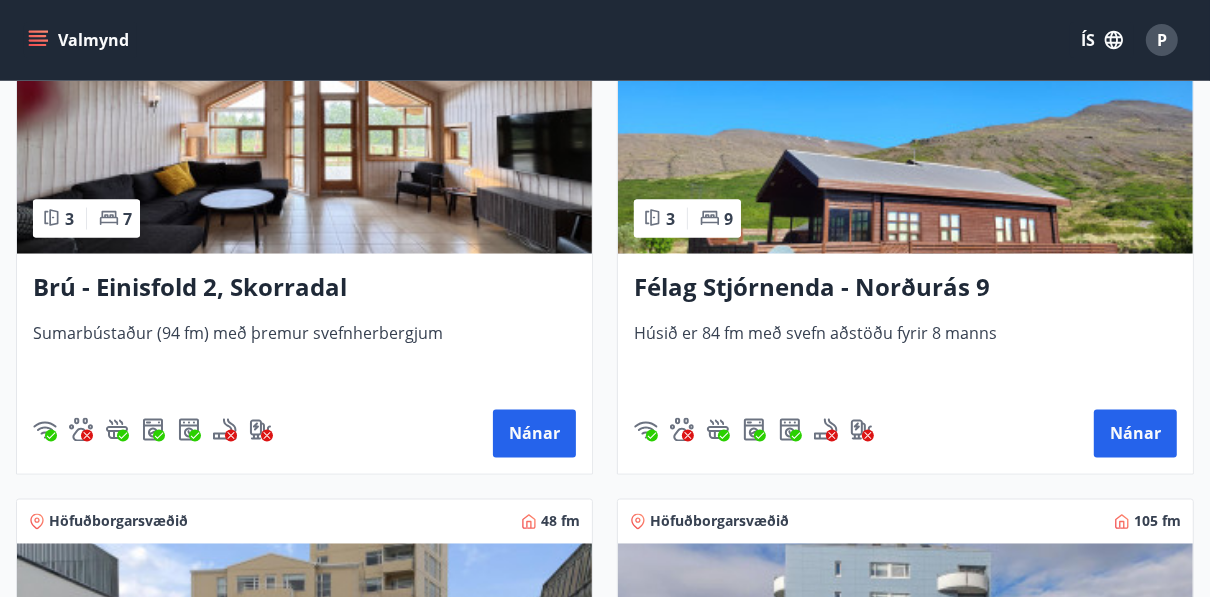 click at bounding box center [905, 128] 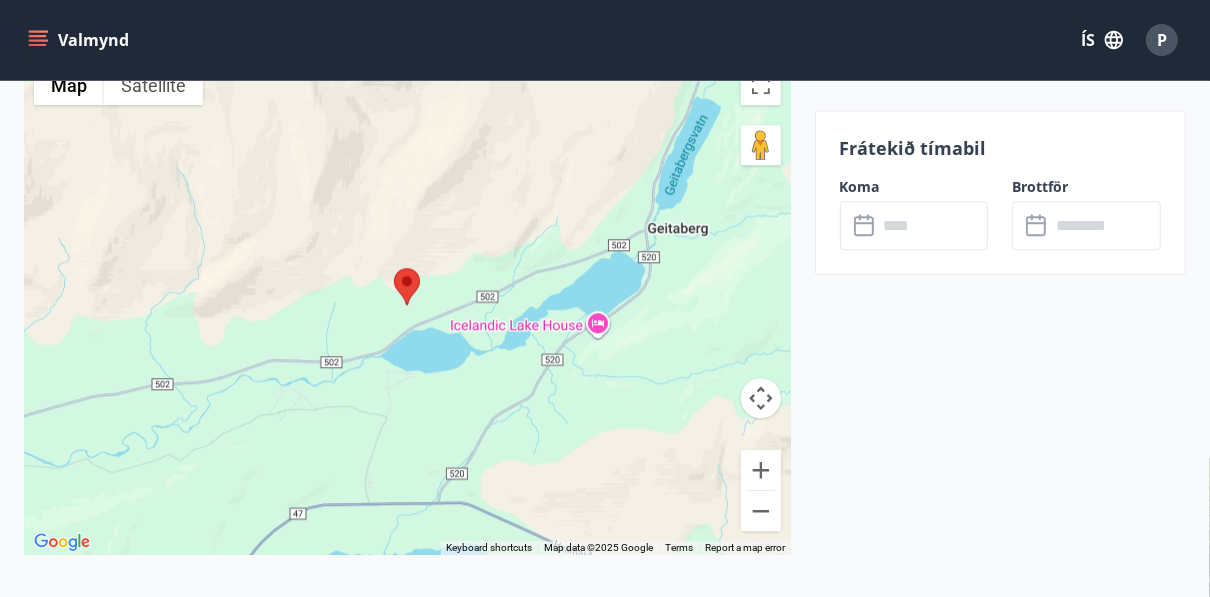 scroll, scrollTop: 3359, scrollLeft: 0, axis: vertical 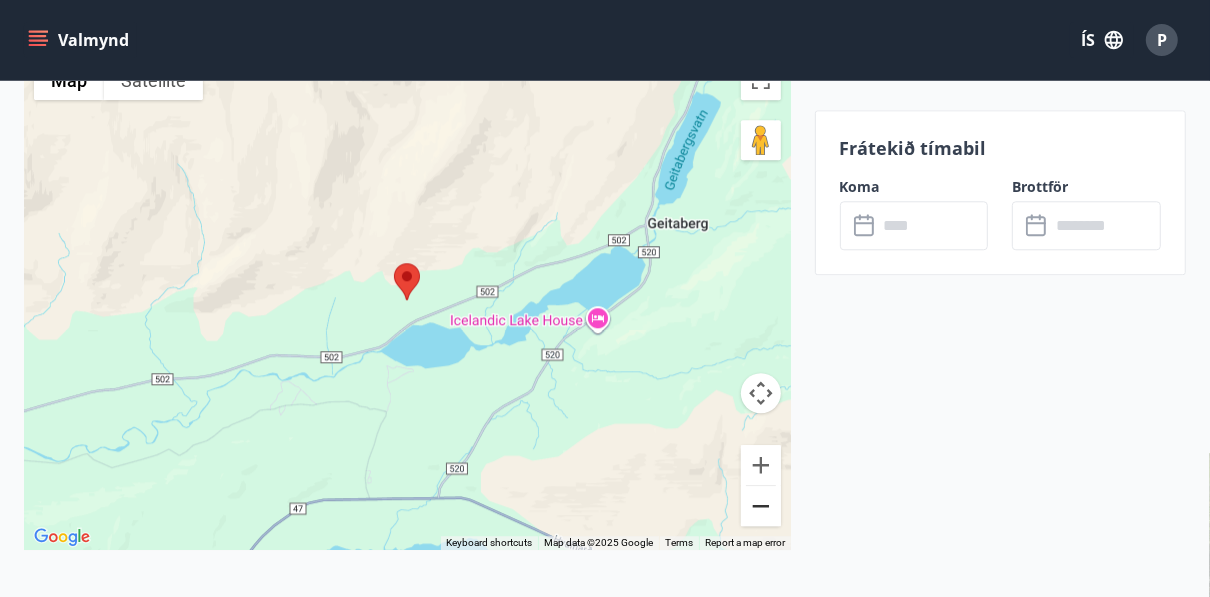 click at bounding box center (761, 506) 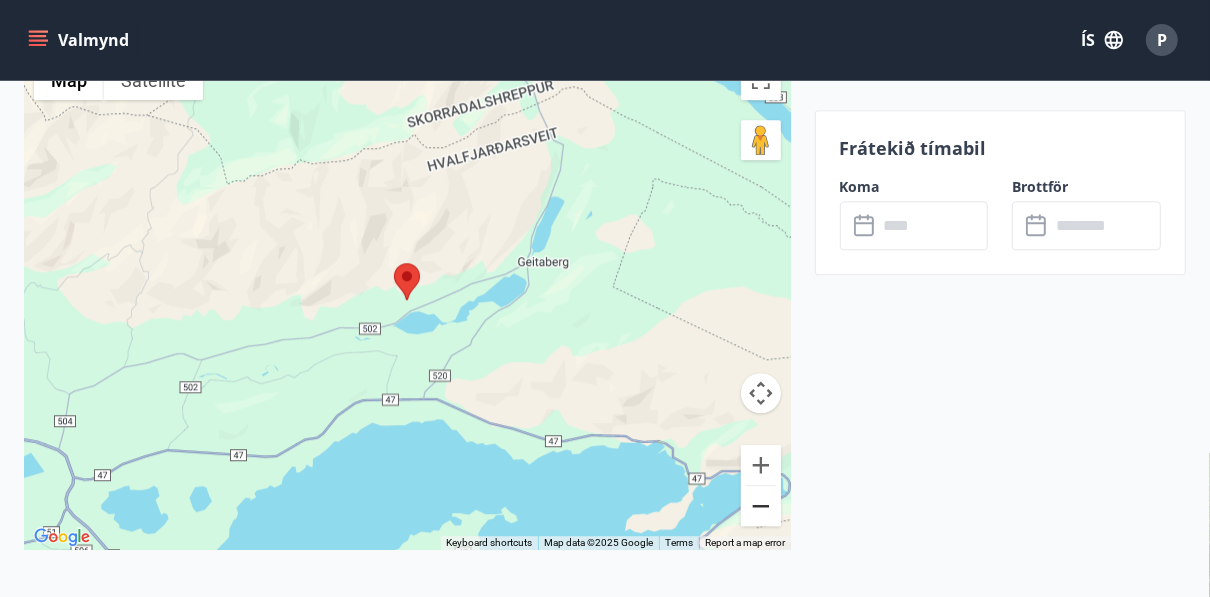 click at bounding box center (761, 506) 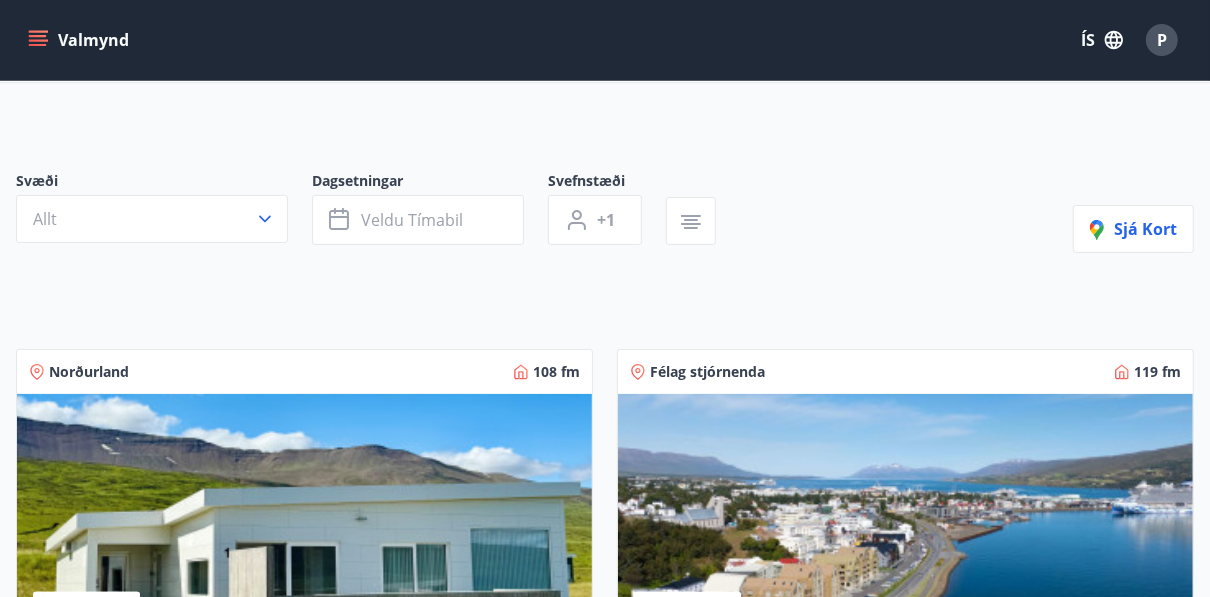 scroll, scrollTop: 100, scrollLeft: 0, axis: vertical 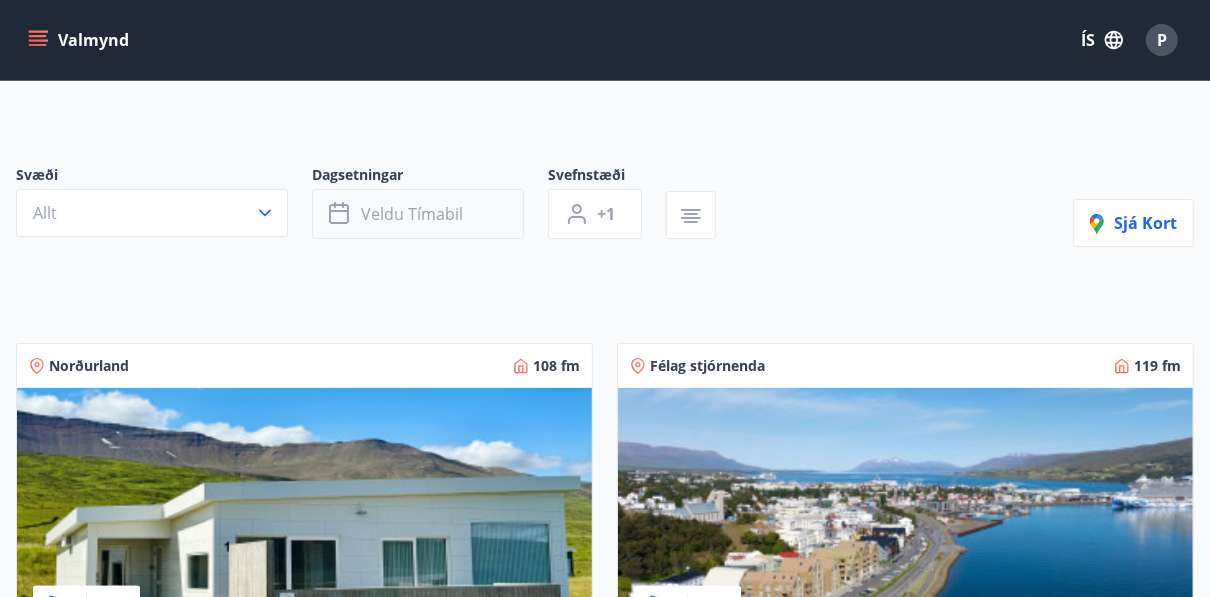 click on "Veldu tímabil" at bounding box center (412, 214) 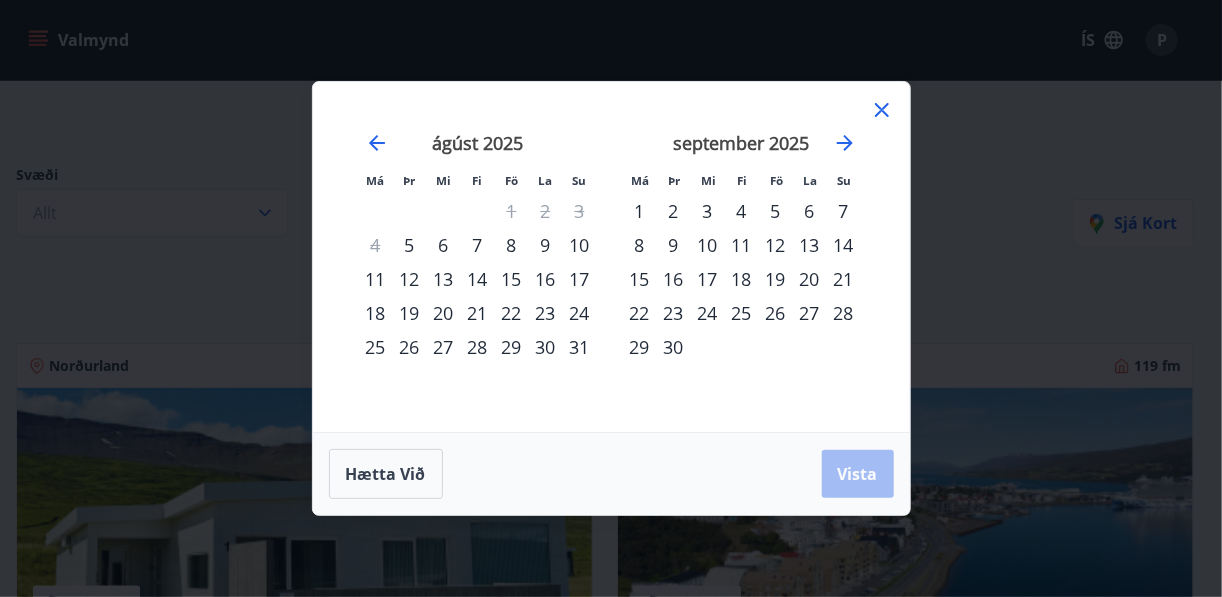 click on "29" at bounding box center [512, 347] 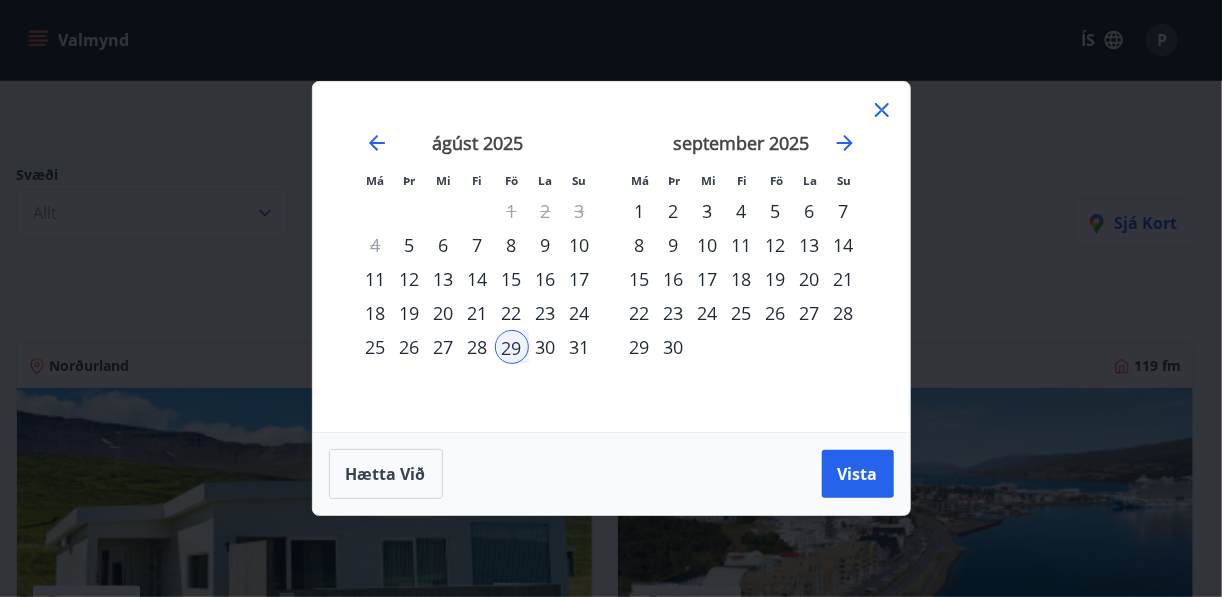 click on "4" at bounding box center (742, 211) 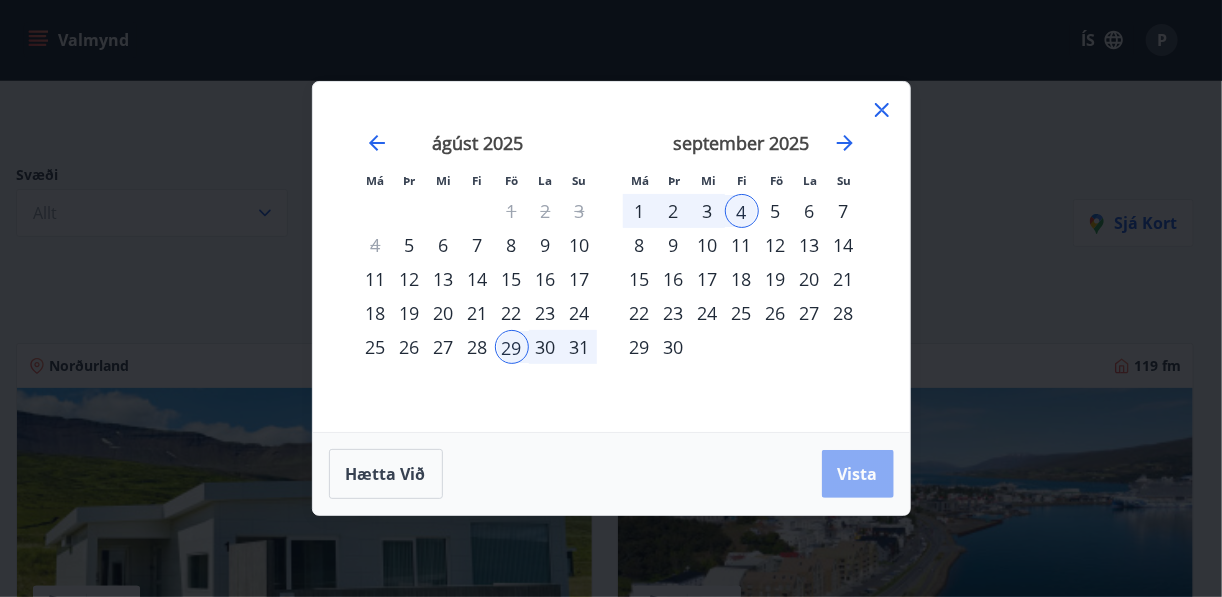 click on "Vista" at bounding box center (858, 474) 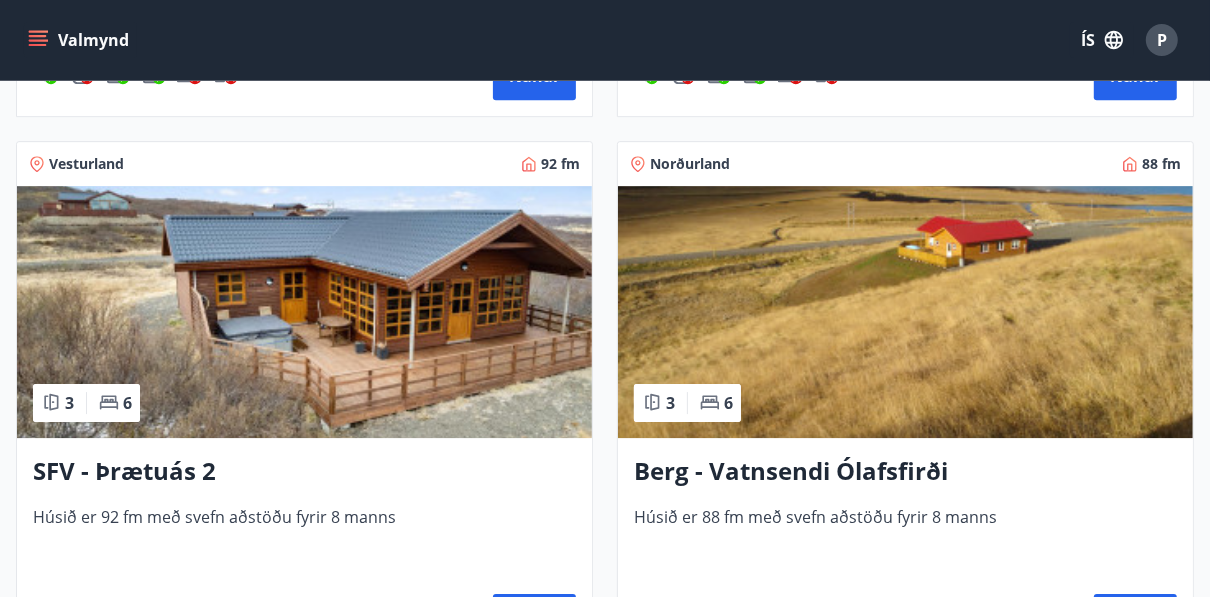 scroll, scrollTop: 4167, scrollLeft: 0, axis: vertical 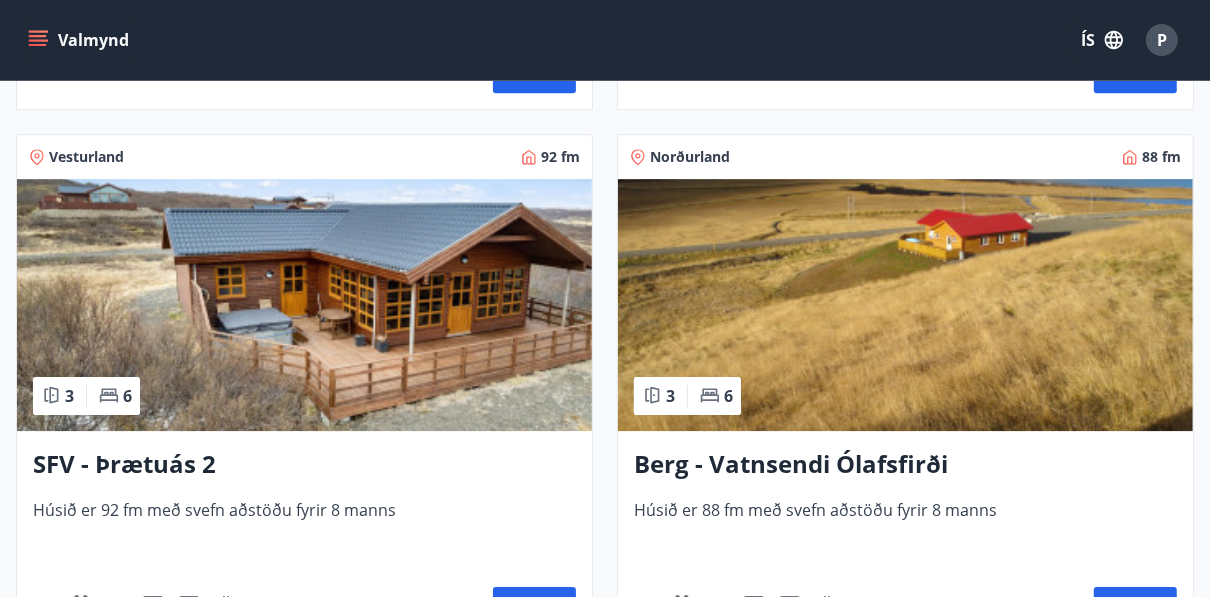 click at bounding box center [304, 305] 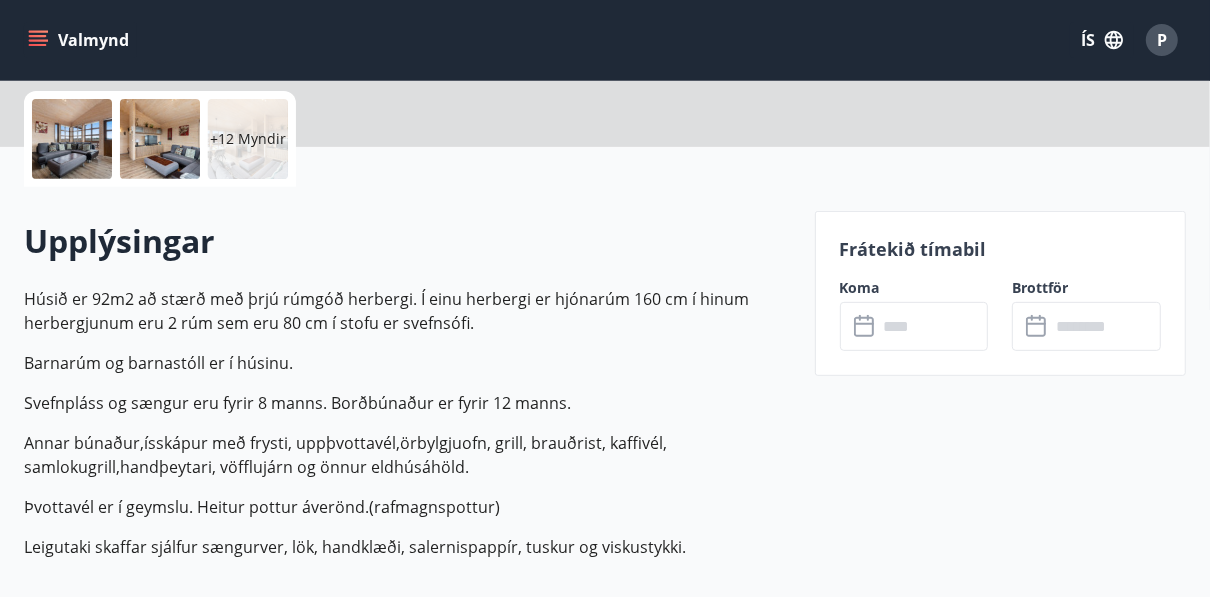 scroll, scrollTop: 0, scrollLeft: 0, axis: both 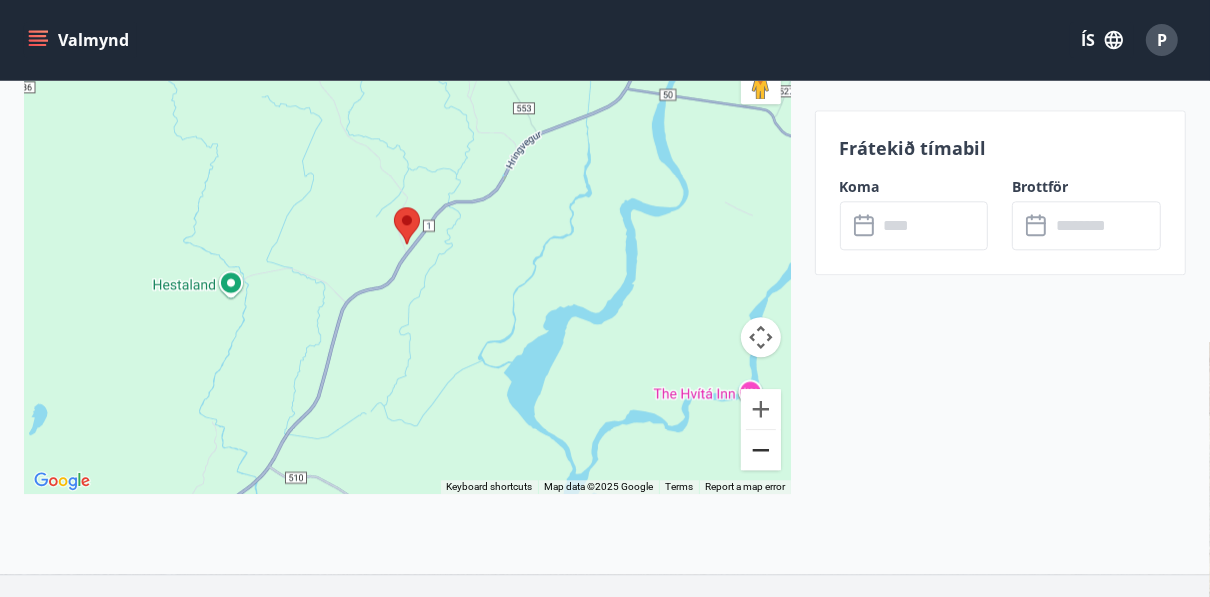 click at bounding box center [761, 450] 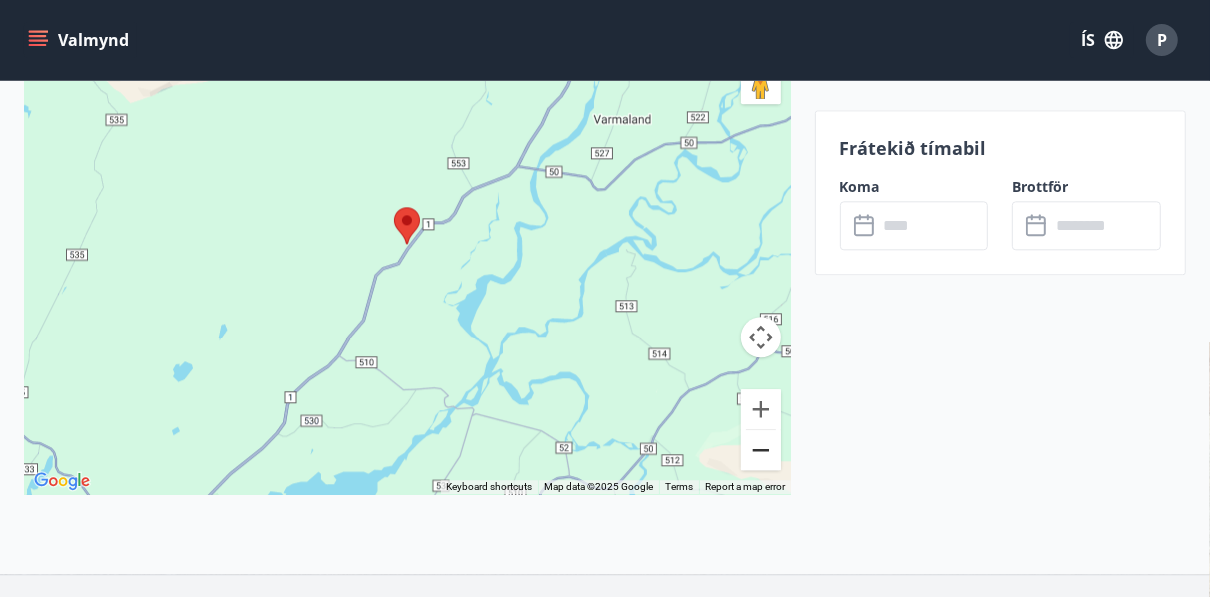 click at bounding box center [761, 450] 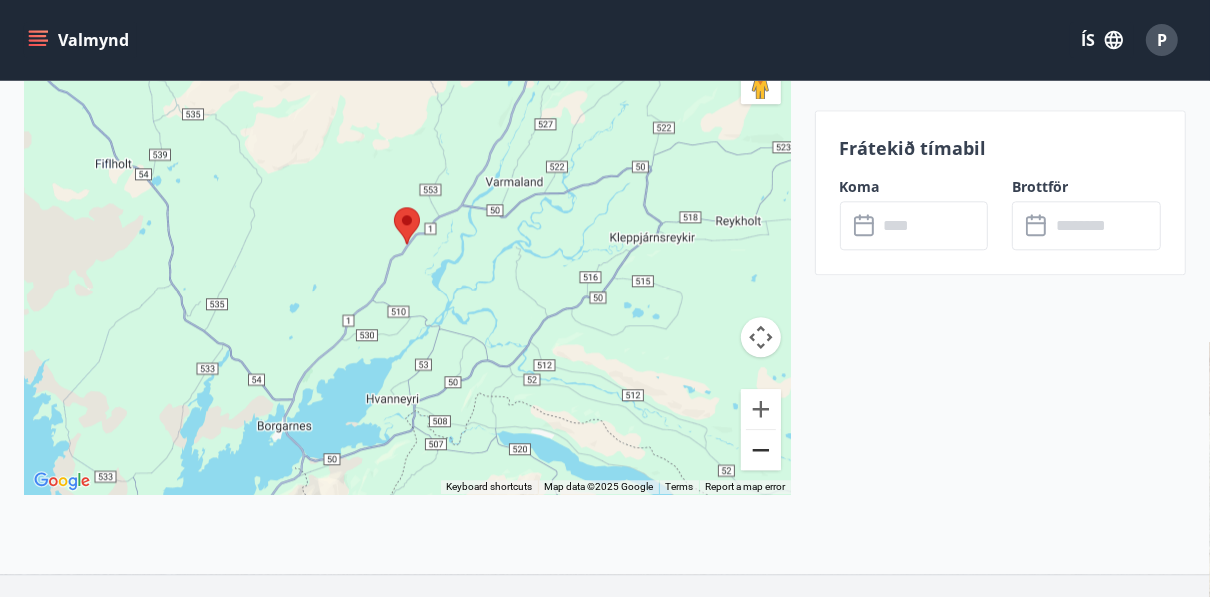 click at bounding box center [761, 450] 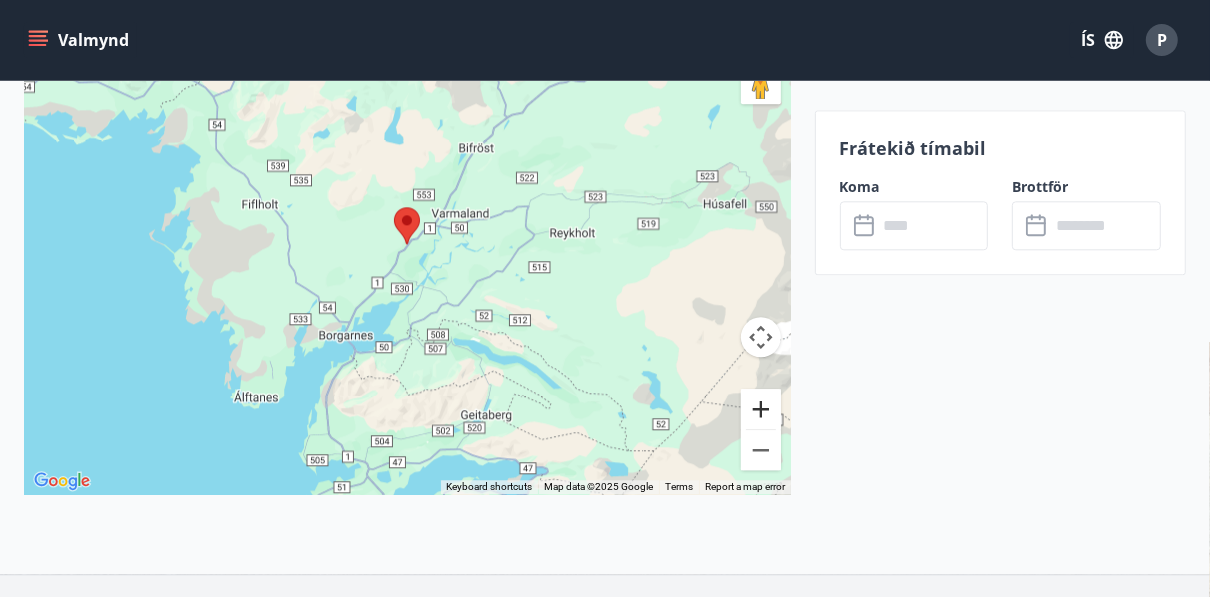 click at bounding box center [761, 409] 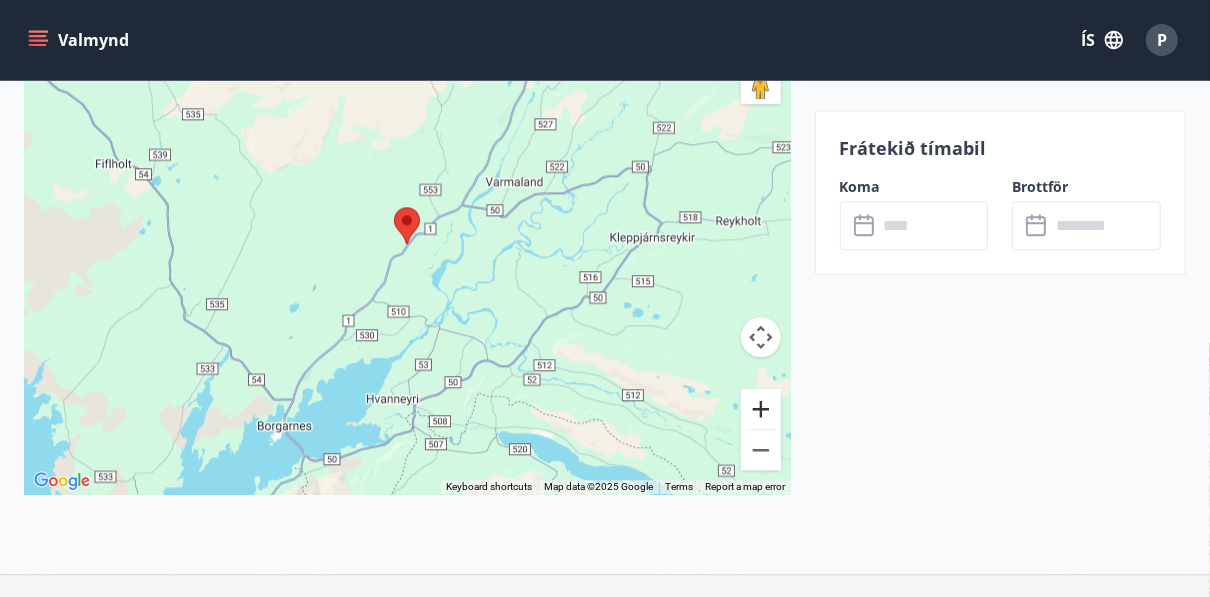 click at bounding box center [761, 409] 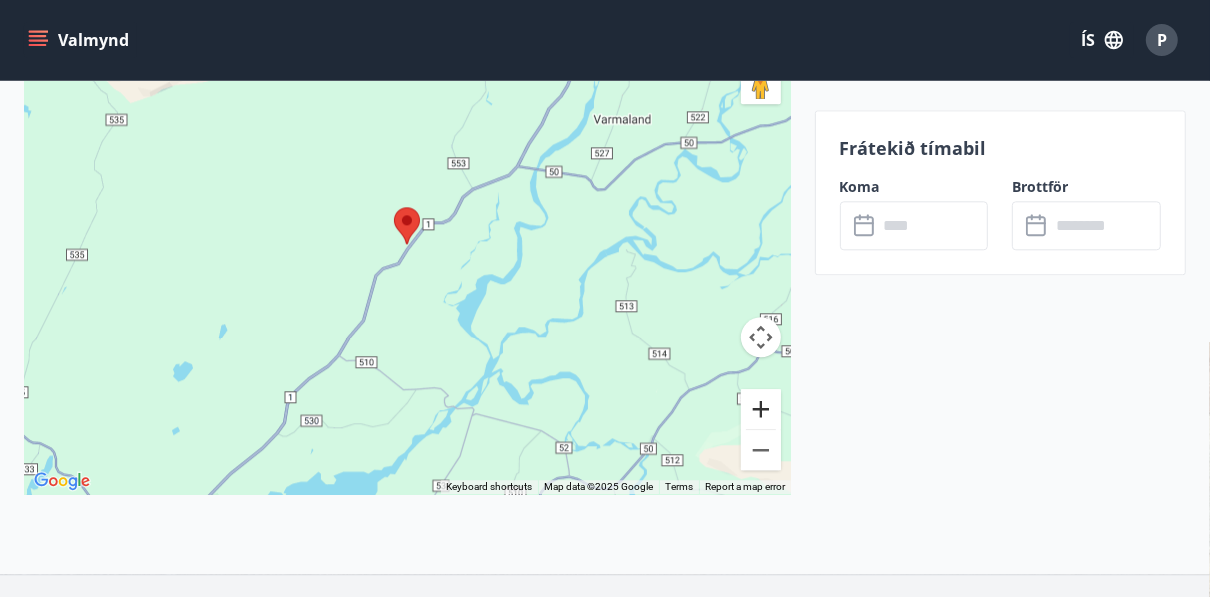 click at bounding box center (761, 409) 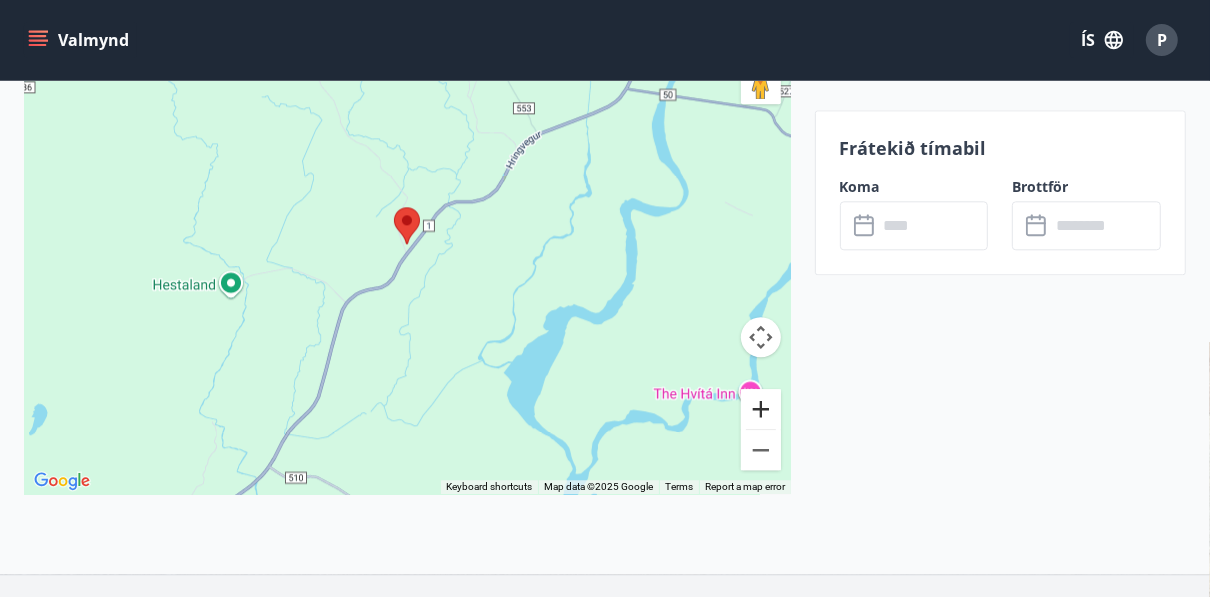 click at bounding box center [761, 409] 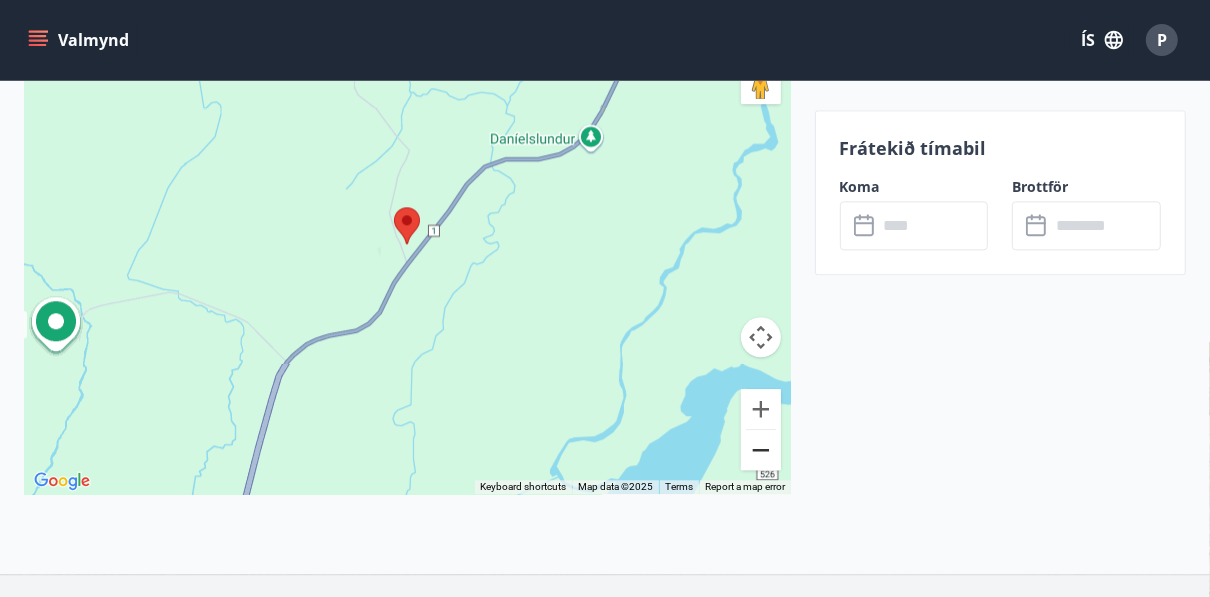 drag, startPoint x: 748, startPoint y: 482, endPoint x: 765, endPoint y: 448, distance: 38.013157 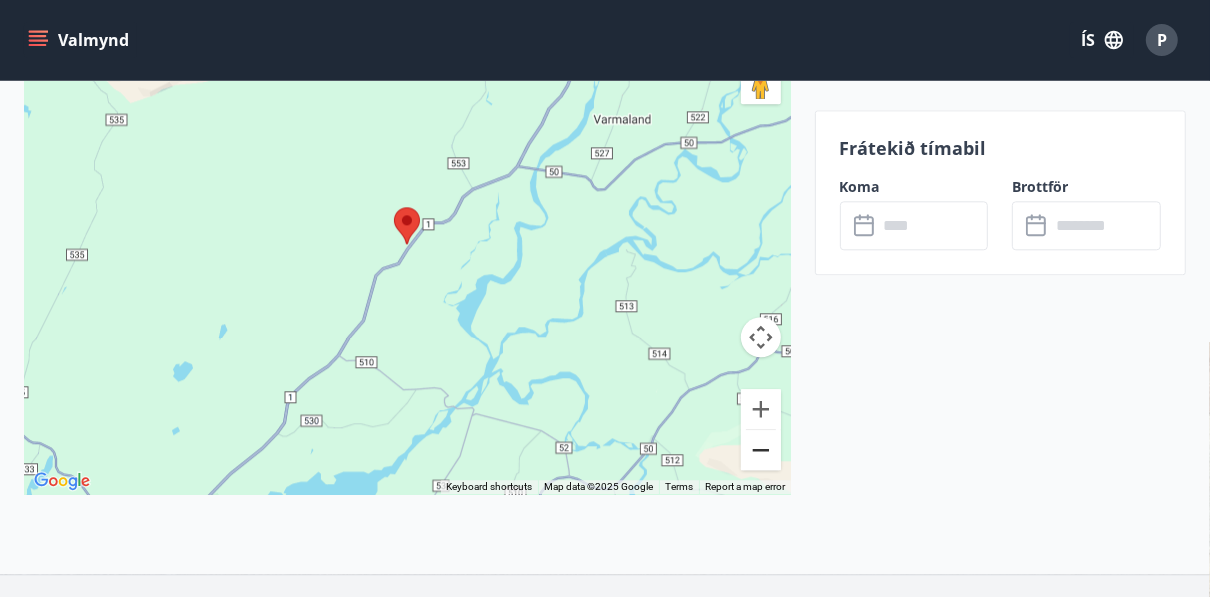 click at bounding box center (761, 450) 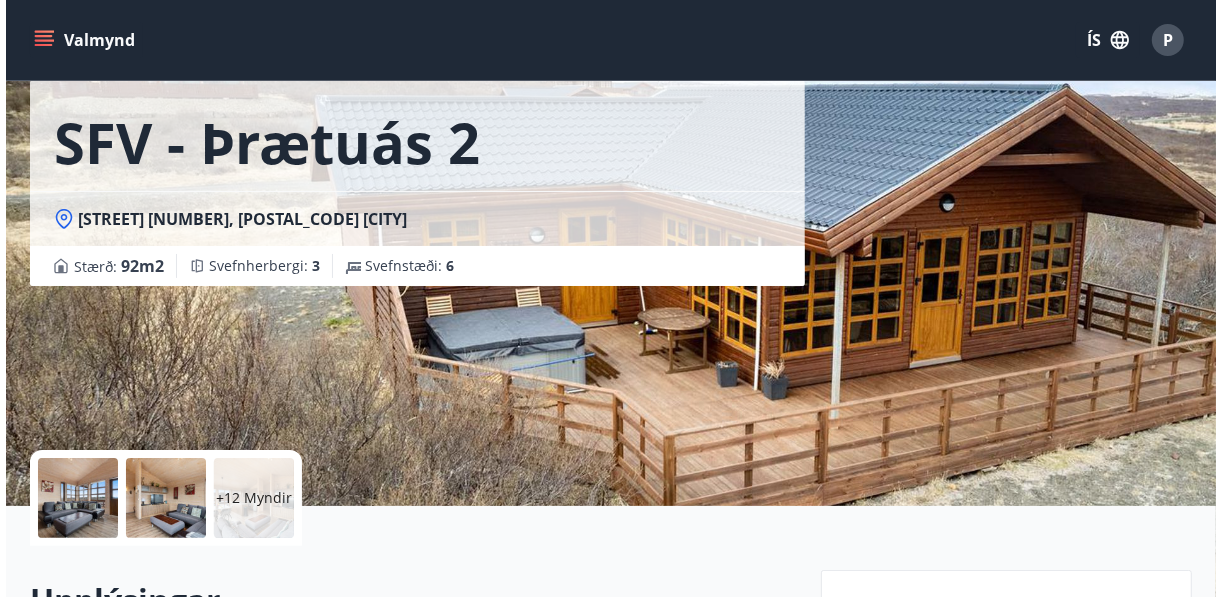 scroll, scrollTop: 90, scrollLeft: 0, axis: vertical 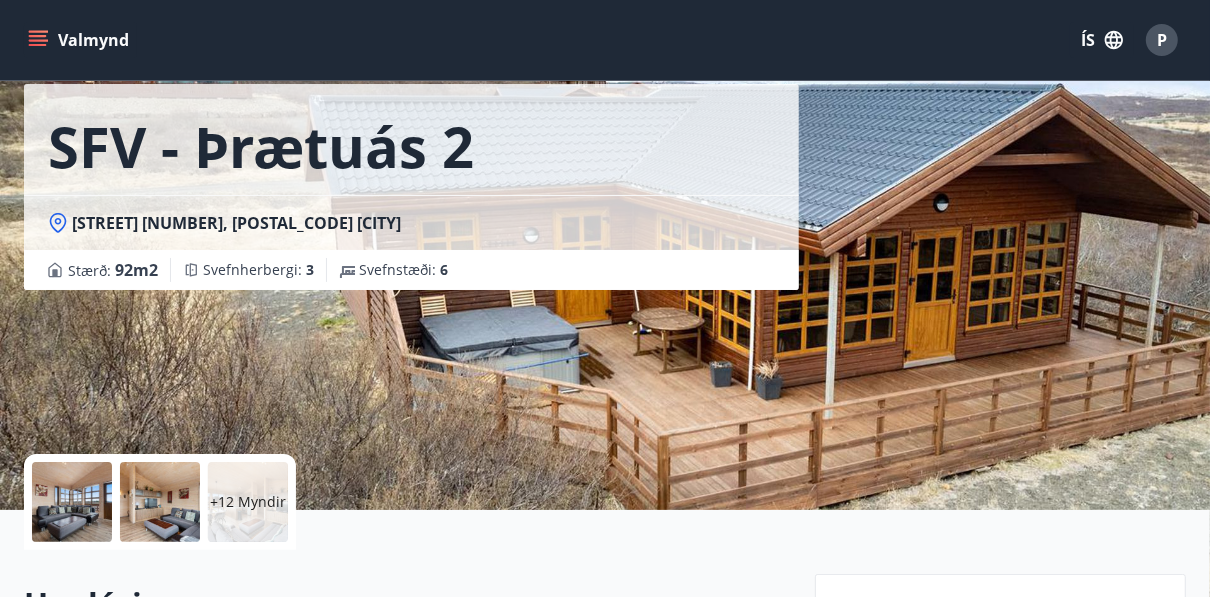 click at bounding box center (72, 502) 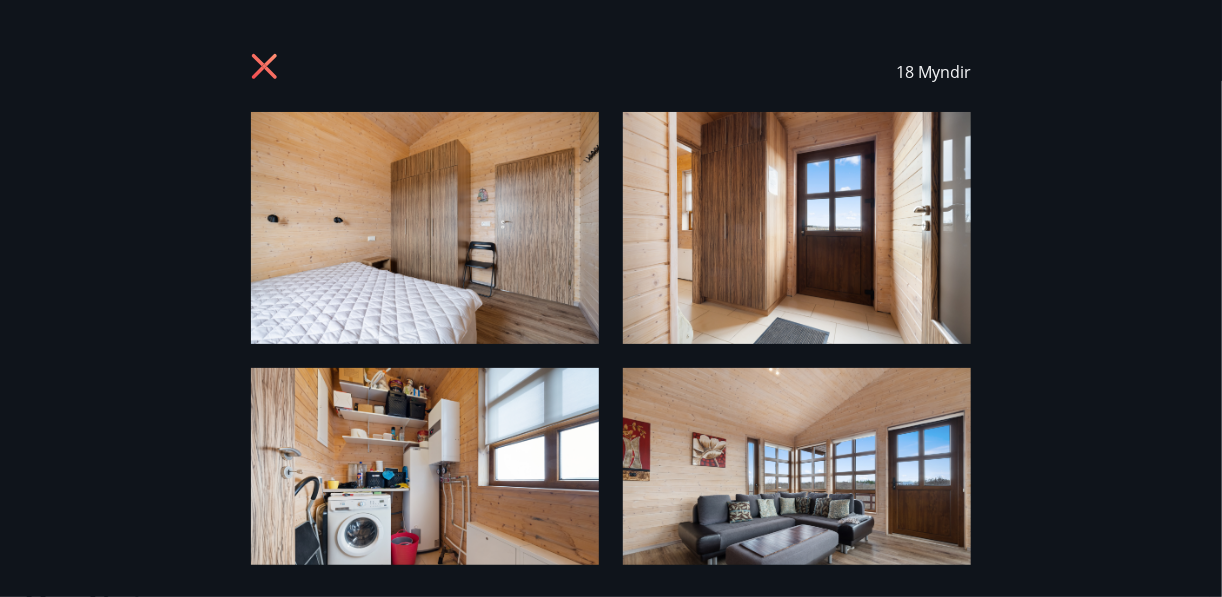 click at bounding box center [425, 228] 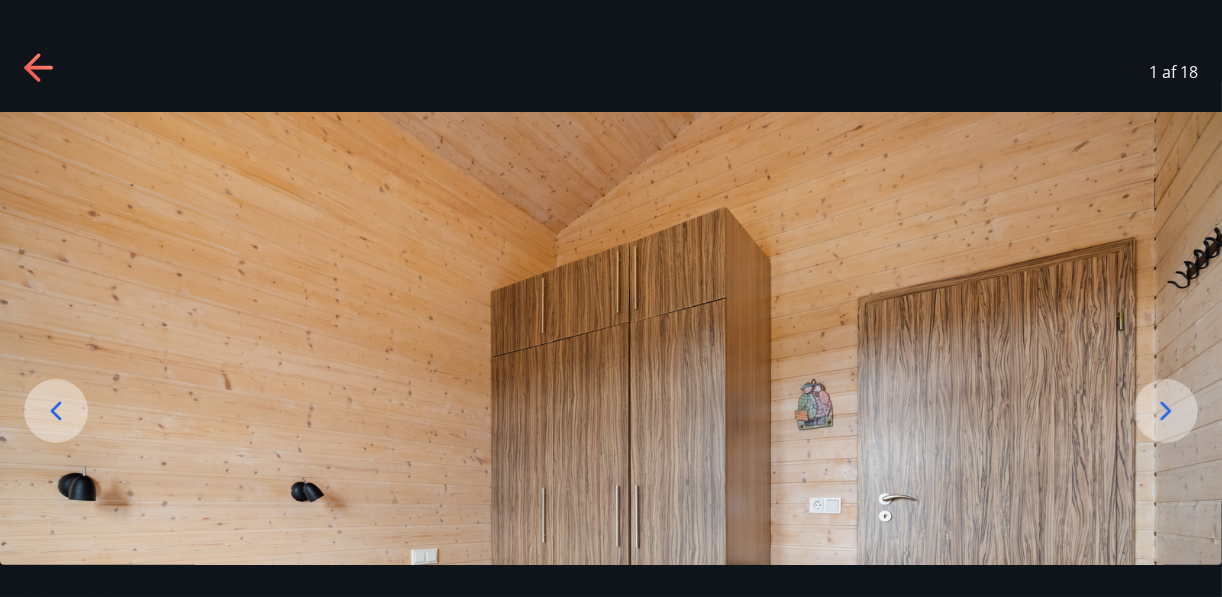click 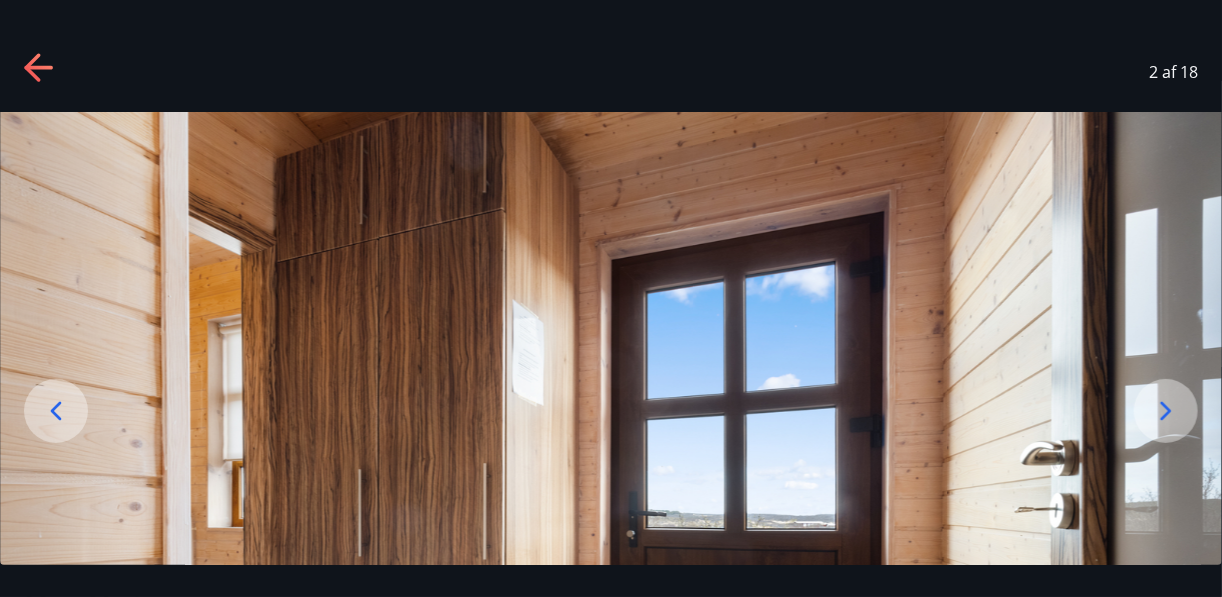 click 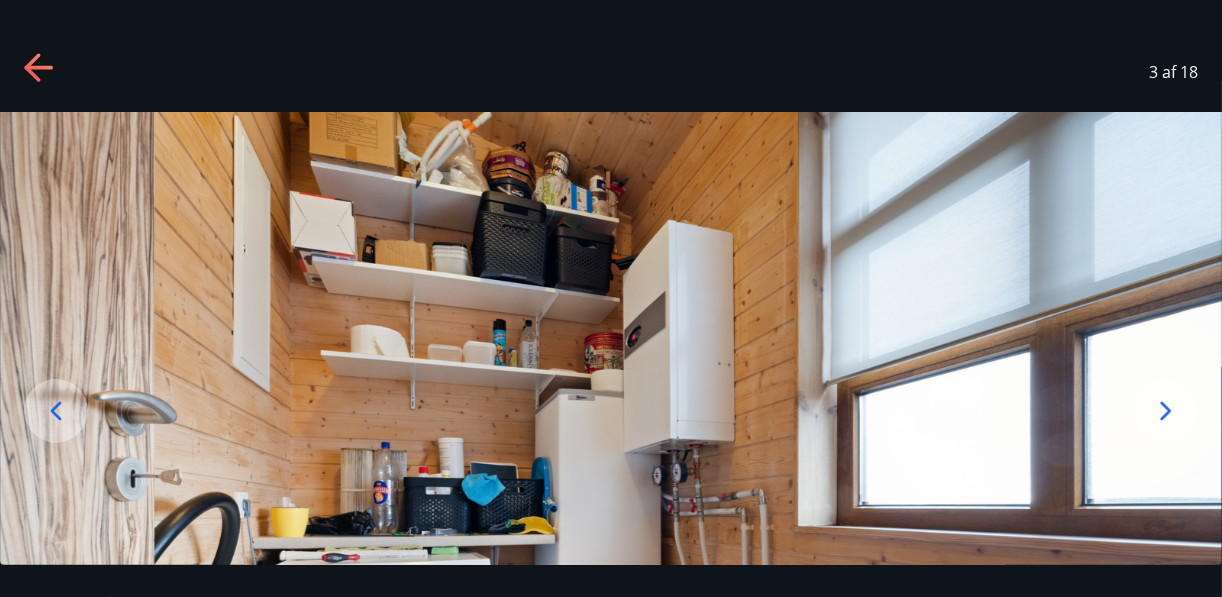 click 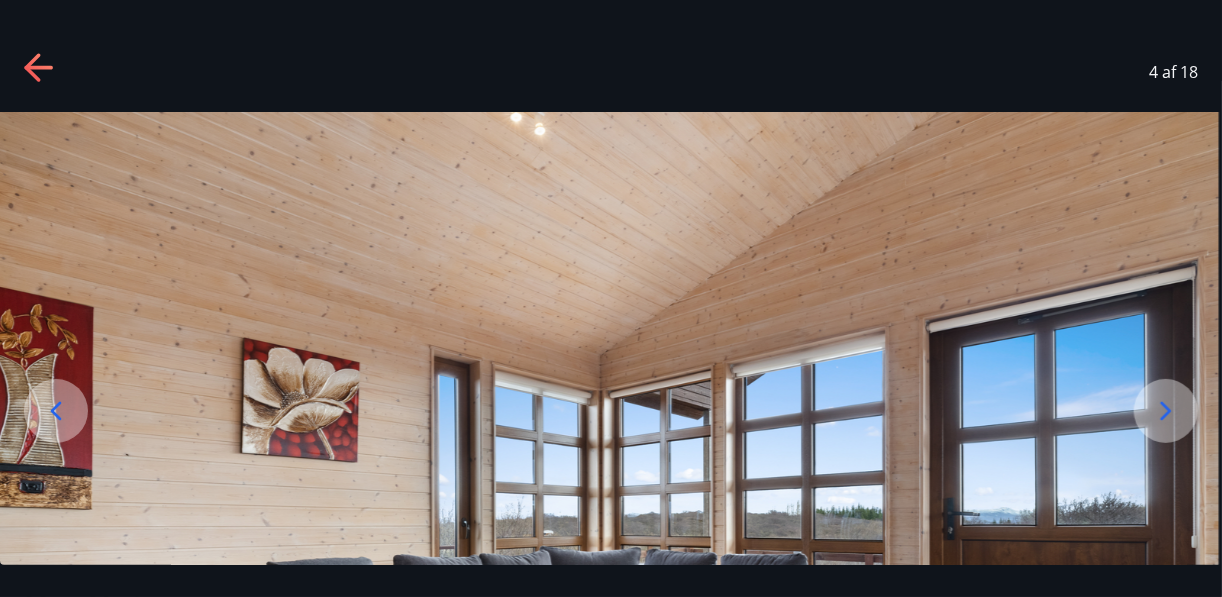 drag, startPoint x: 1098, startPoint y: 456, endPoint x: 1086, endPoint y: 362, distance: 94.76286 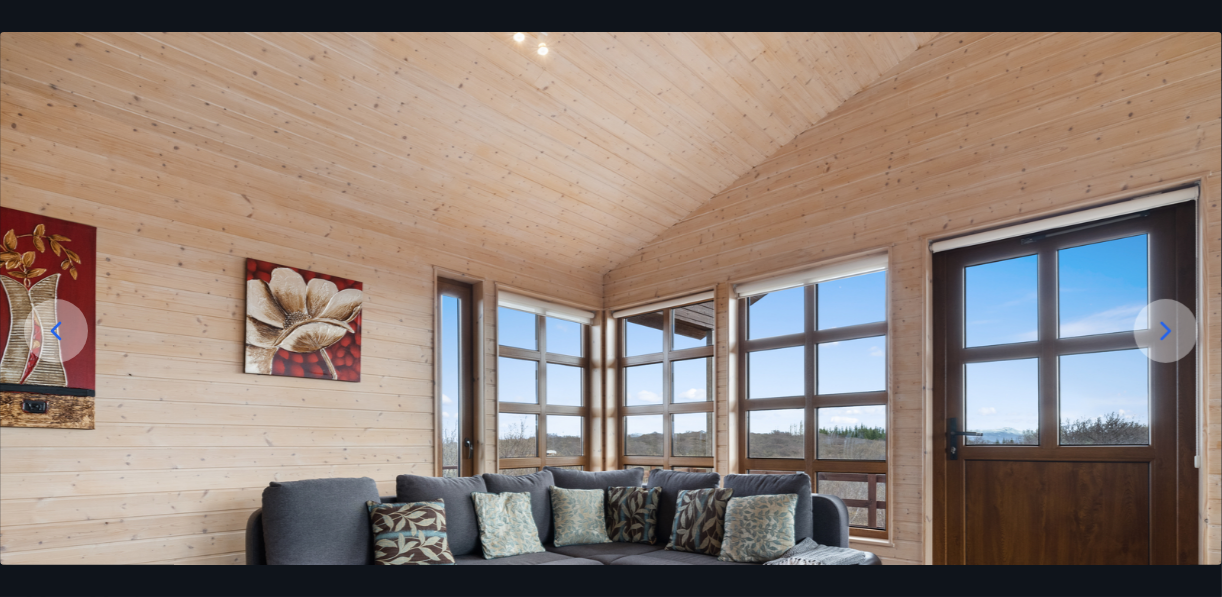 drag, startPoint x: 1086, startPoint y: 362, endPoint x: 1143, endPoint y: 105, distance: 263.24515 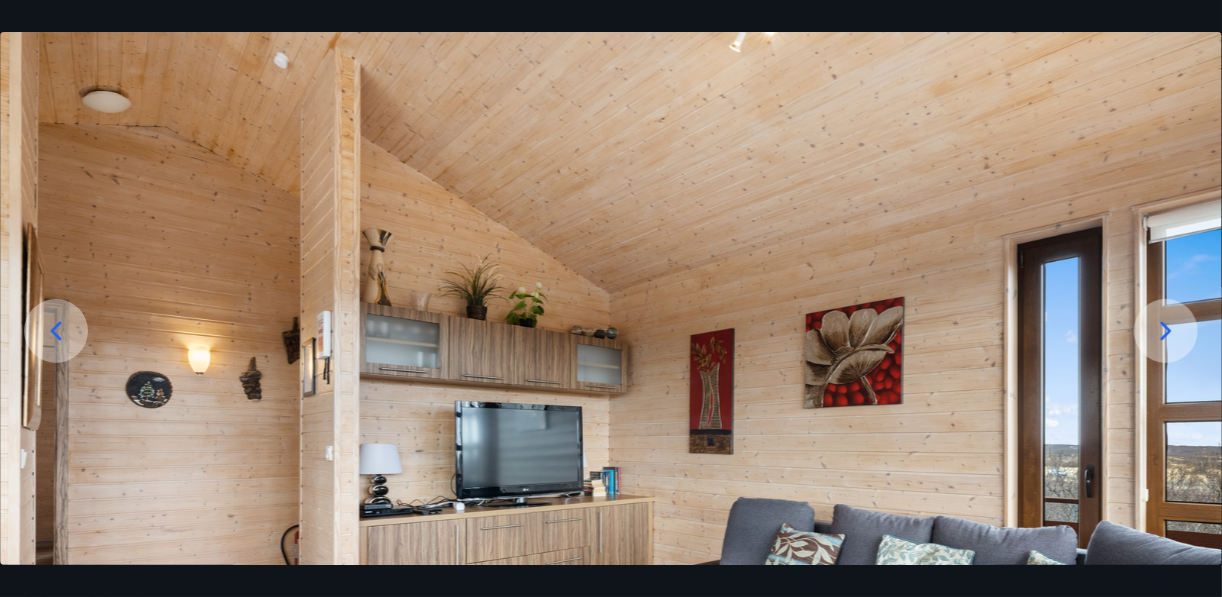 click 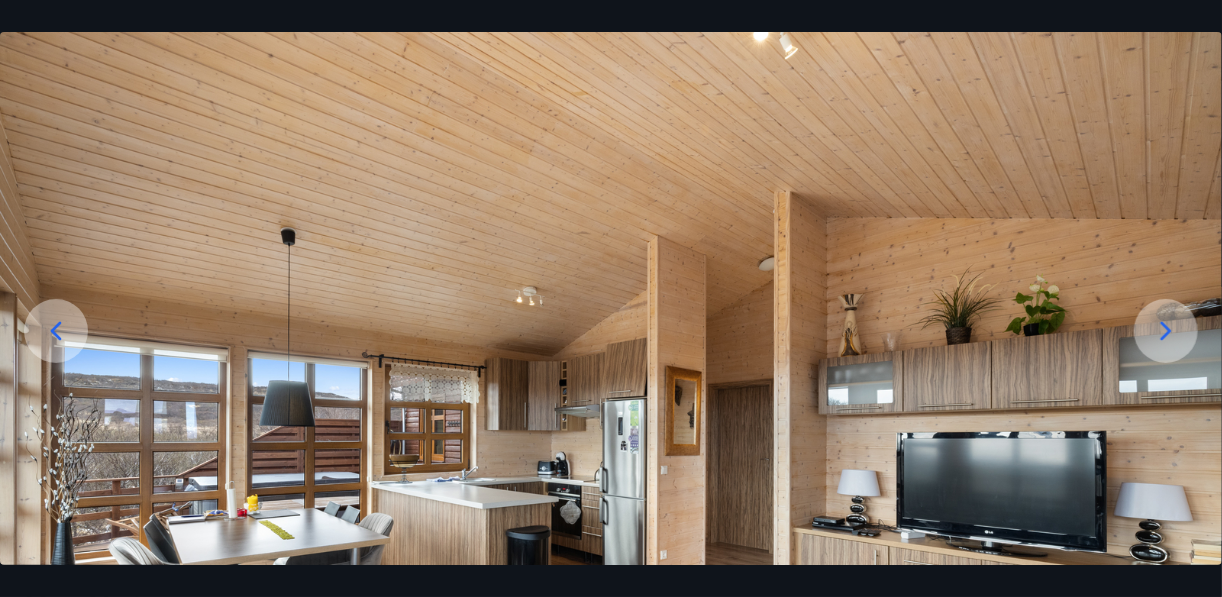 click 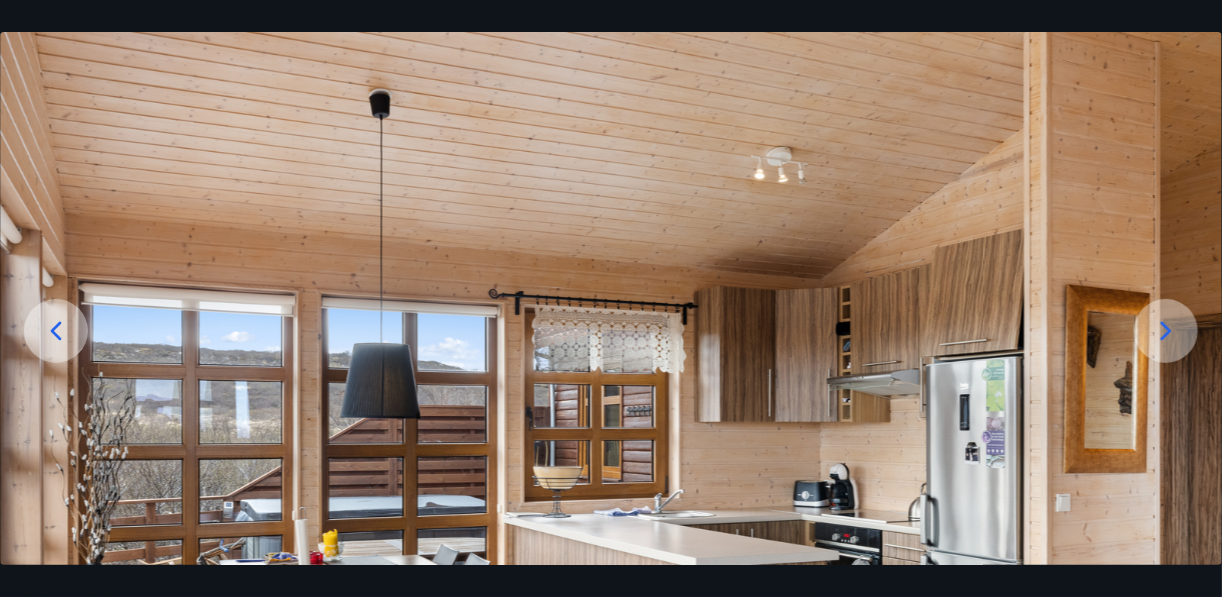click 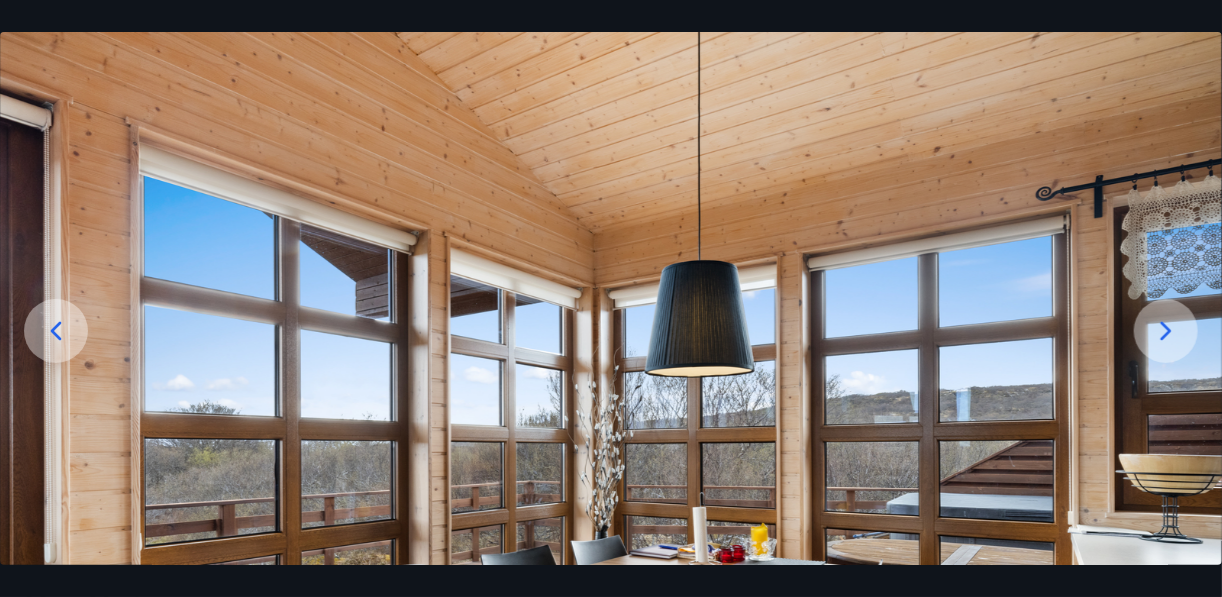 click 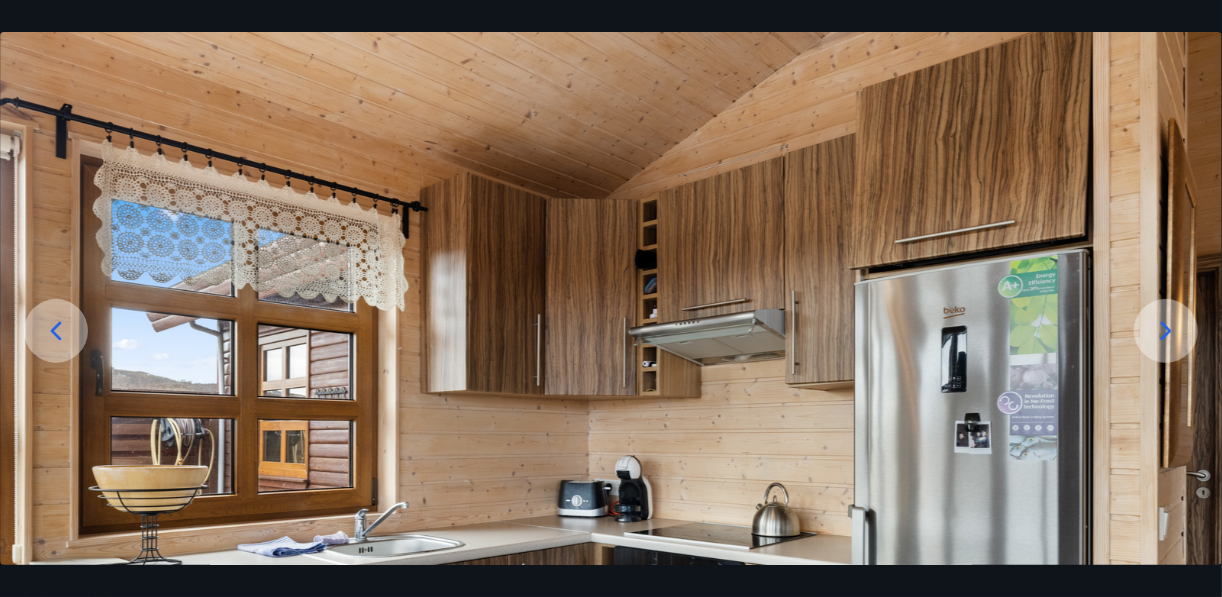click 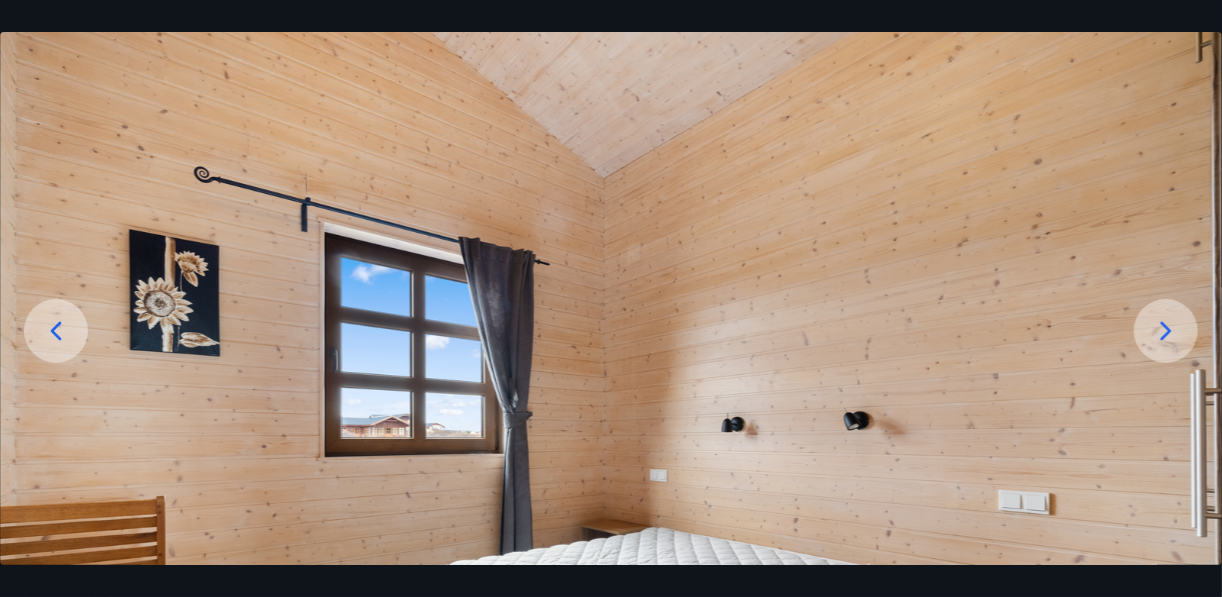 click 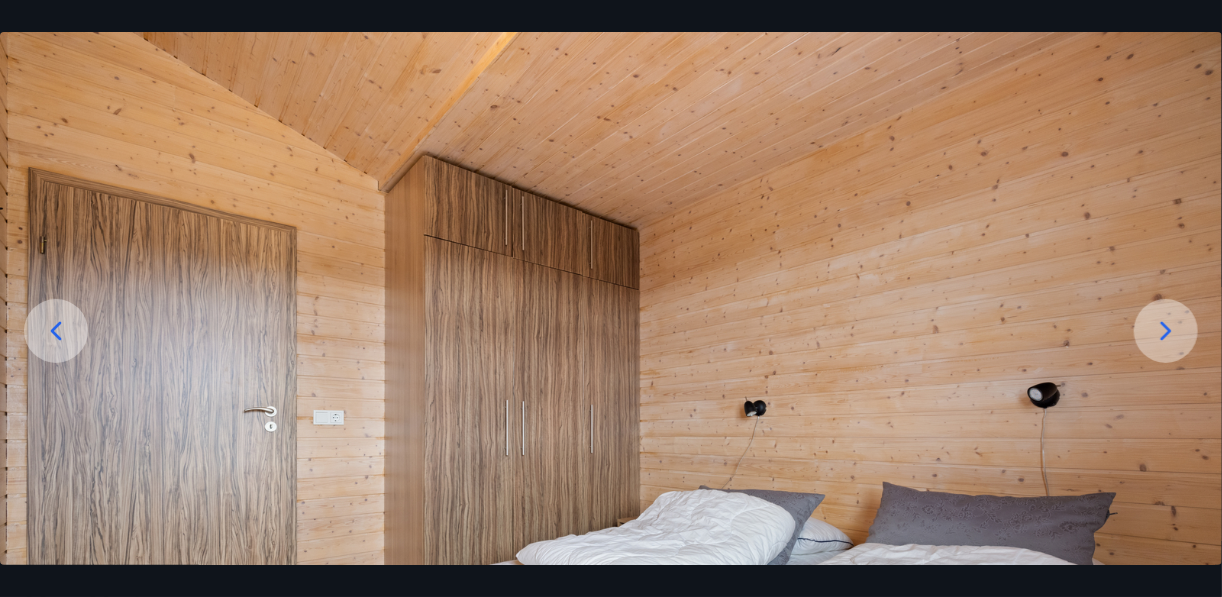click 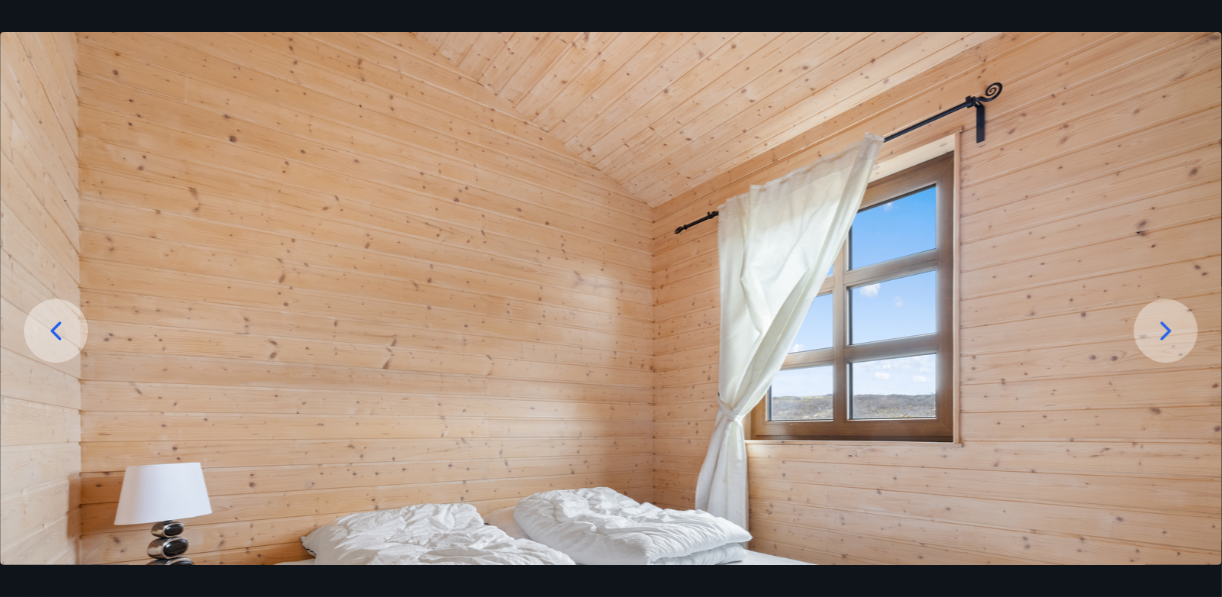 click 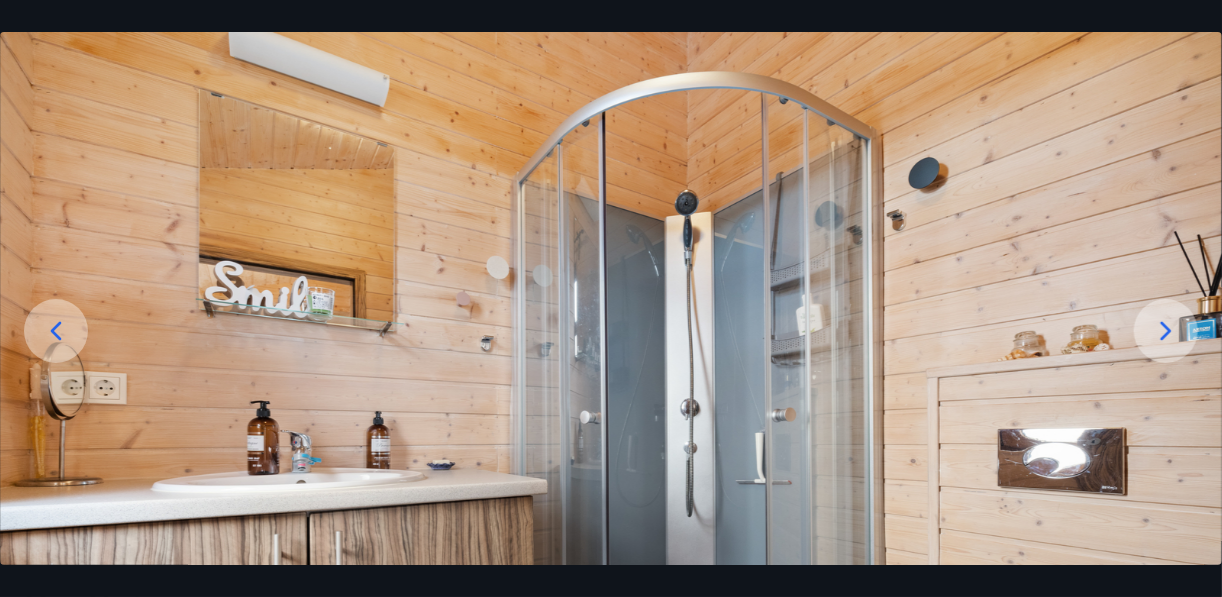 click 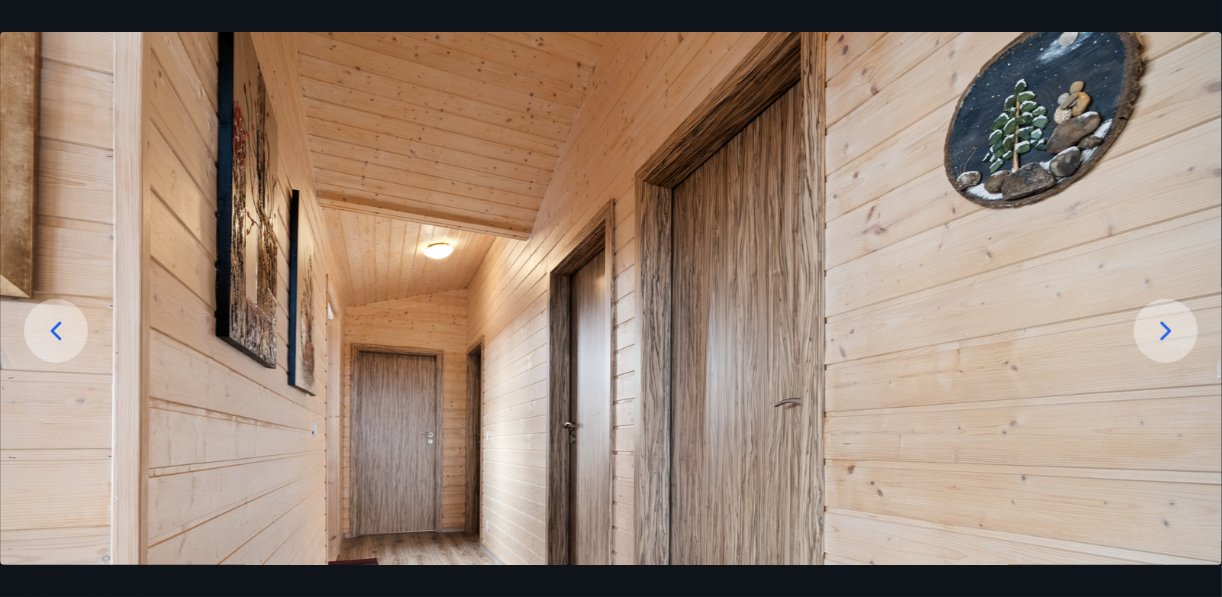 click 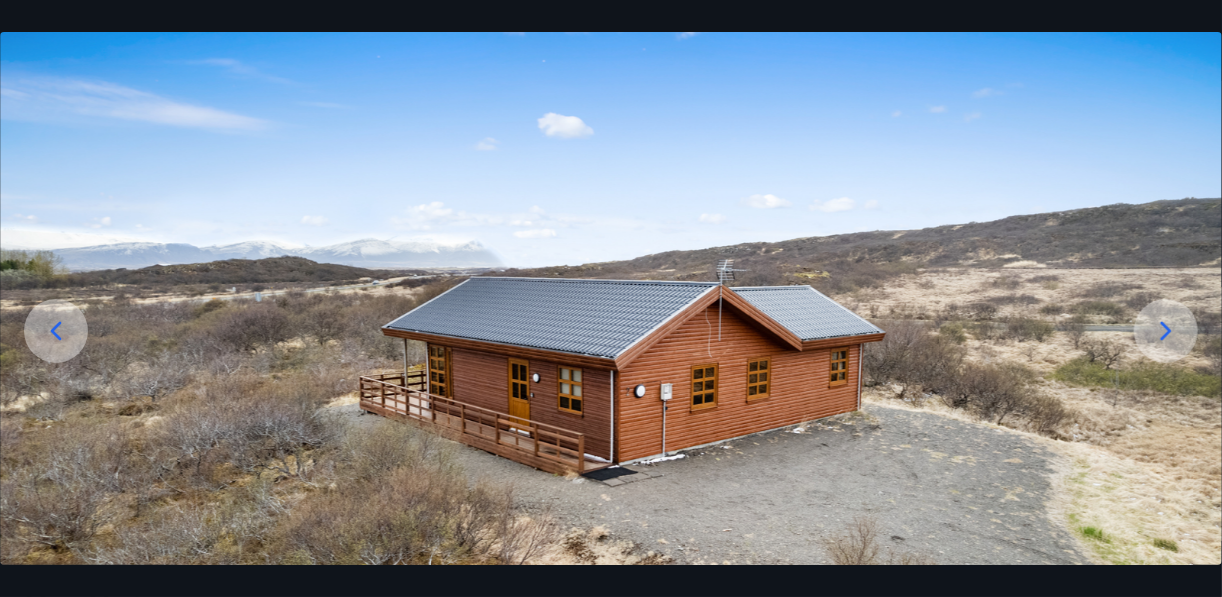 click 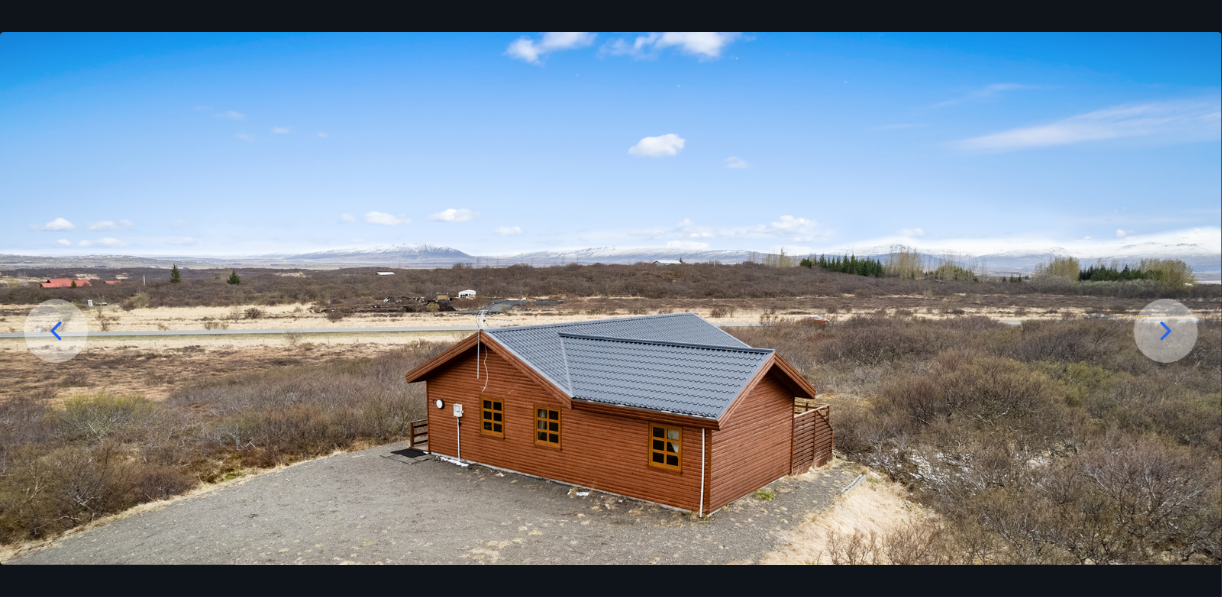click 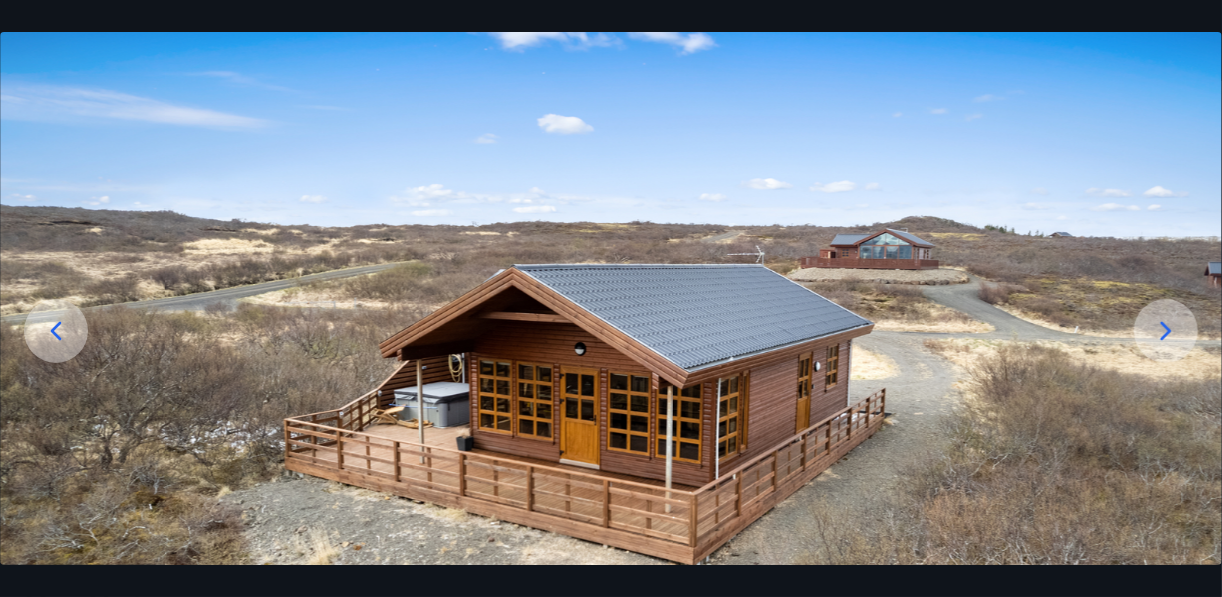 click 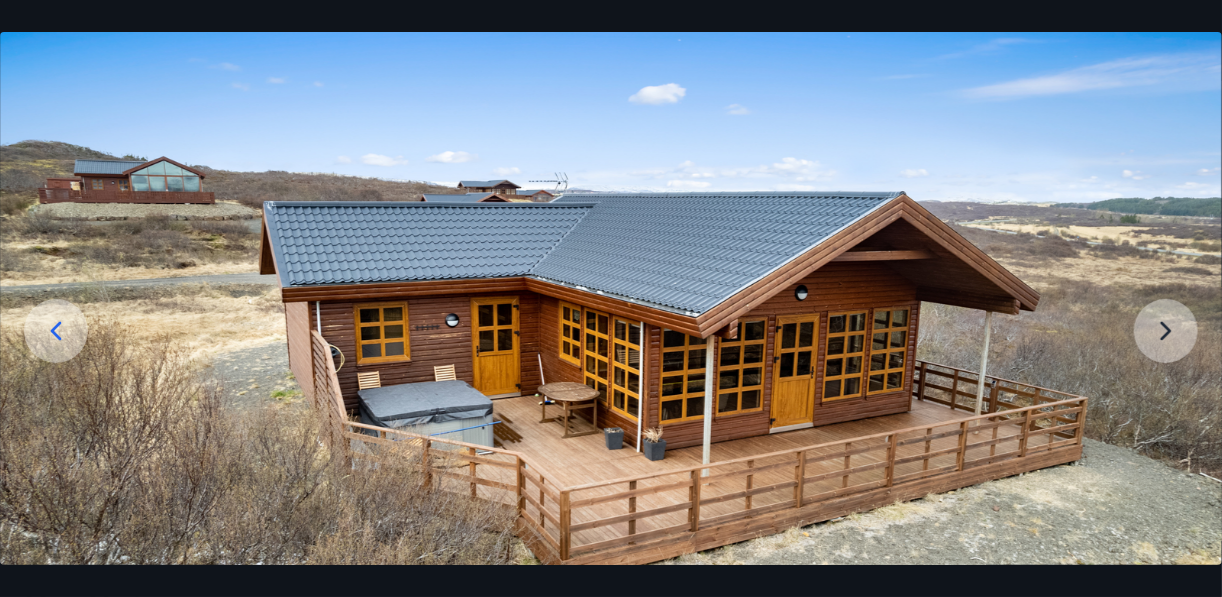click at bounding box center [611, 375] 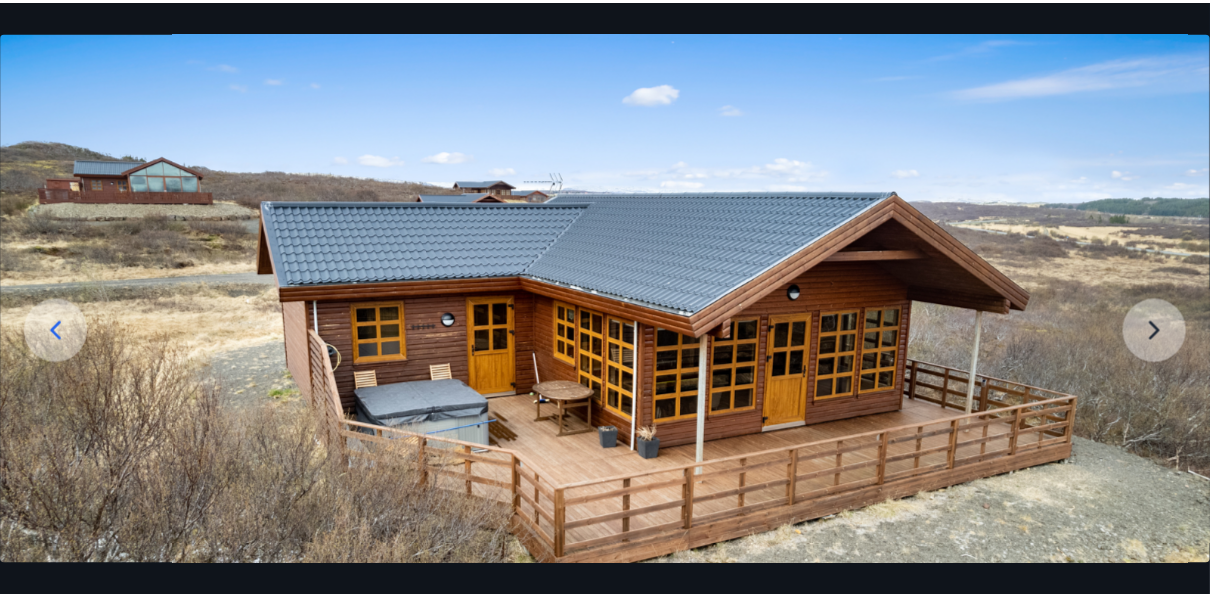 scroll, scrollTop: 0, scrollLeft: 0, axis: both 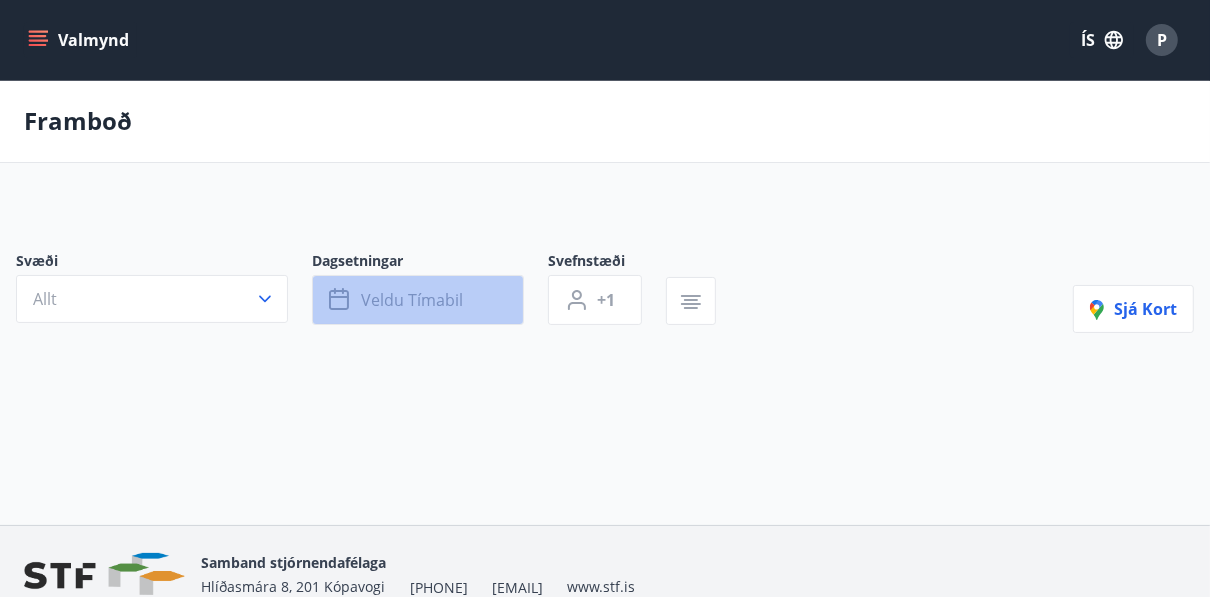 click on "Veldu tímabil" at bounding box center (418, 300) 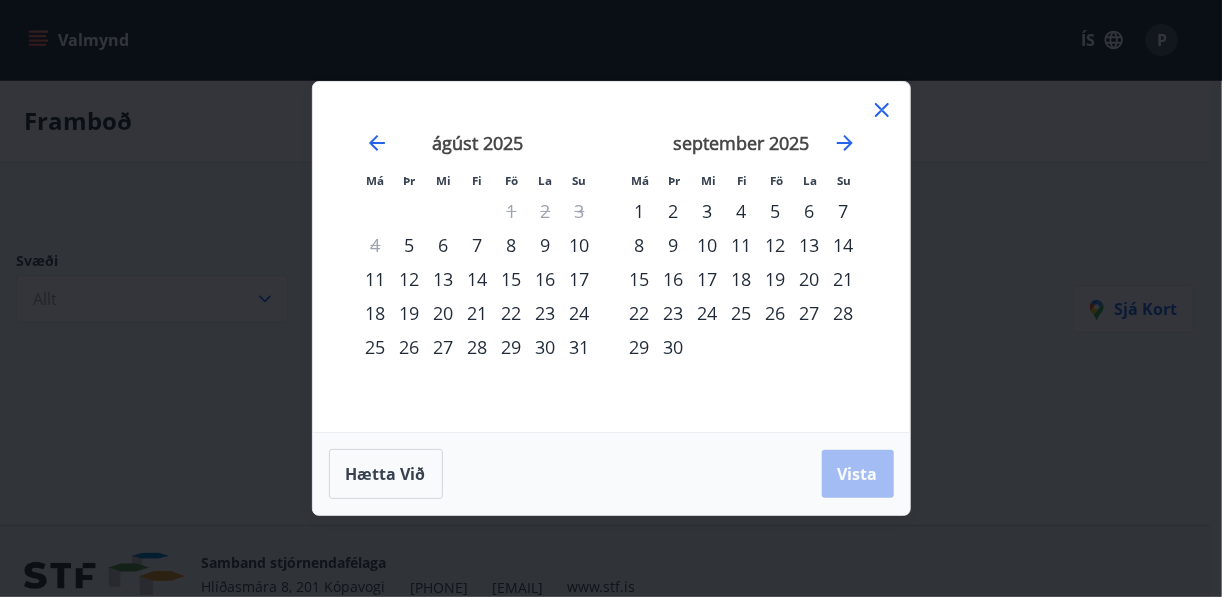 click on "29" at bounding box center (512, 347) 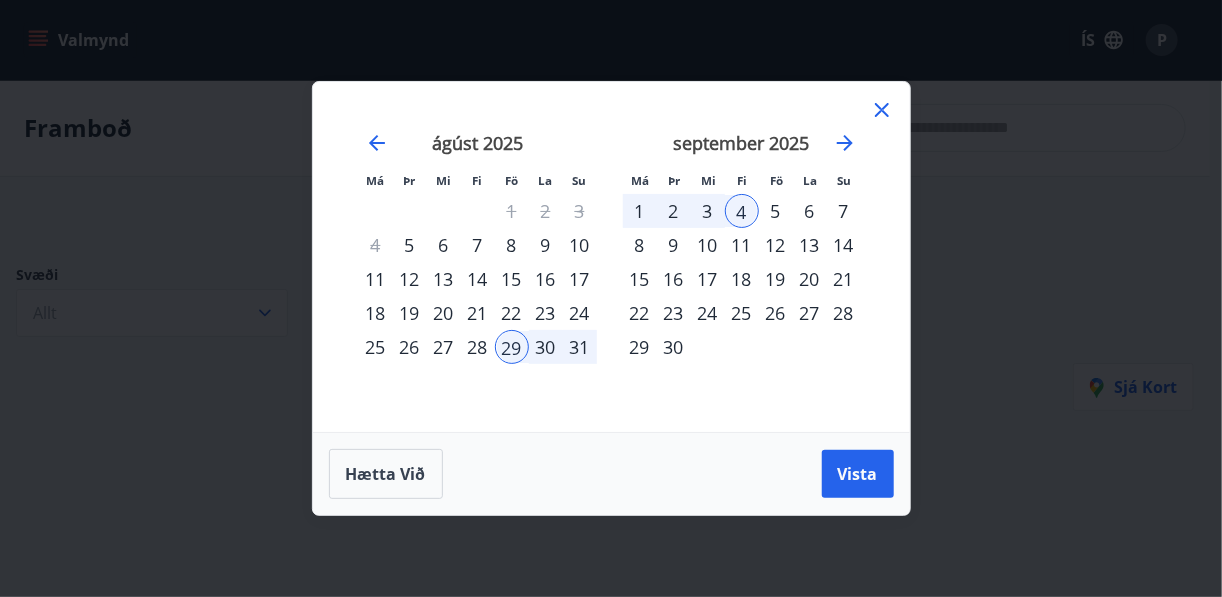 click on "4" at bounding box center (742, 211) 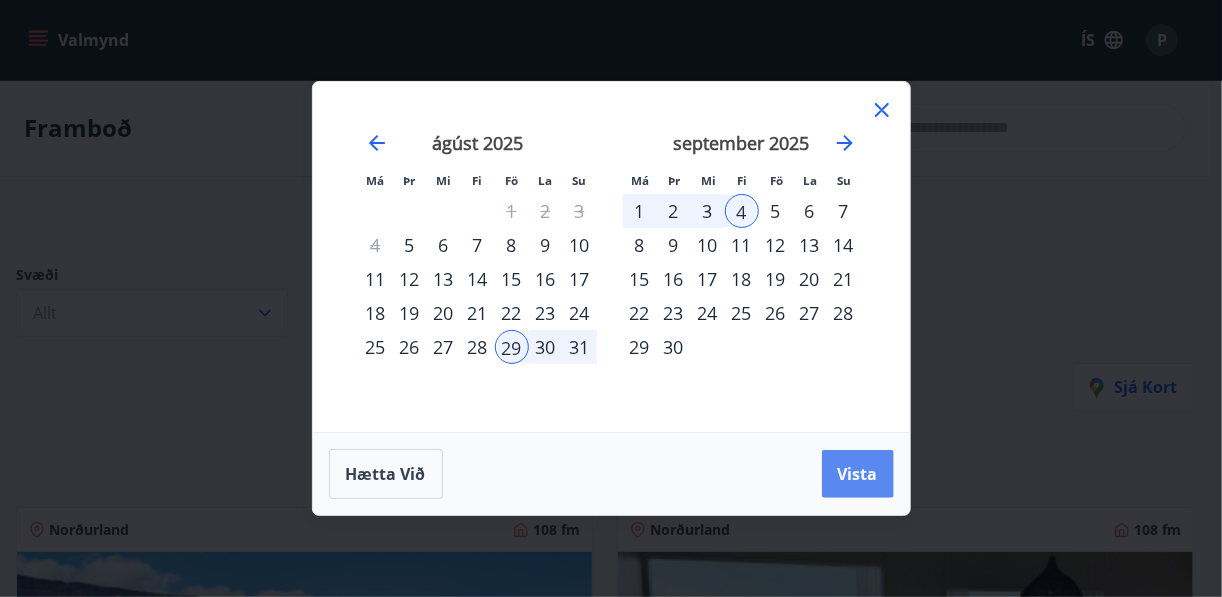 click on "Vista" at bounding box center (858, 474) 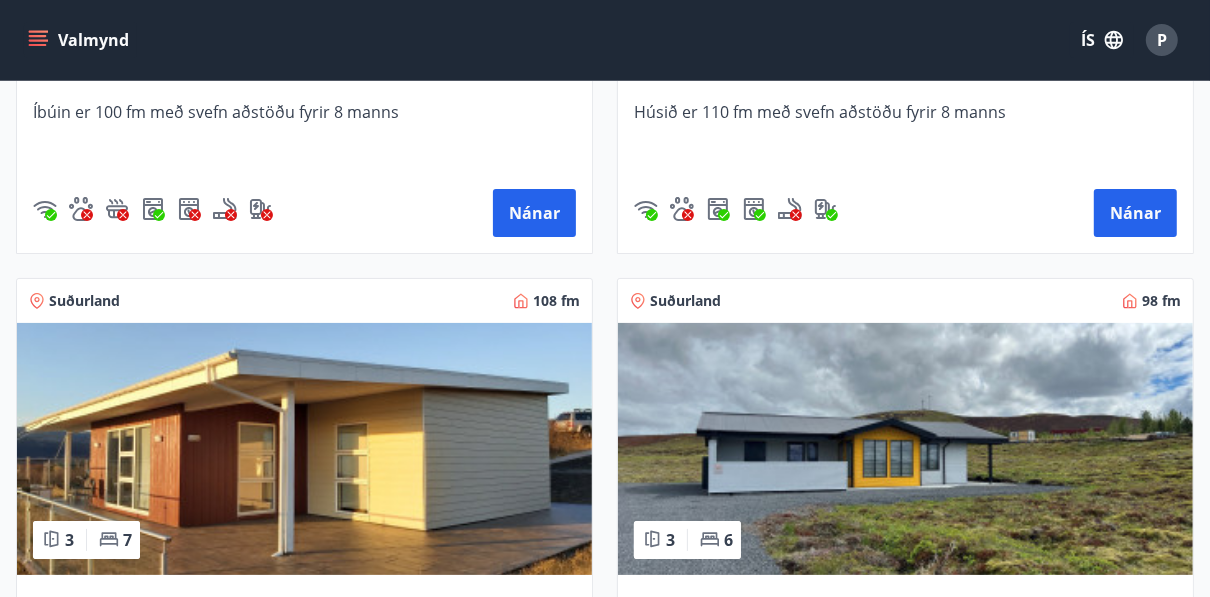 scroll, scrollTop: 5130, scrollLeft: 0, axis: vertical 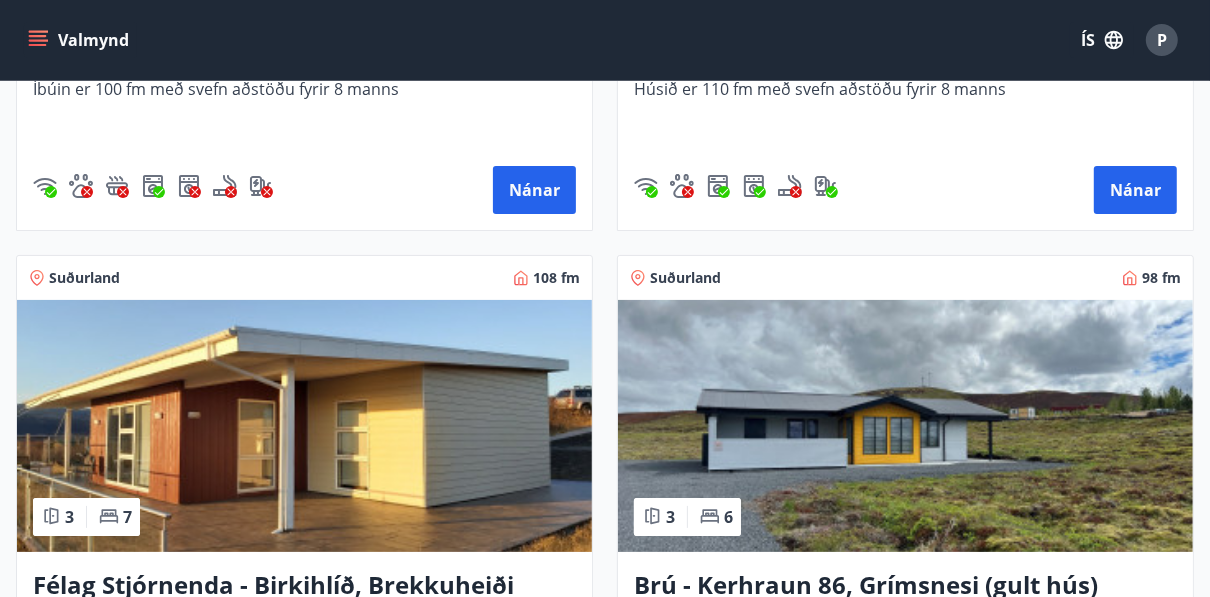 click at bounding box center (304, 426) 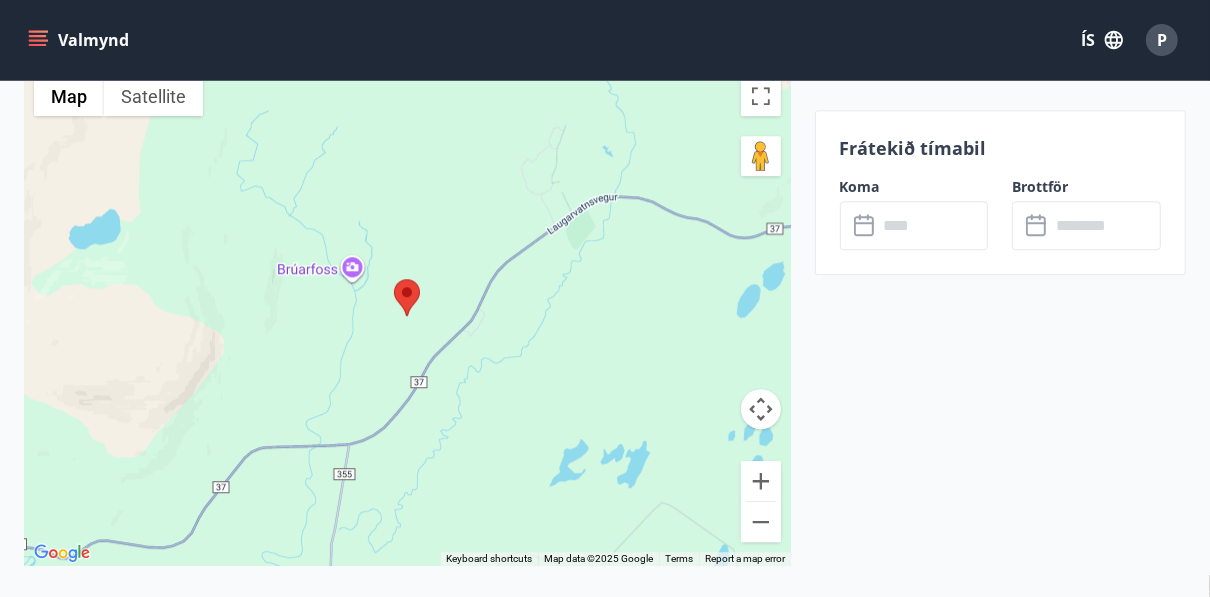 scroll, scrollTop: 3505, scrollLeft: 0, axis: vertical 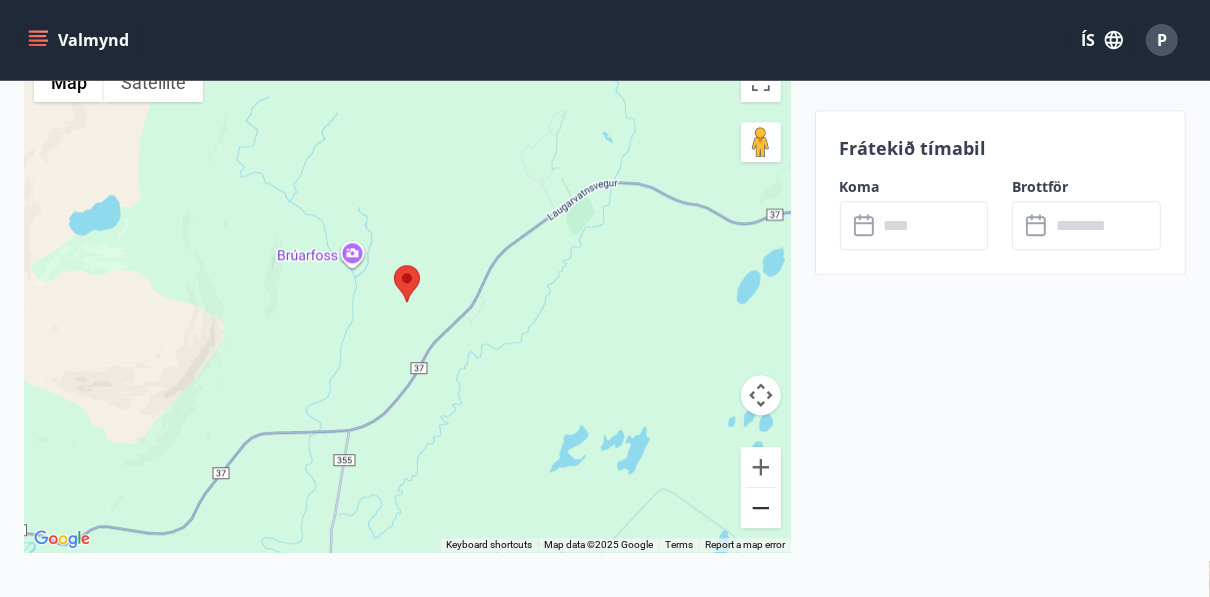 click at bounding box center (761, 508) 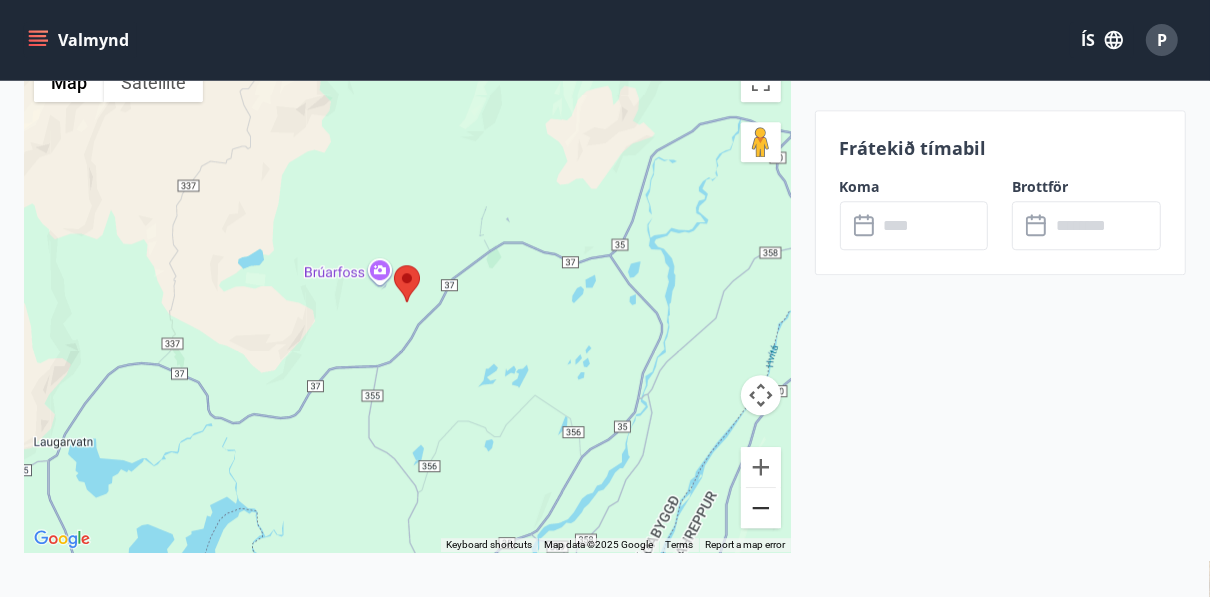 click at bounding box center (761, 508) 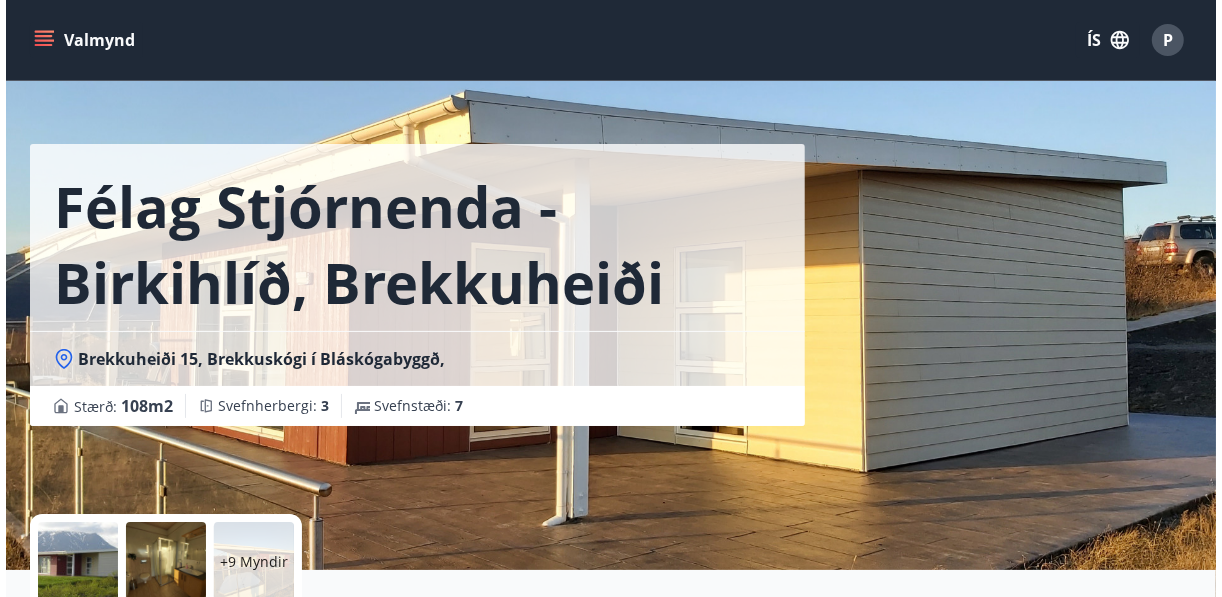 scroll, scrollTop: 8, scrollLeft: 0, axis: vertical 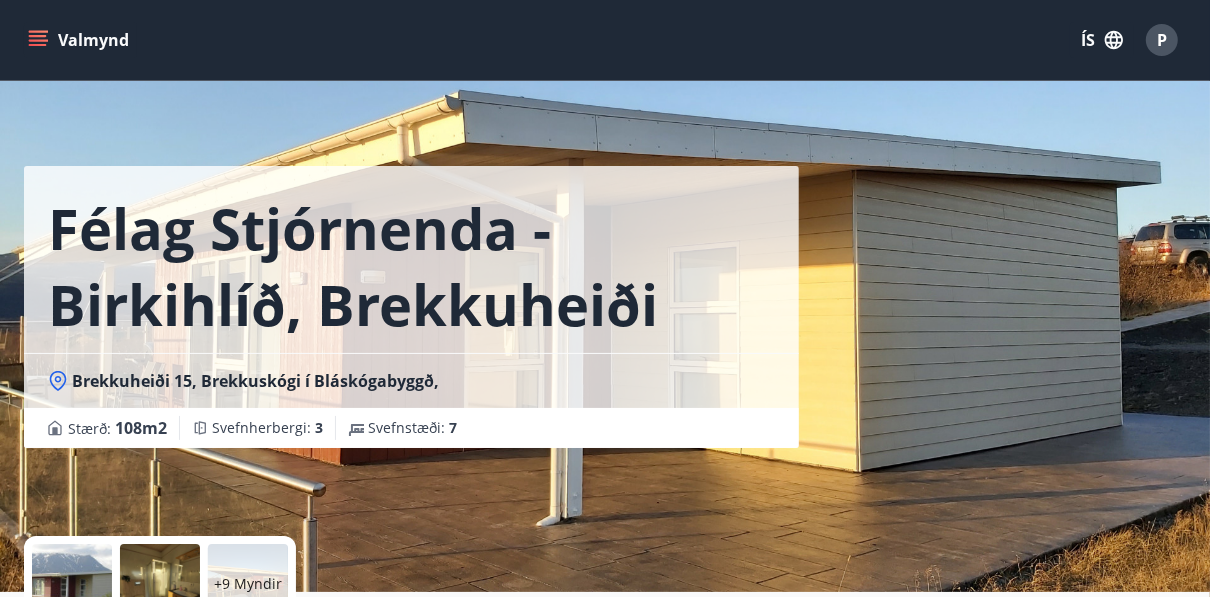 click at bounding box center [72, 584] 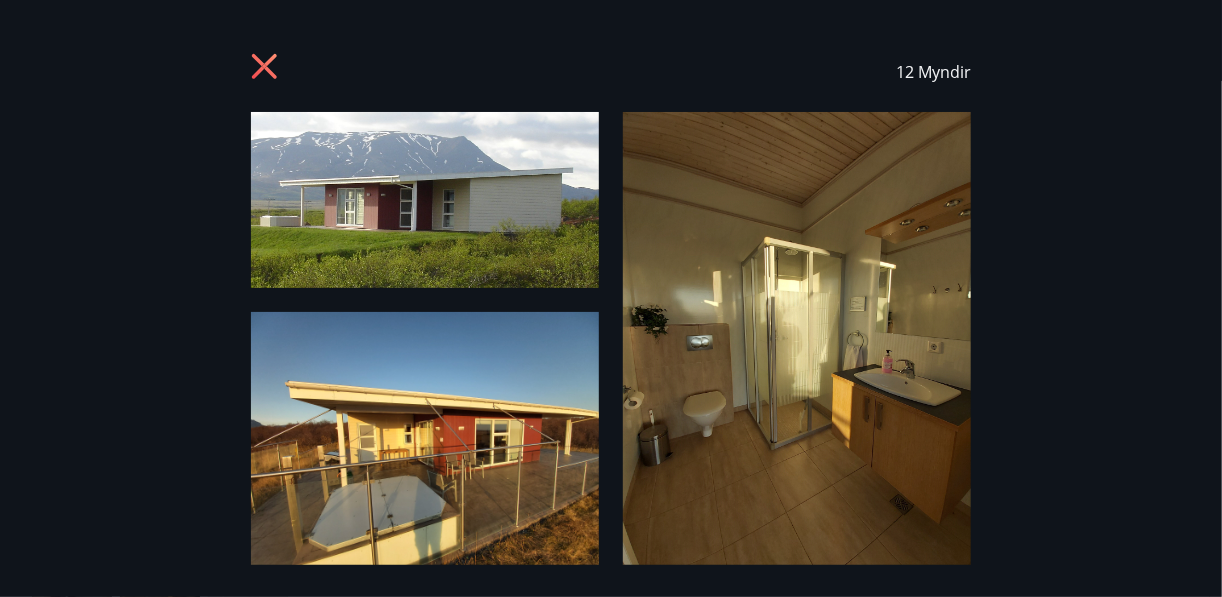 click at bounding box center (425, 200) 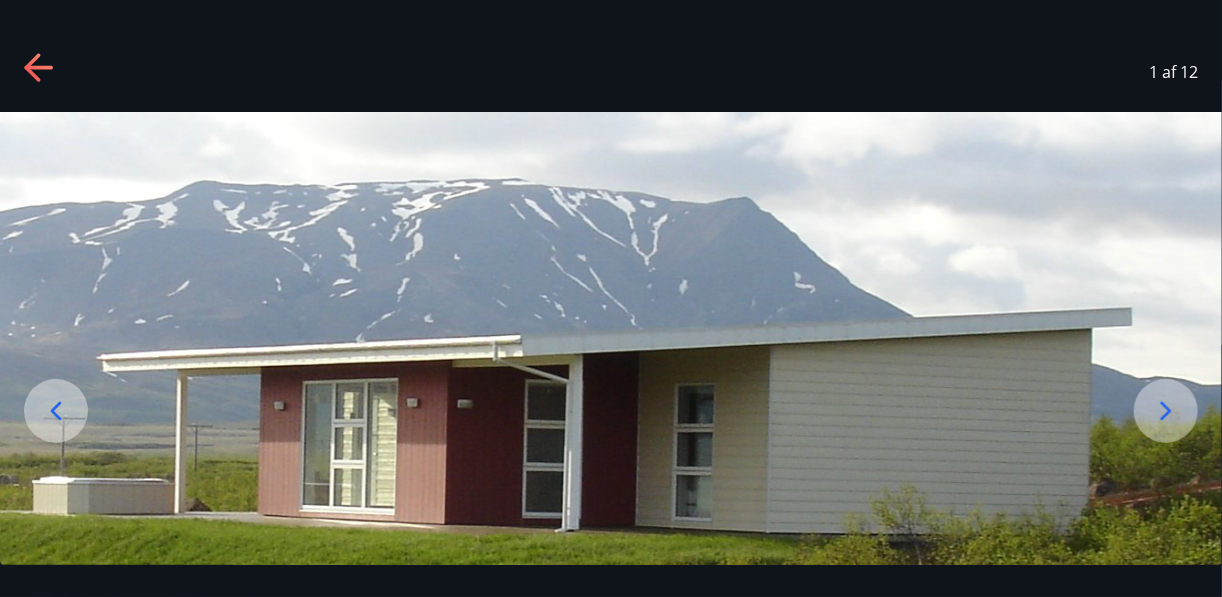 click 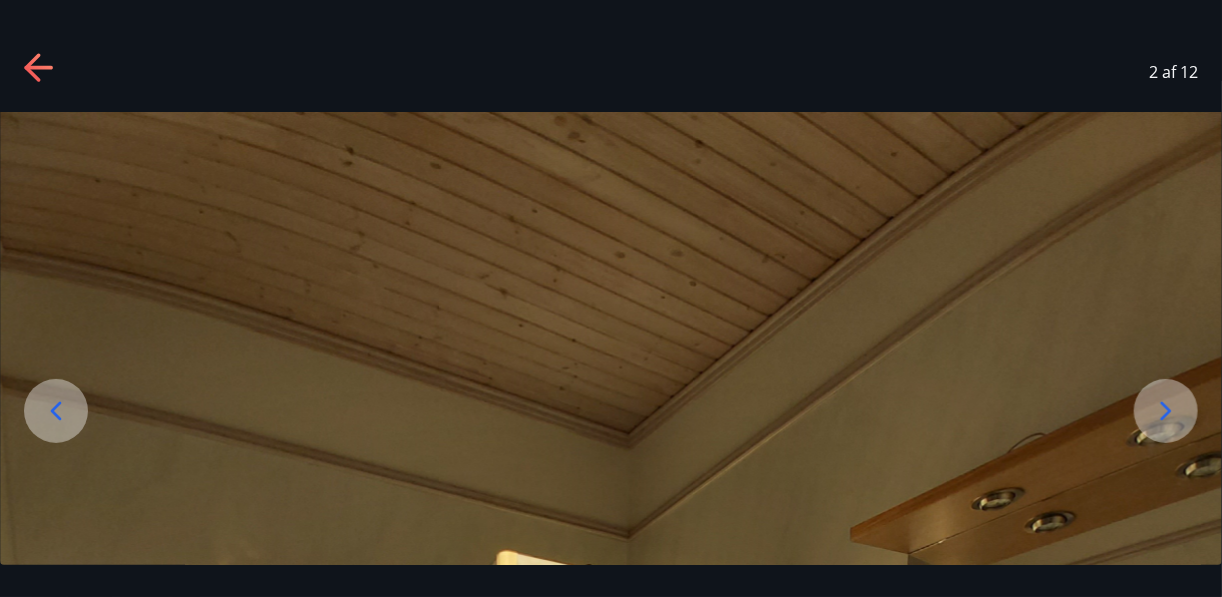 click 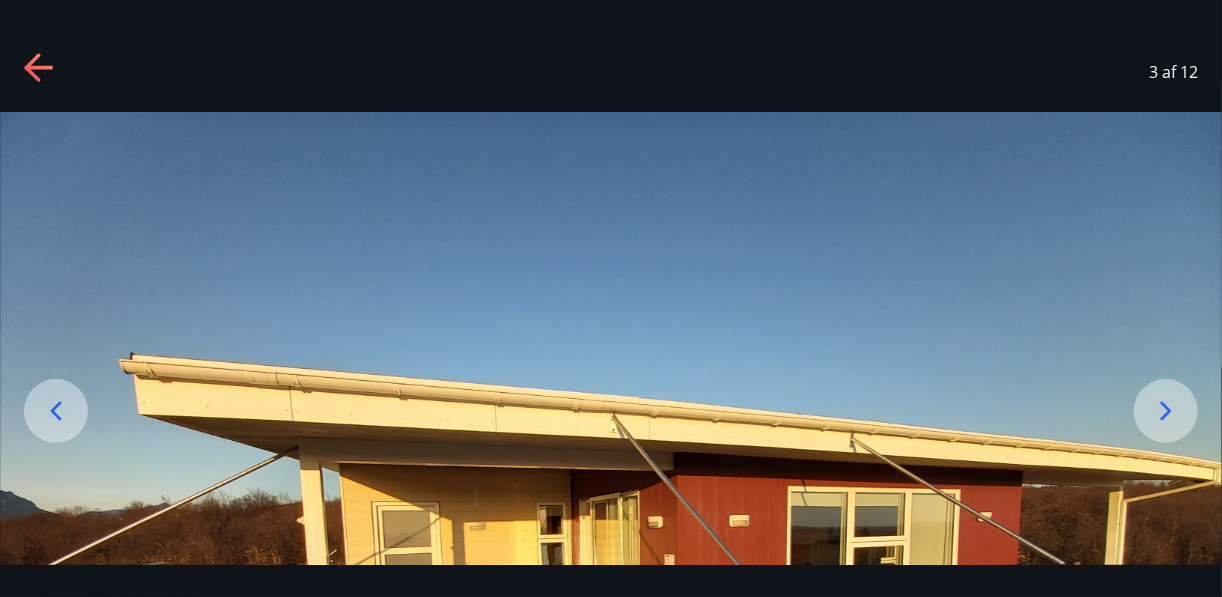 click 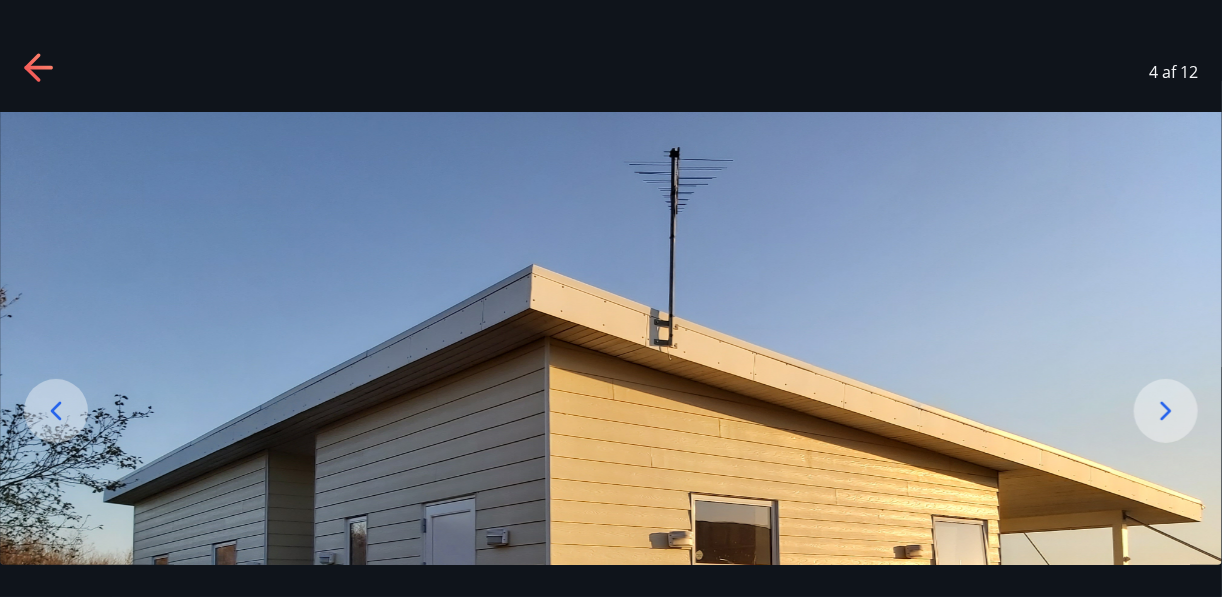 click 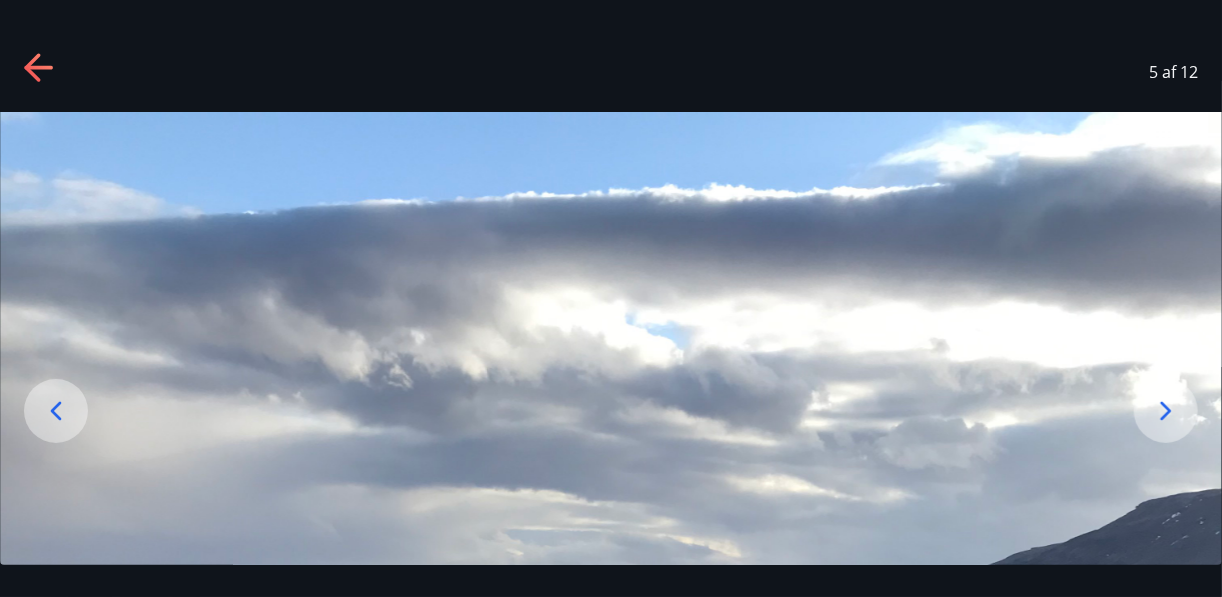 click 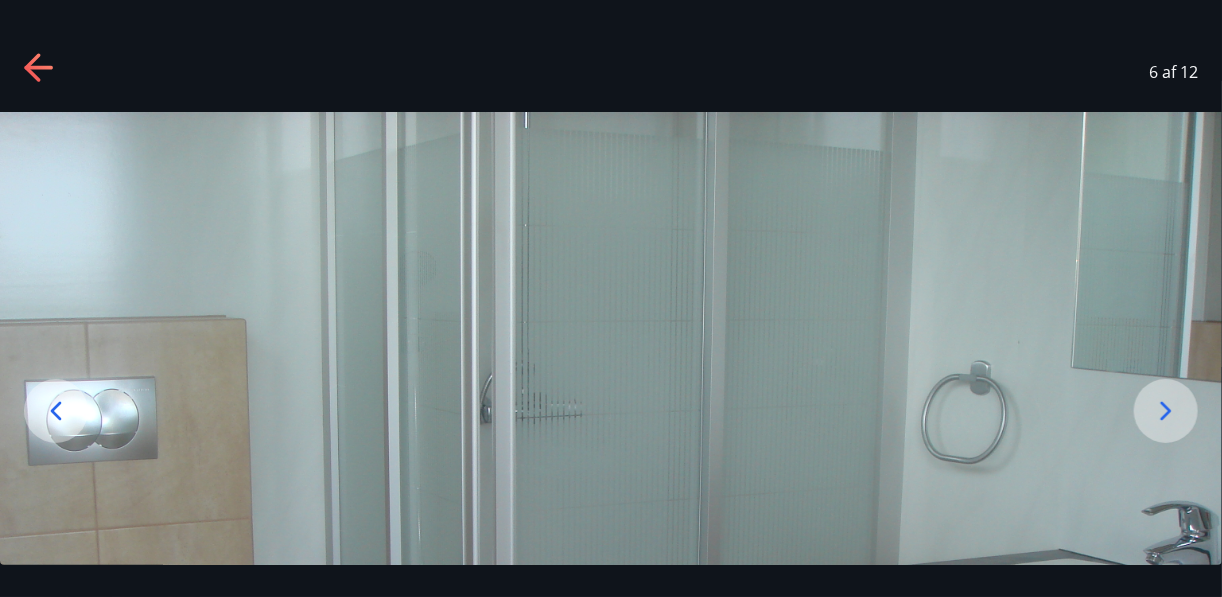 click 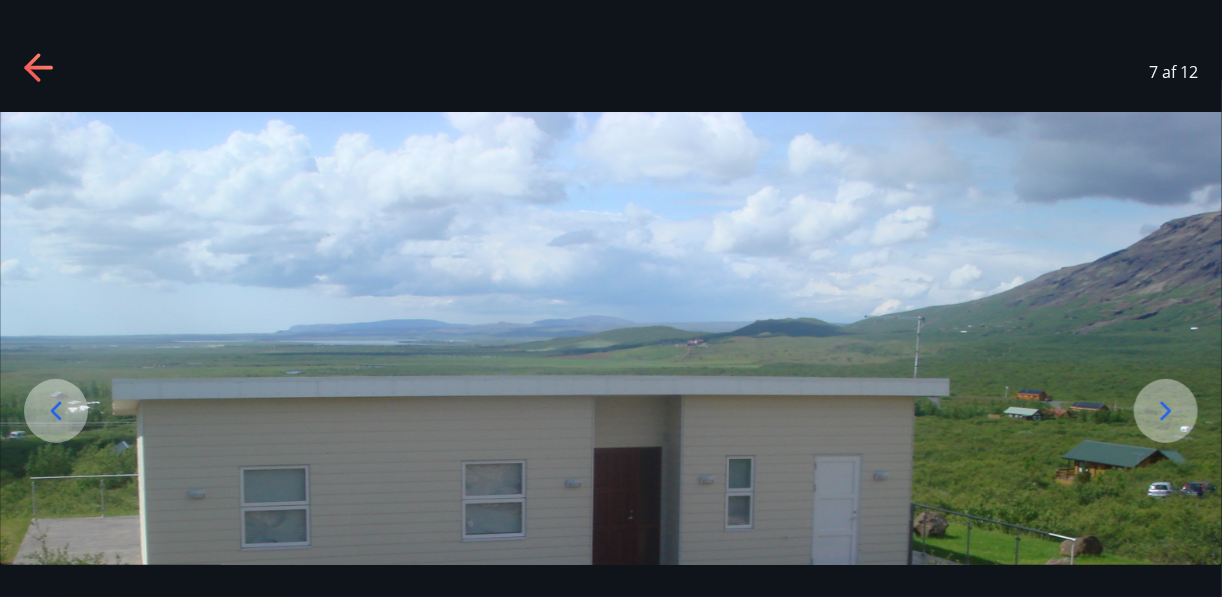 click 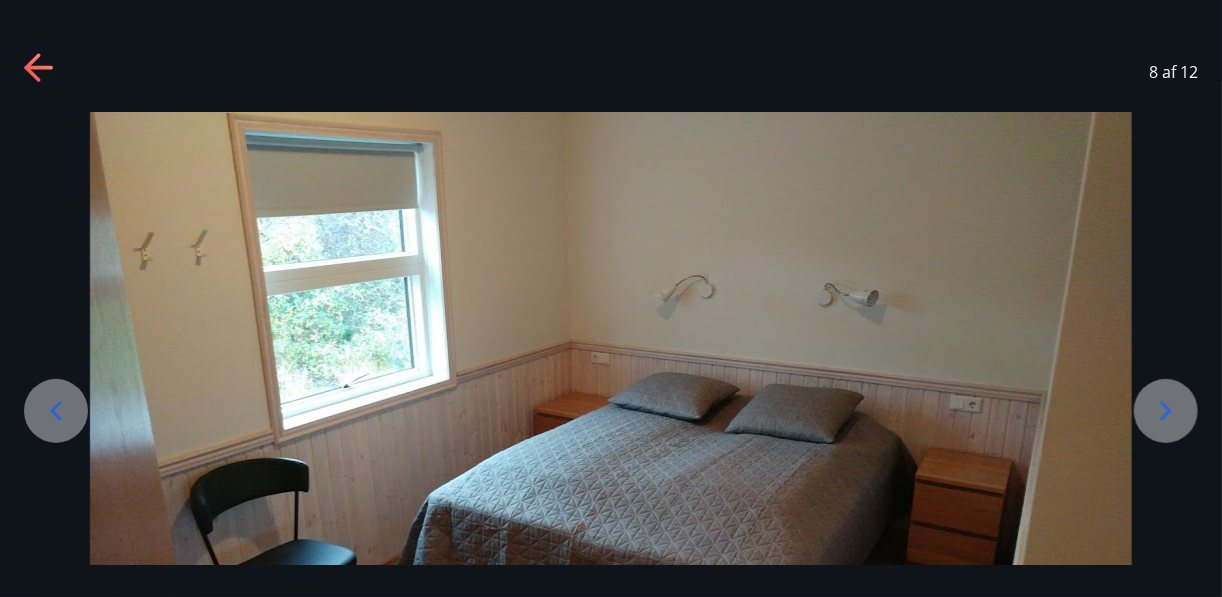 click 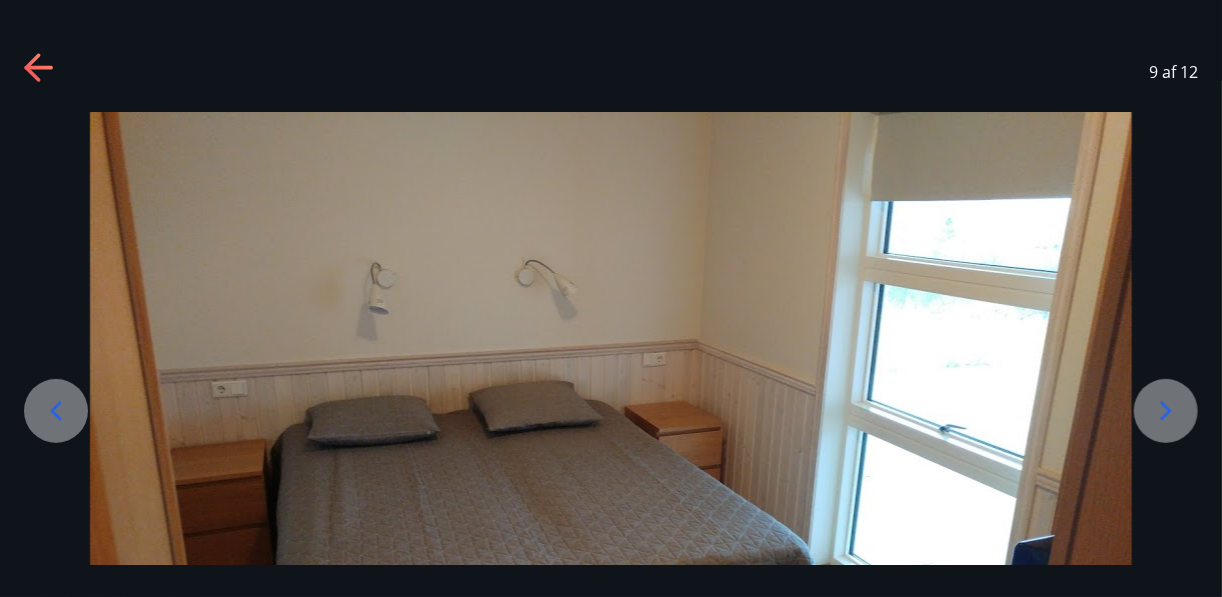 click 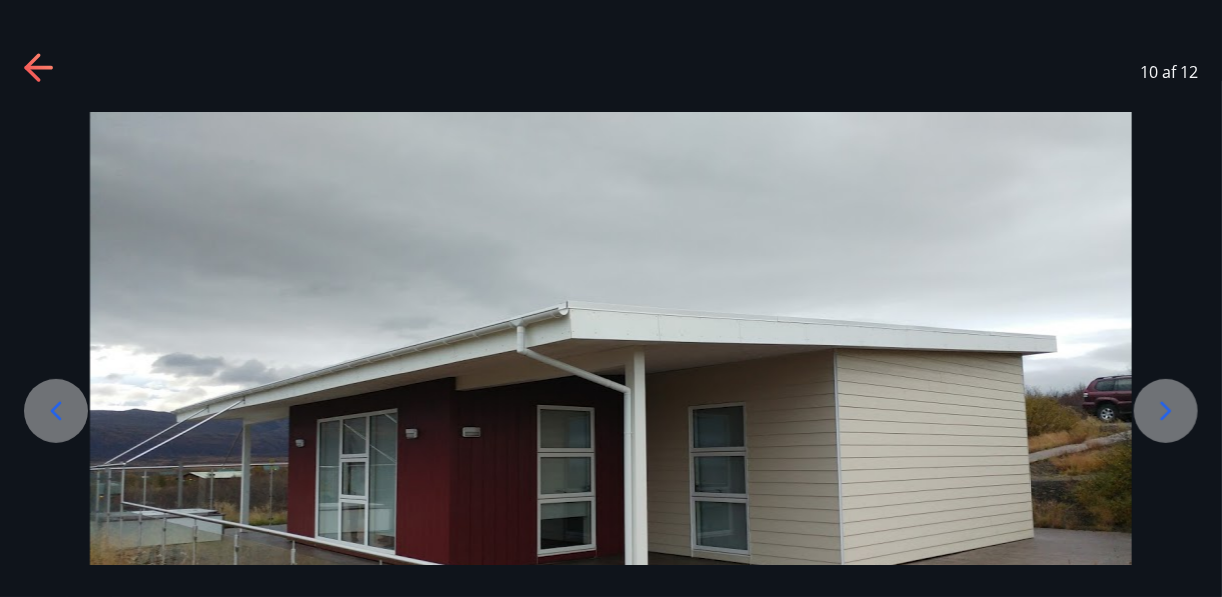 click 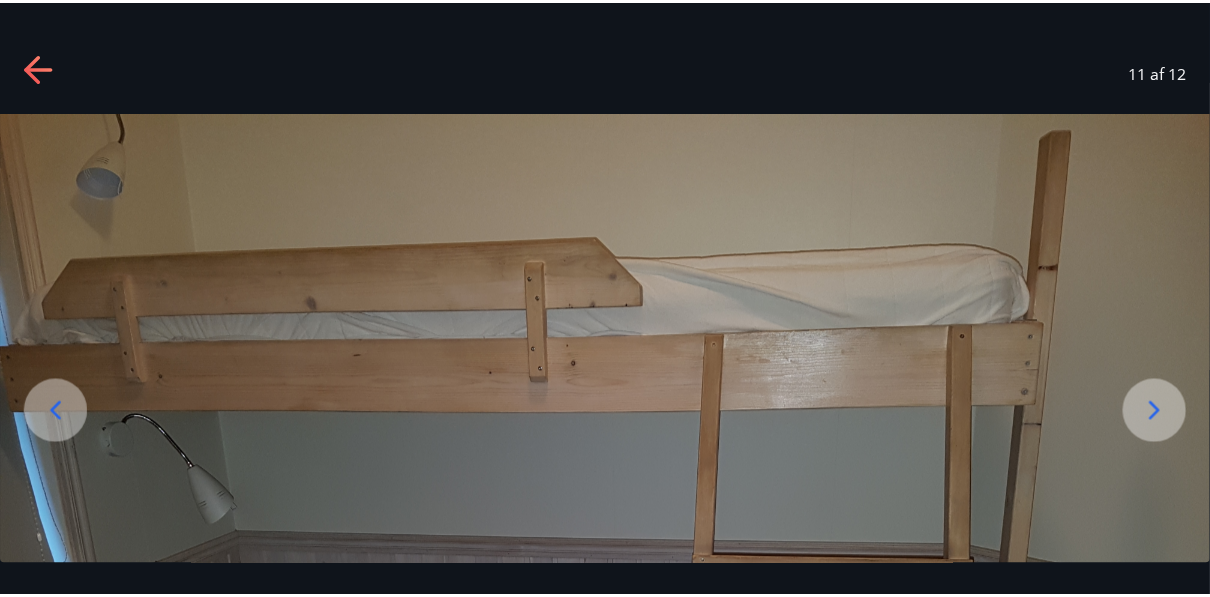 scroll, scrollTop: 0, scrollLeft: 0, axis: both 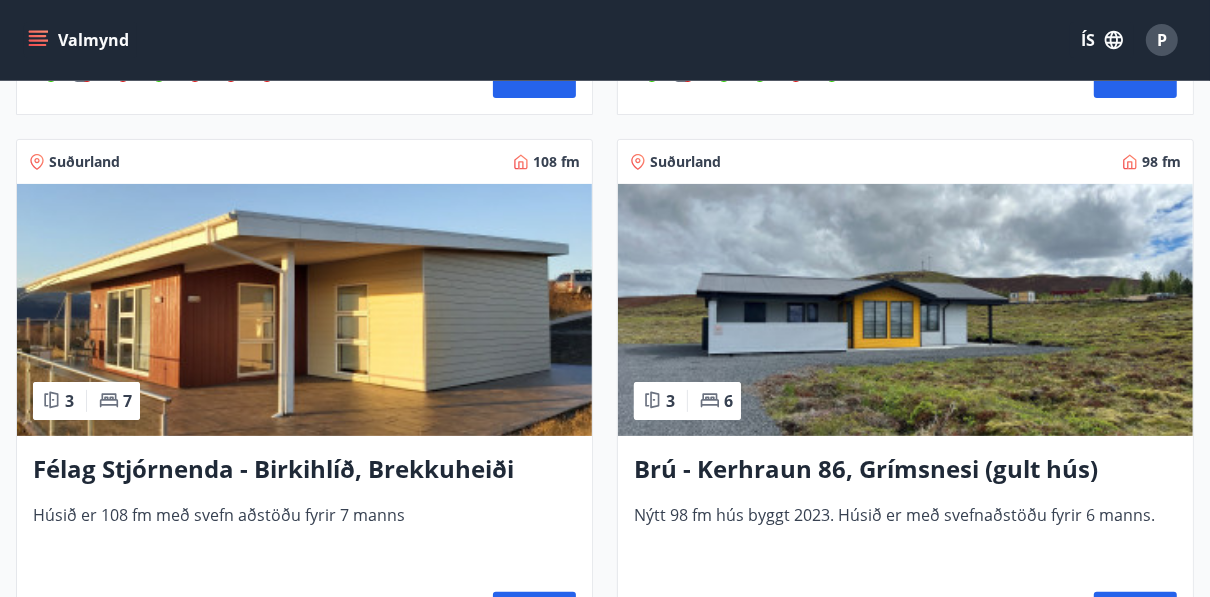 click at bounding box center (905, 310) 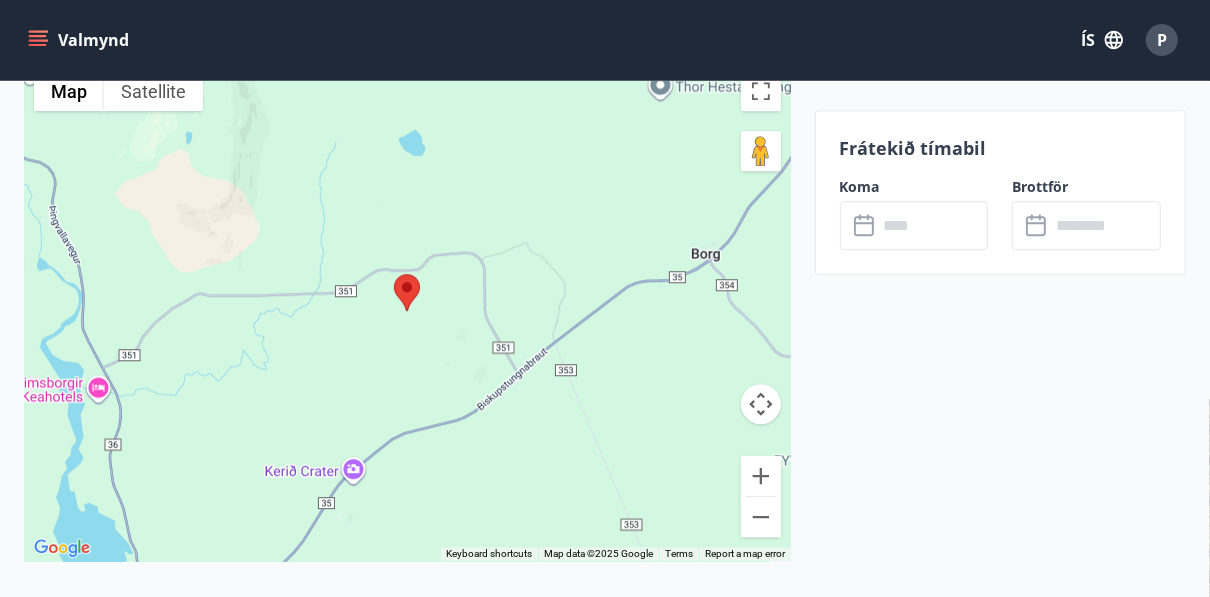 scroll, scrollTop: 3672, scrollLeft: 0, axis: vertical 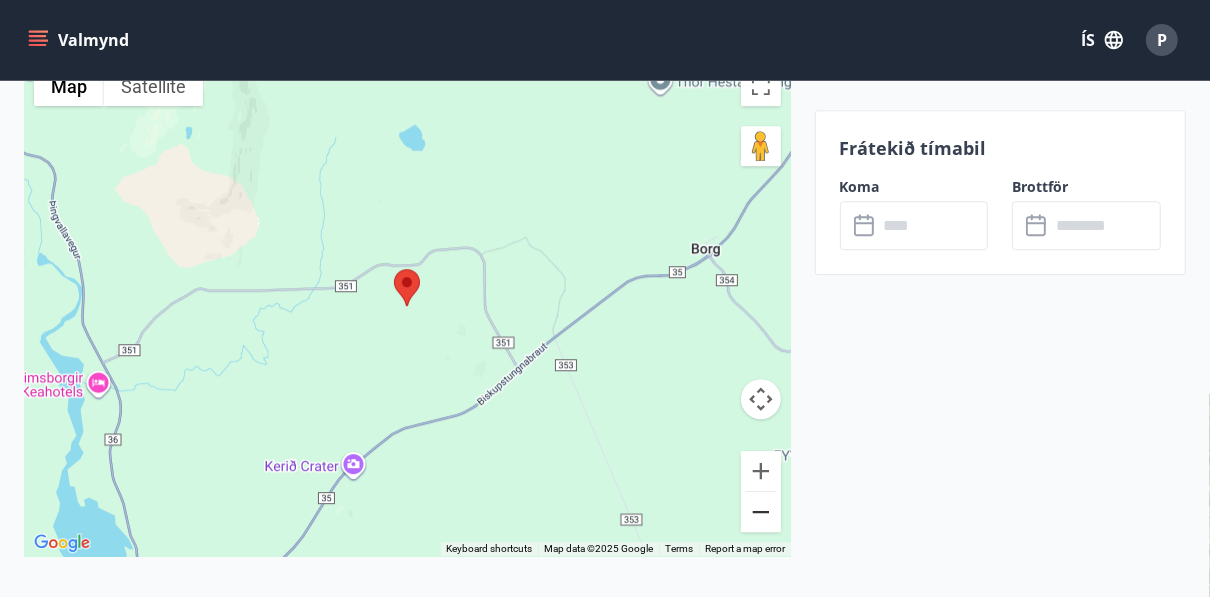 click at bounding box center [761, 512] 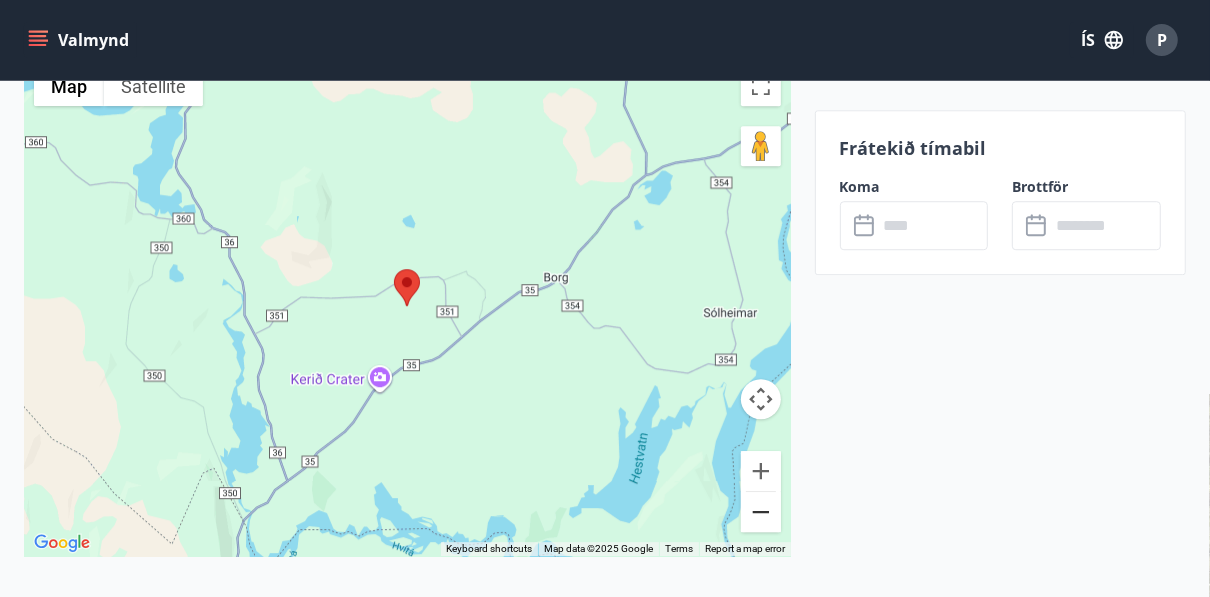 click at bounding box center [761, 512] 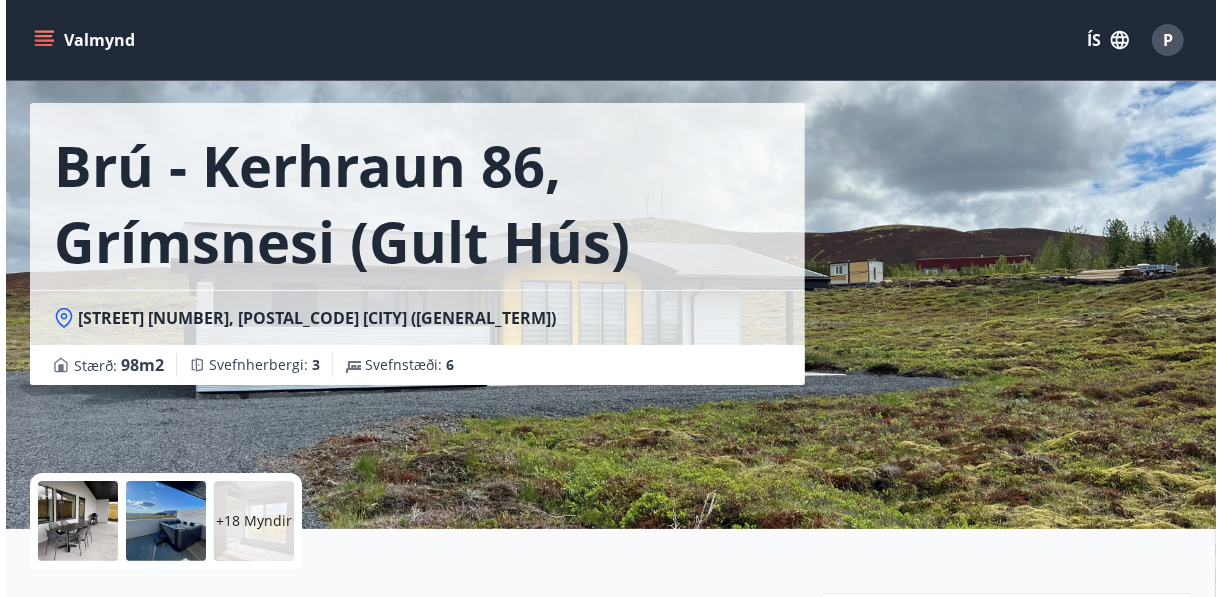 scroll, scrollTop: 92, scrollLeft: 0, axis: vertical 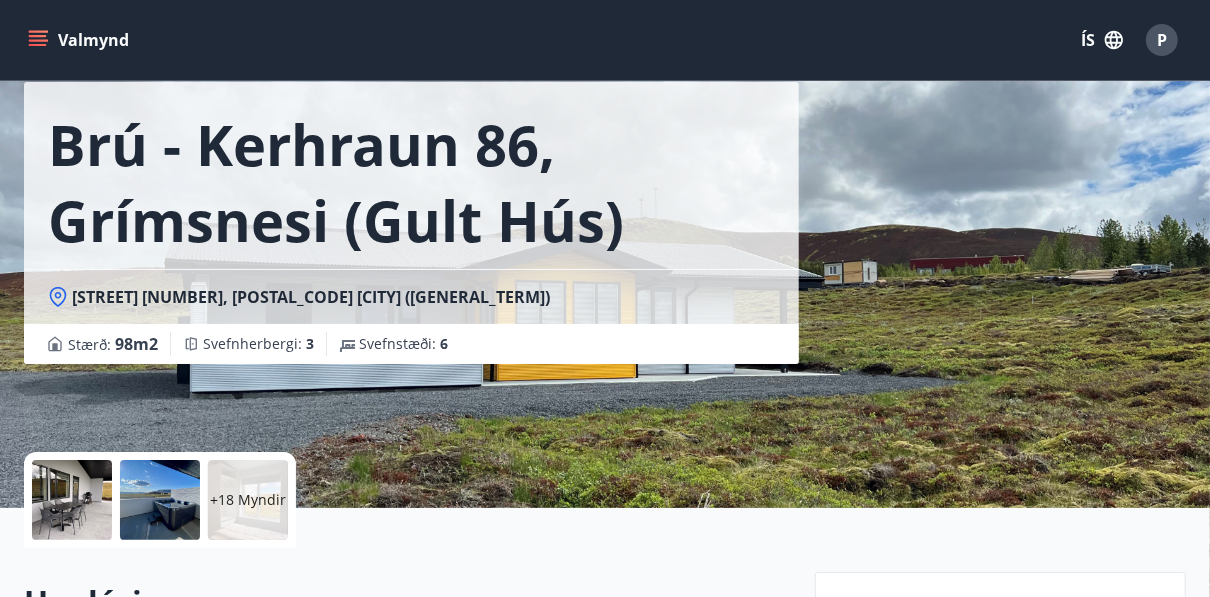 click at bounding box center (72, 500) 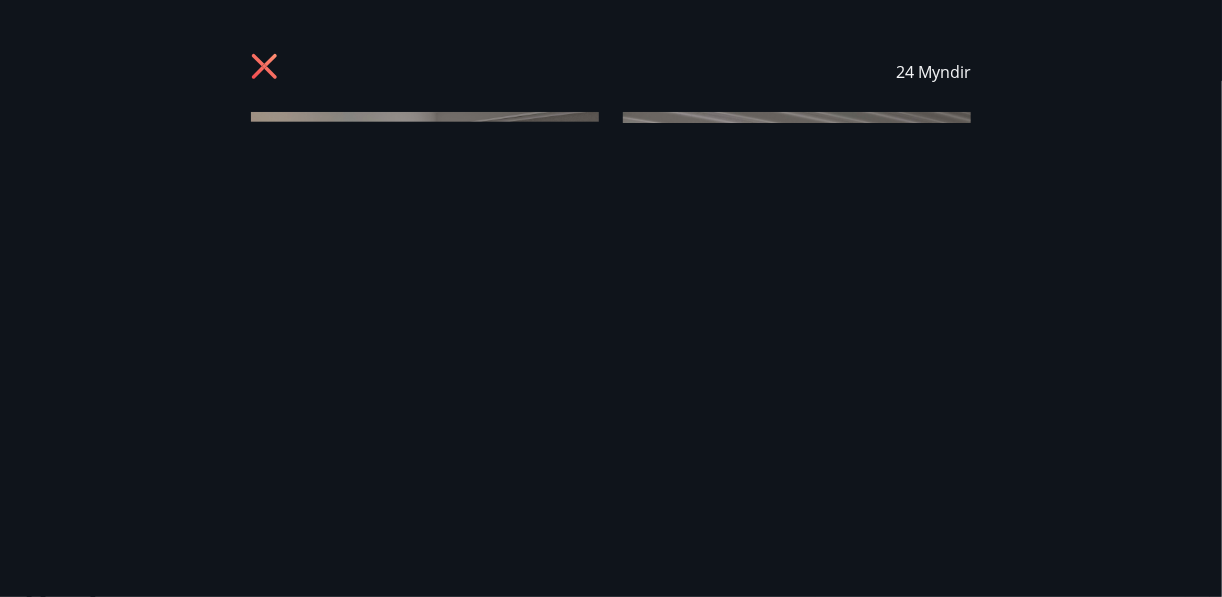 click at bounding box center [425, 242] 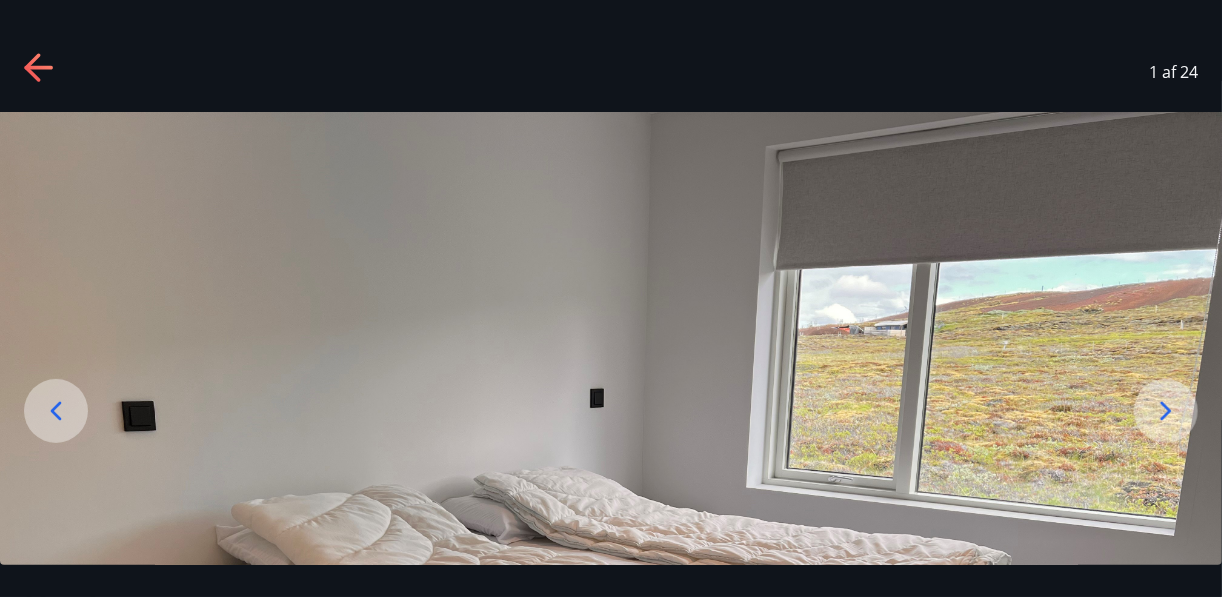 click 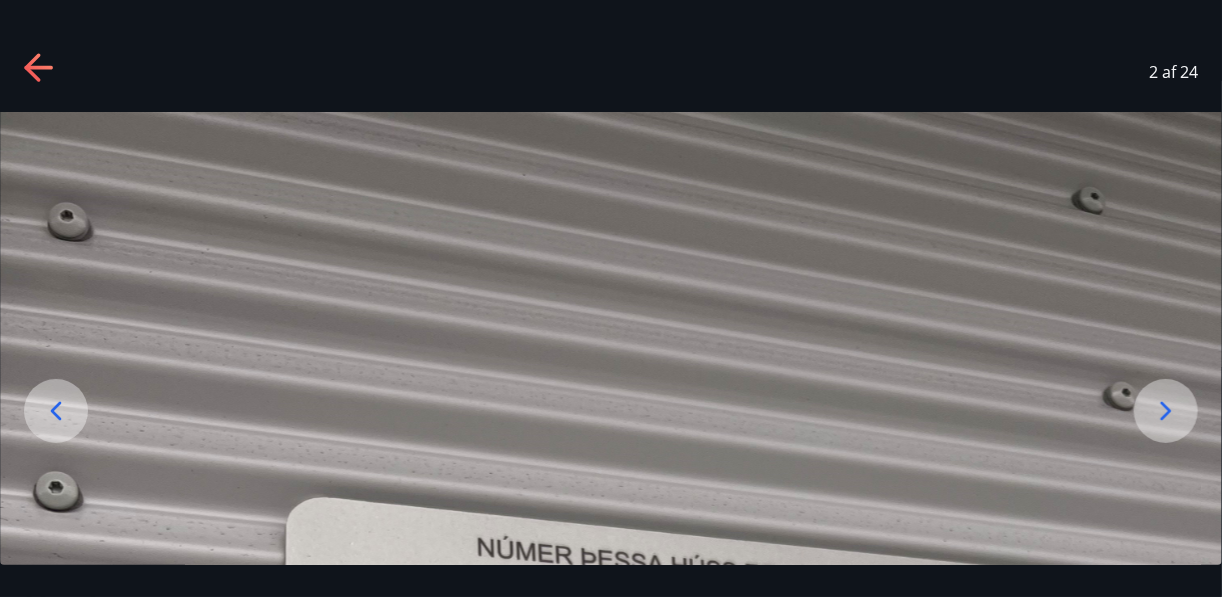 click 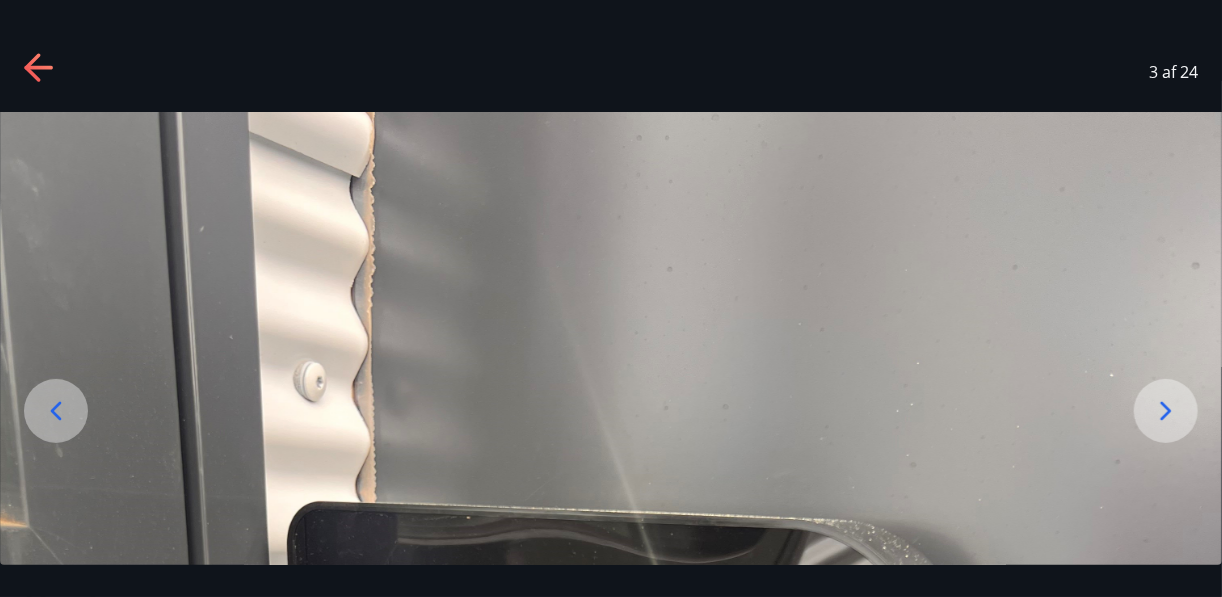 click 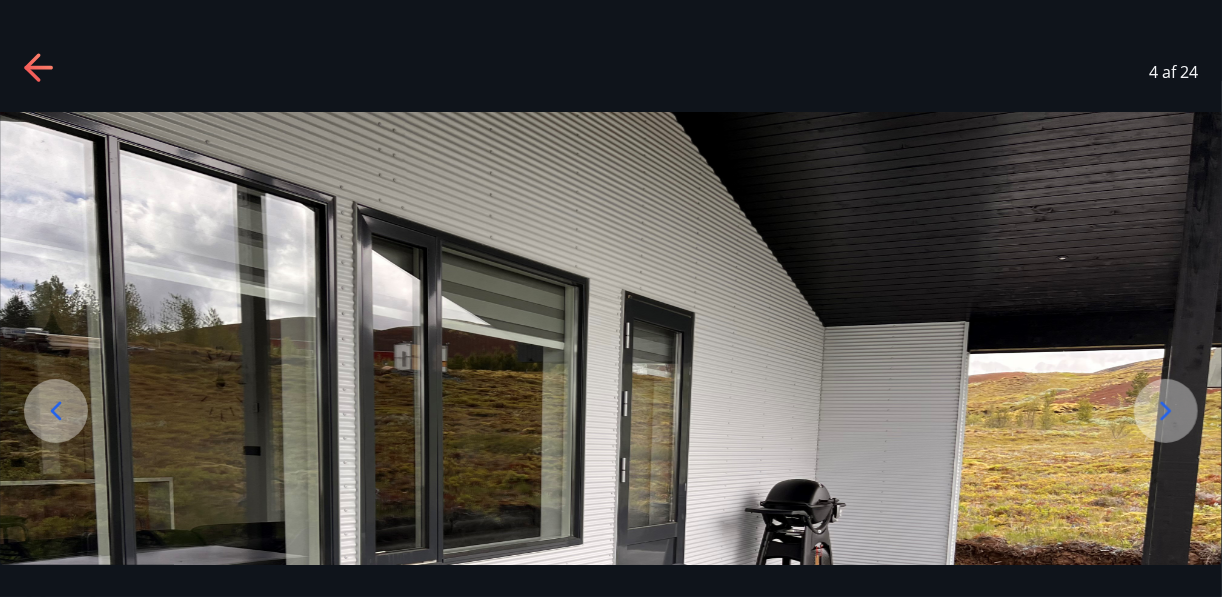 click 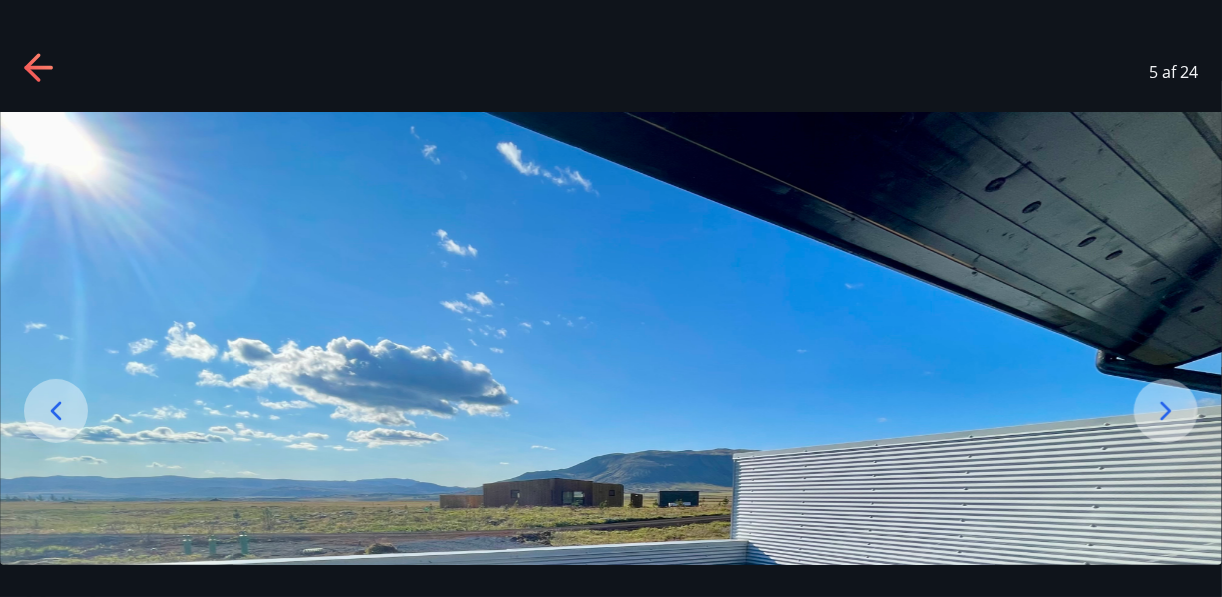 click 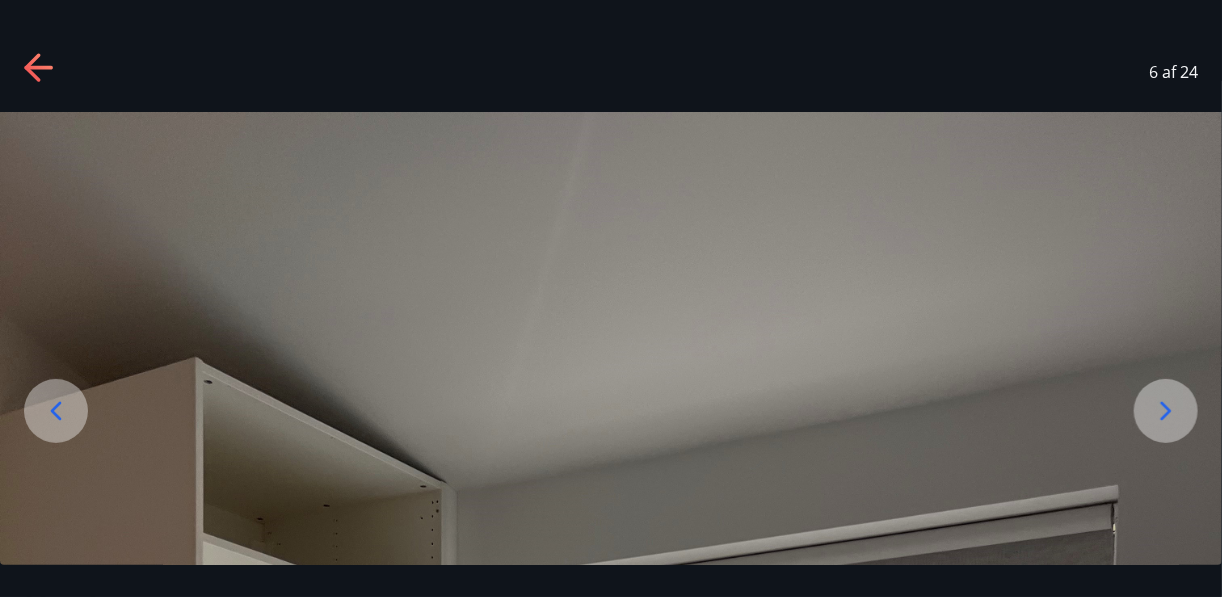 click 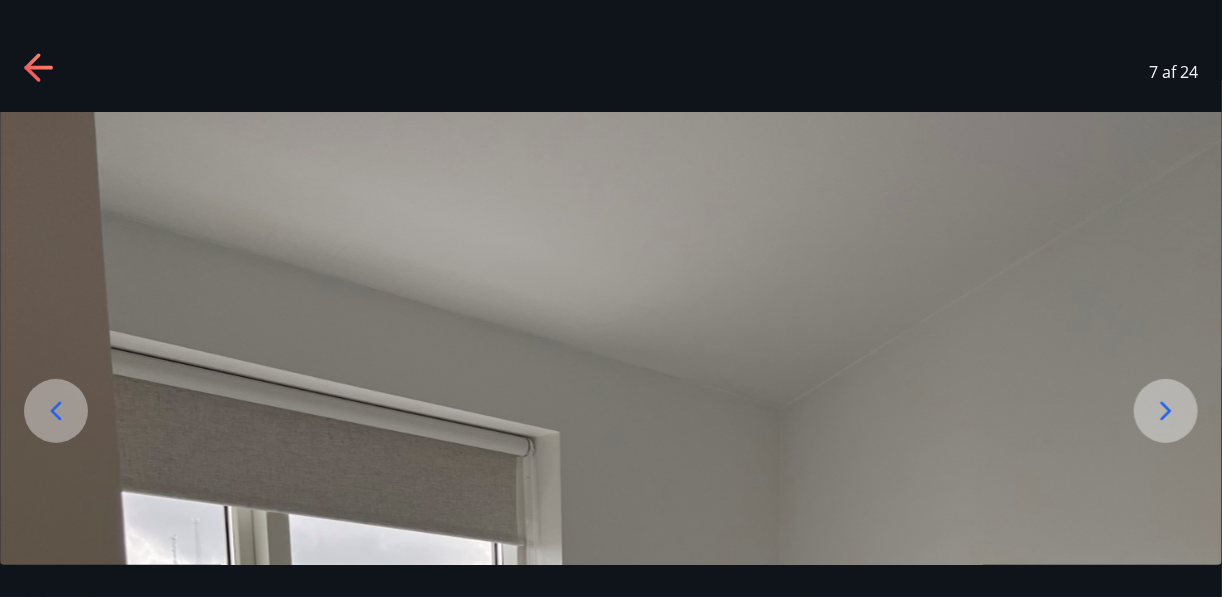 click 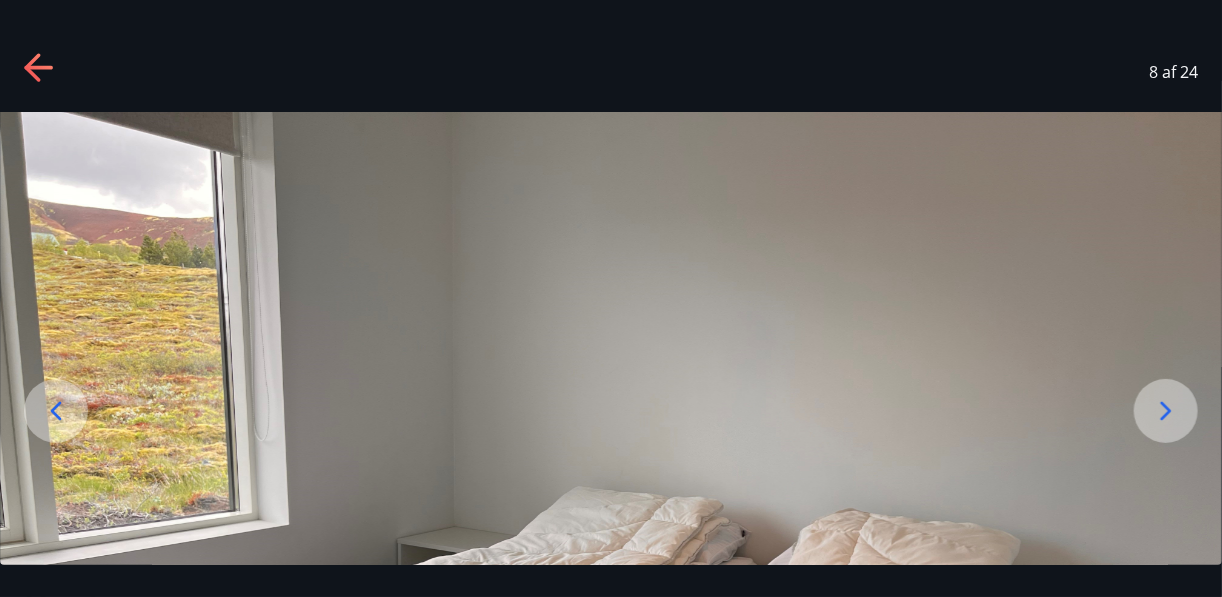 click 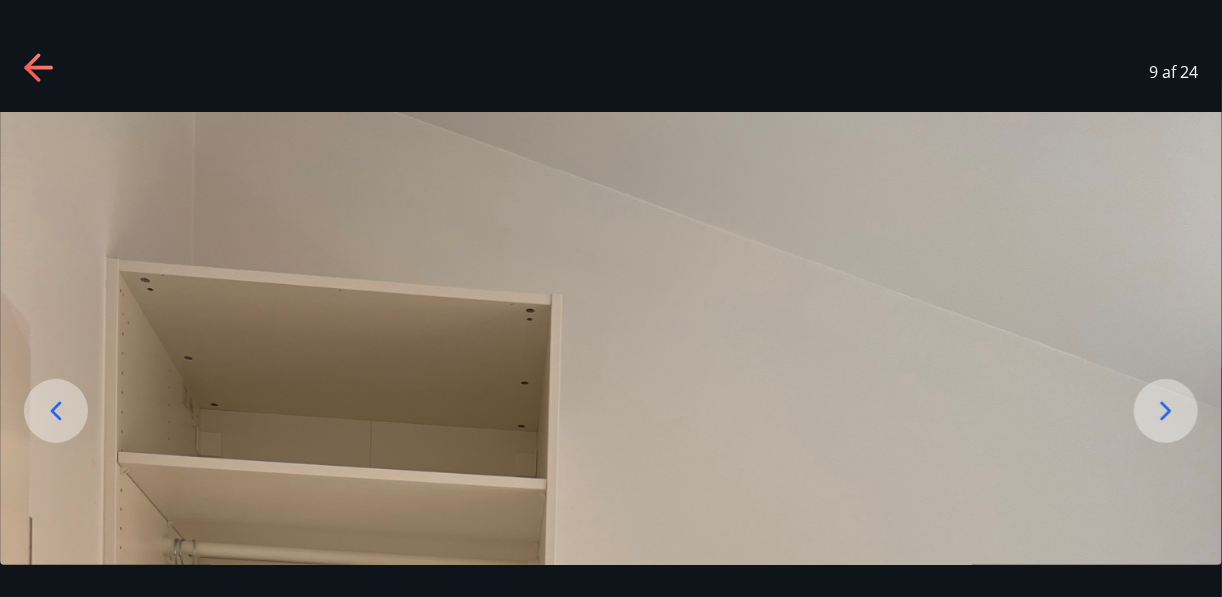 click 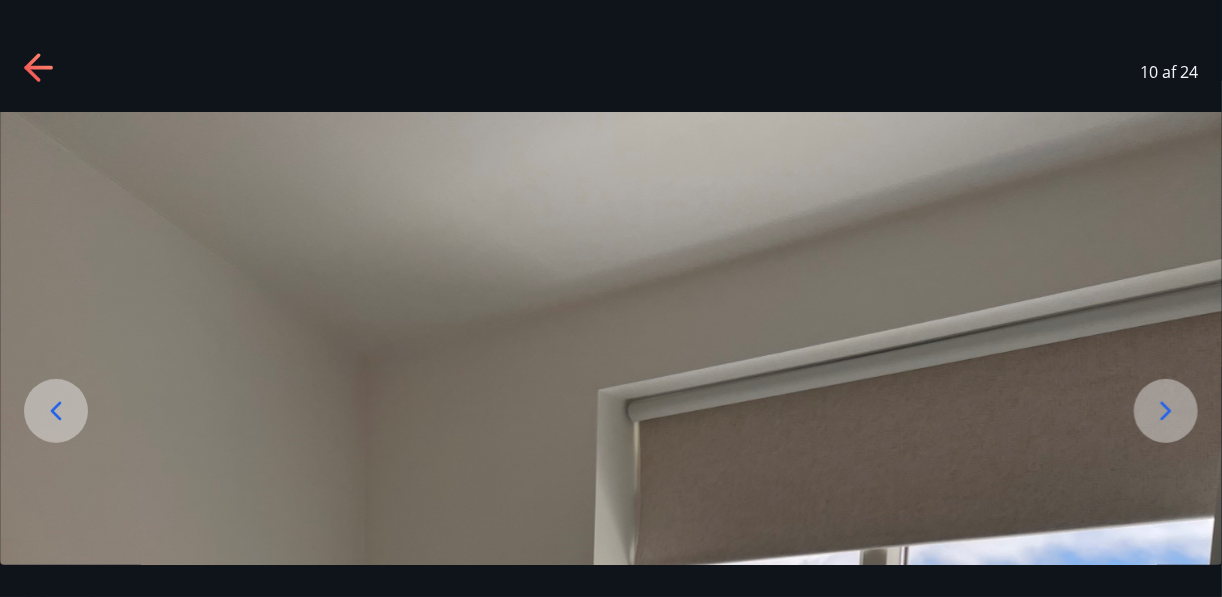 click 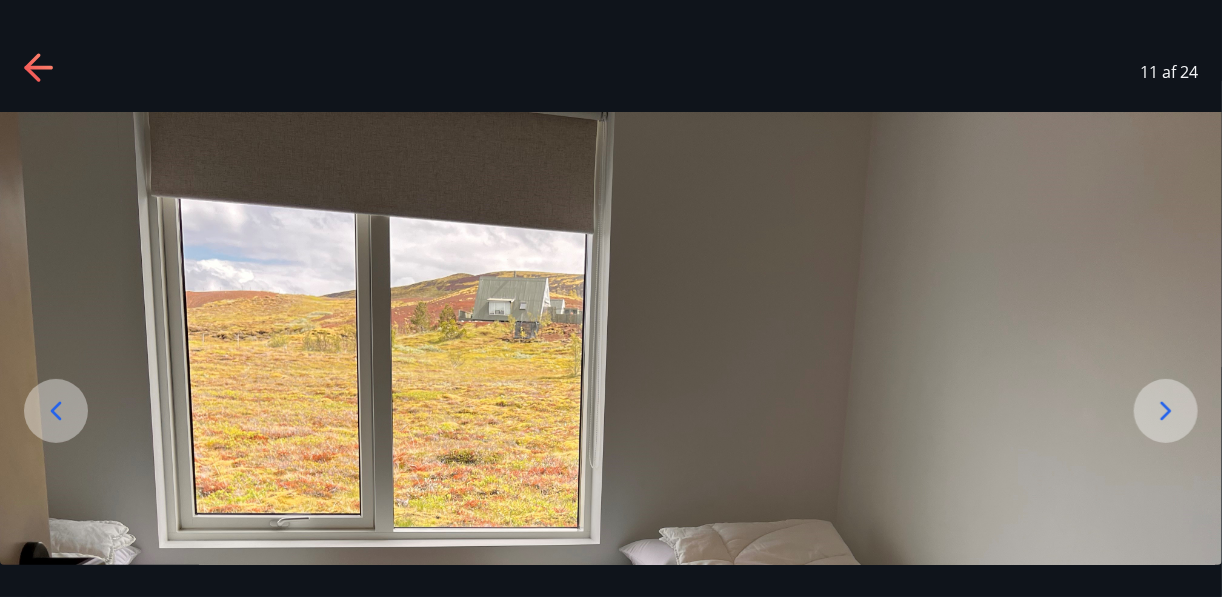 click 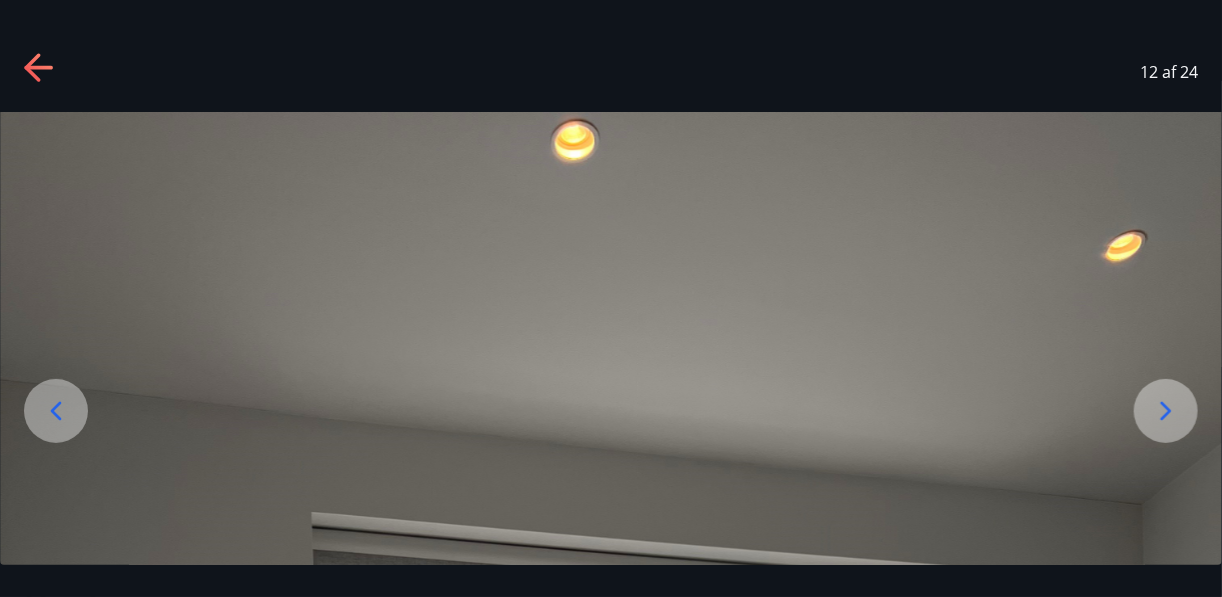click 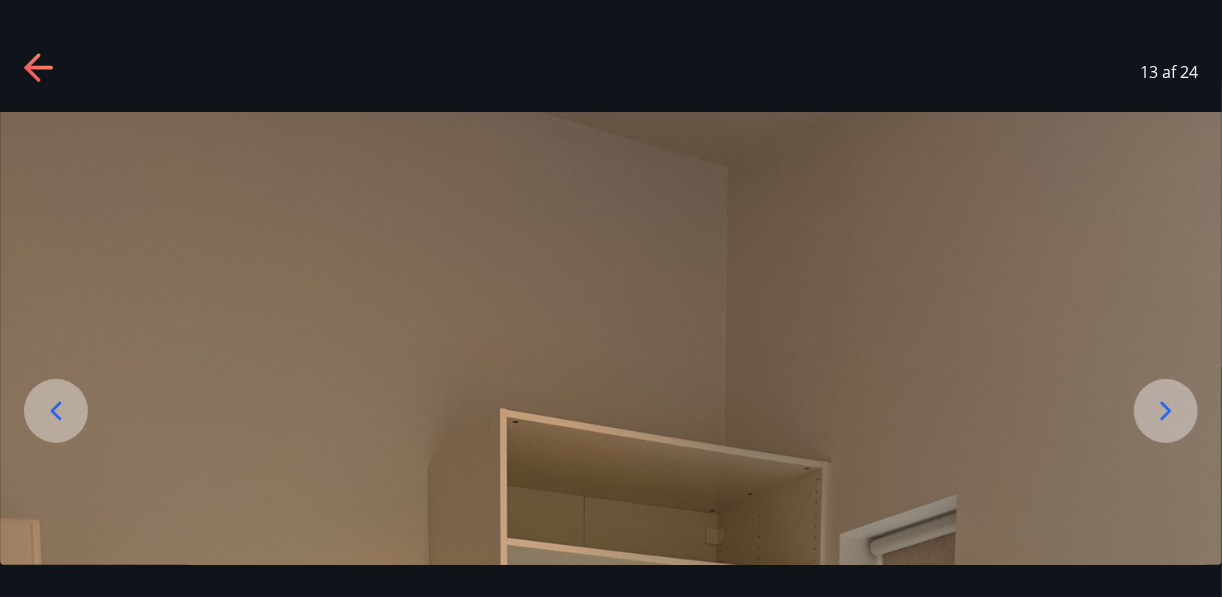 click 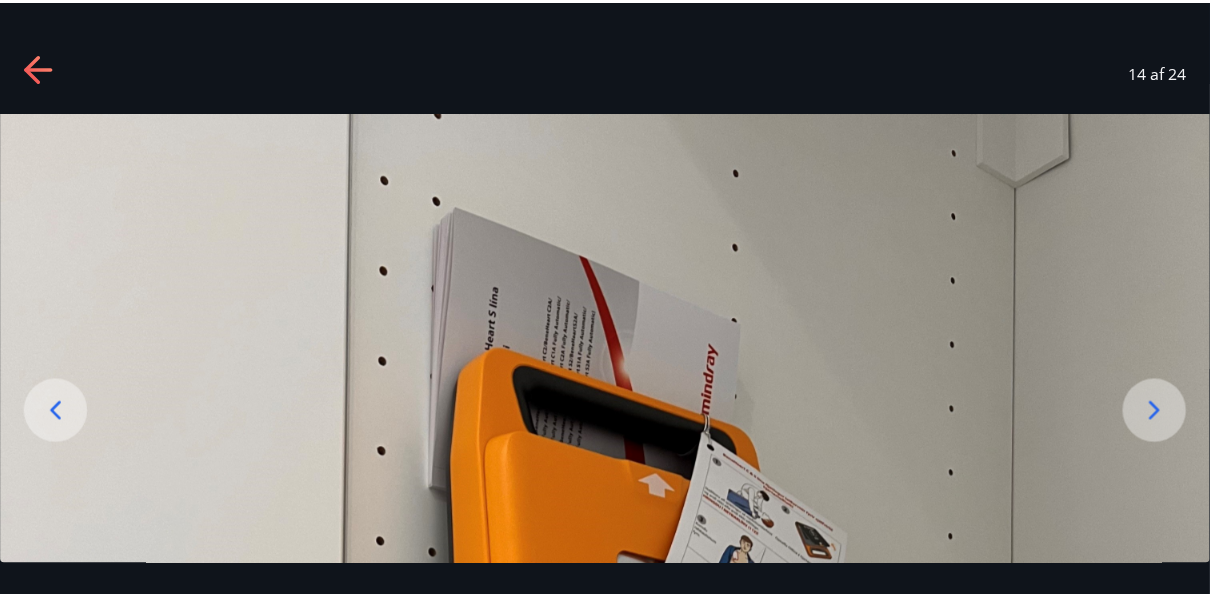 scroll, scrollTop: 0, scrollLeft: 0, axis: both 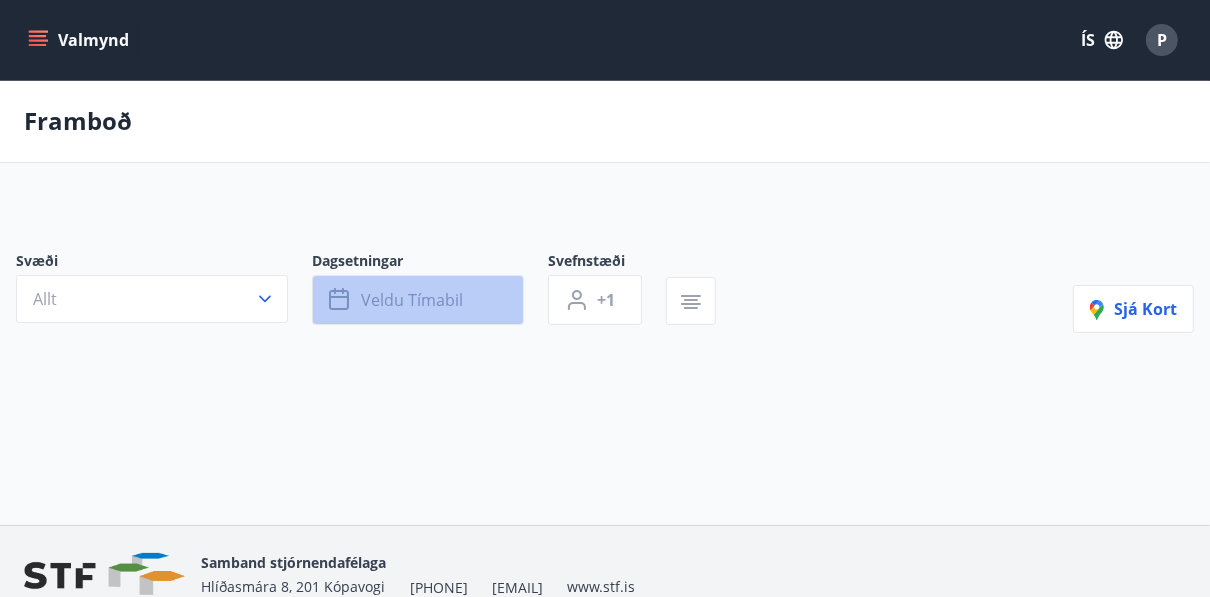 click on "Veldu tímabil" at bounding box center [418, 300] 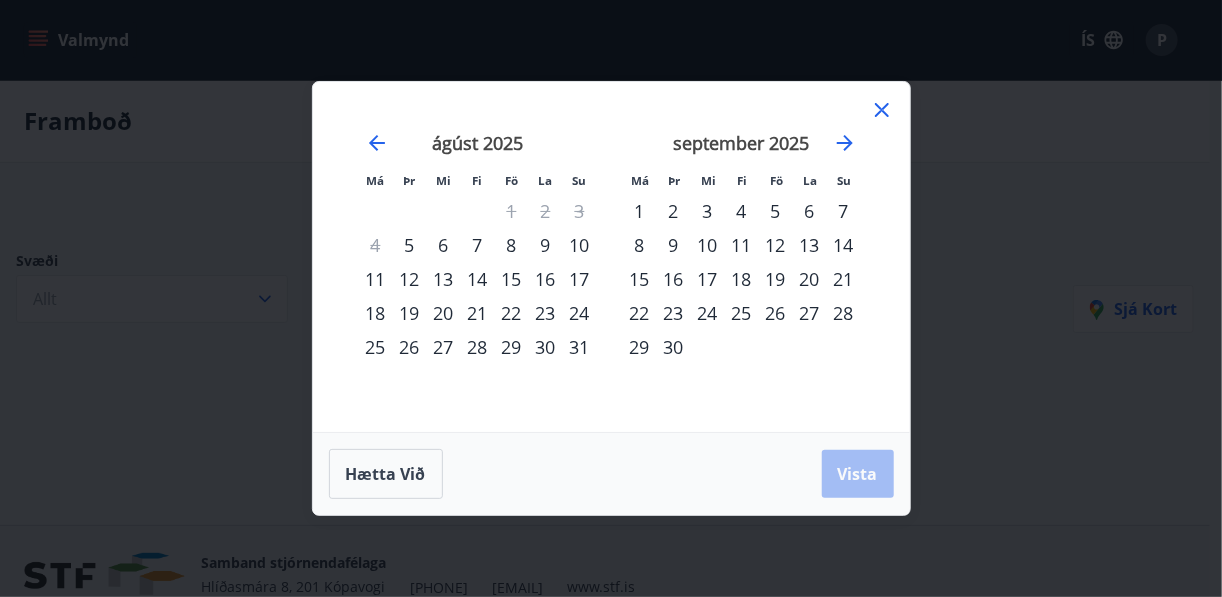 click on "29" at bounding box center (512, 347) 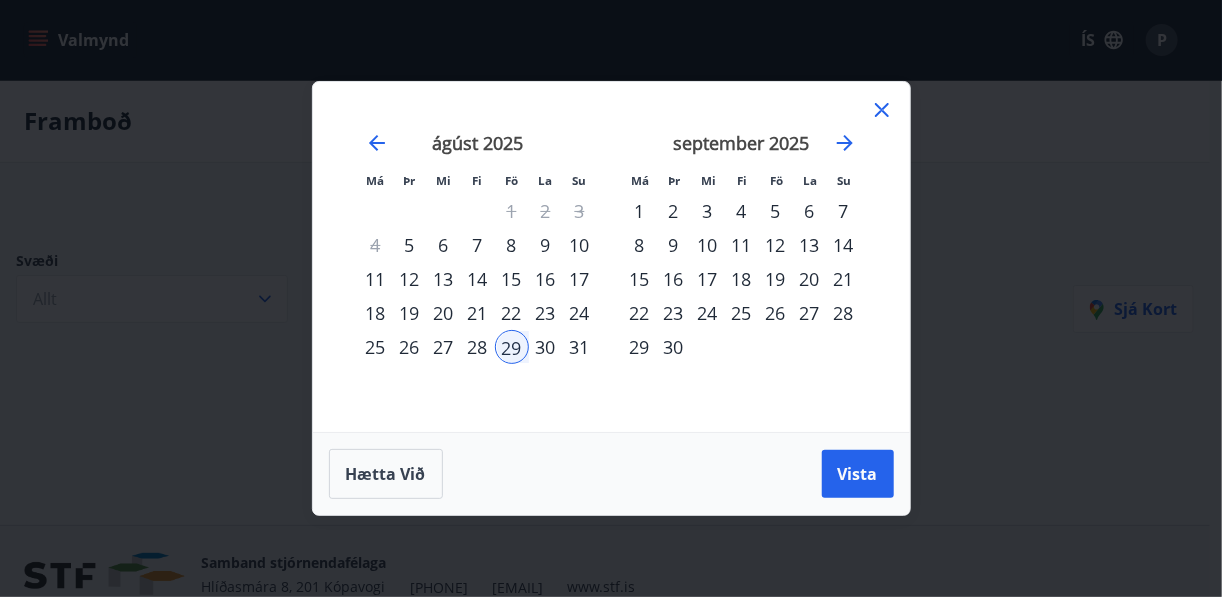 click on "4" at bounding box center (742, 211) 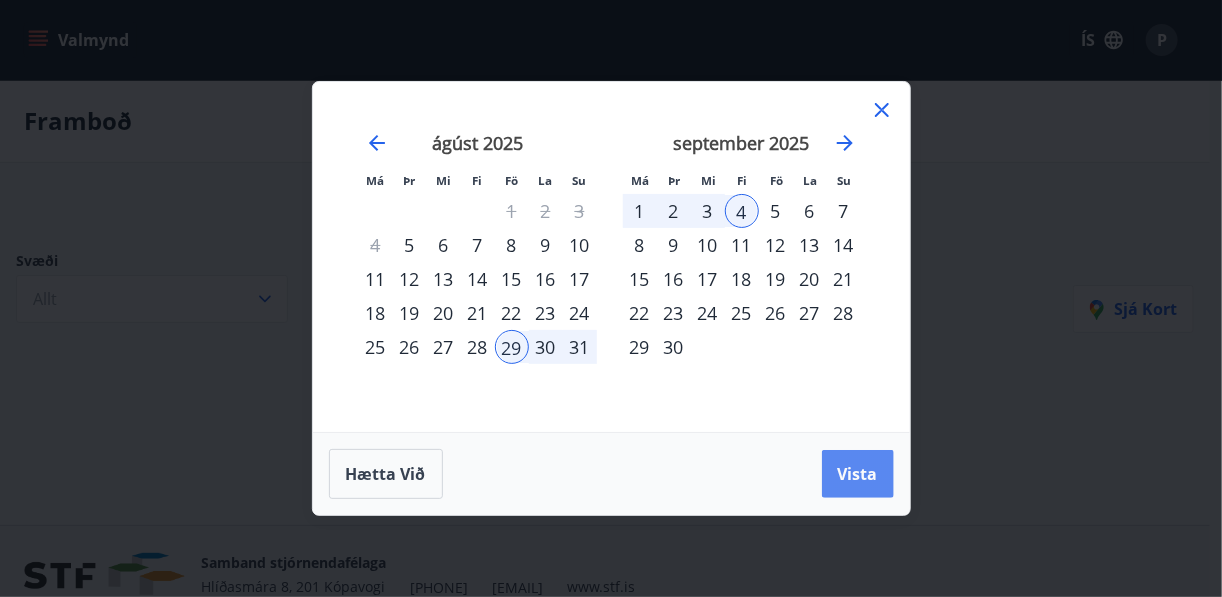 click on "Vista" at bounding box center (858, 474) 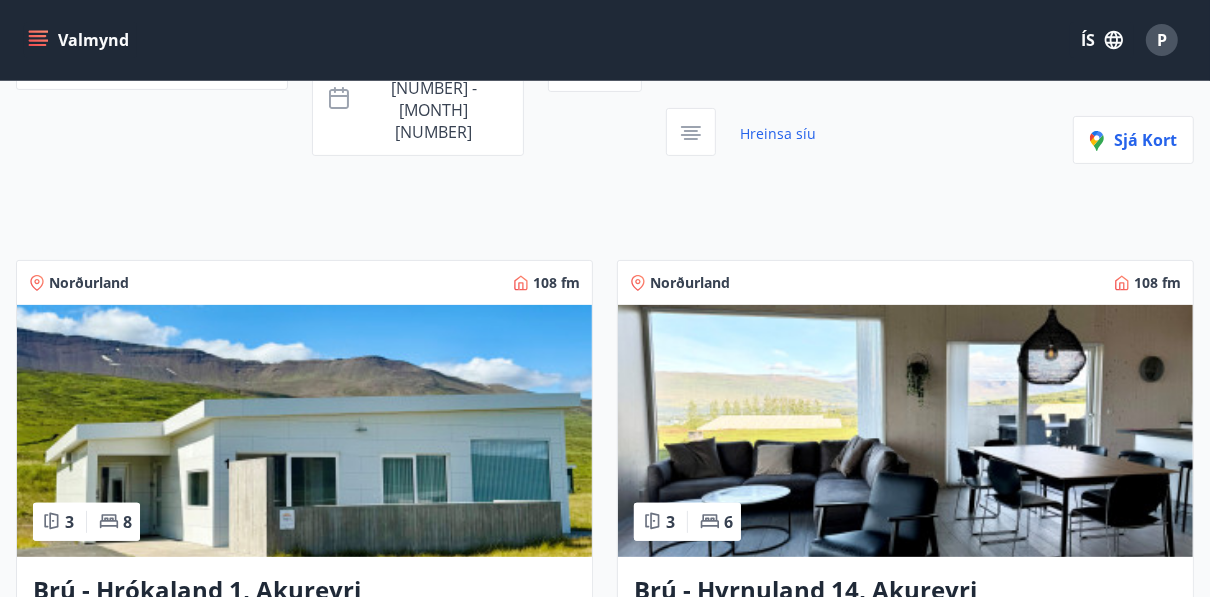 scroll, scrollTop: 482, scrollLeft: 0, axis: vertical 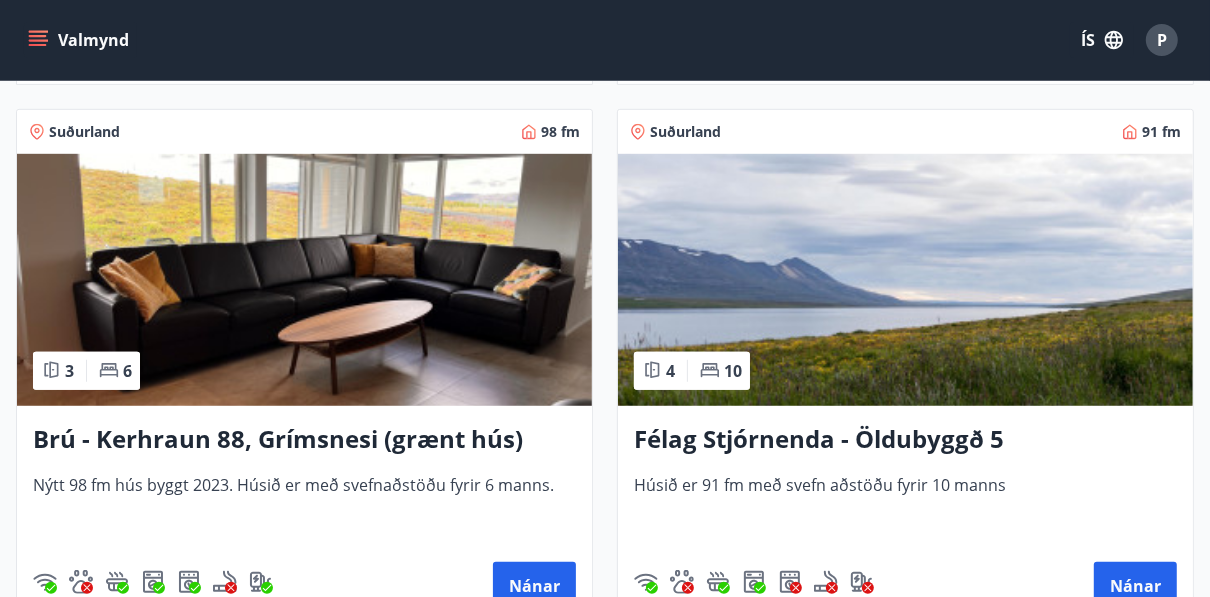 click at bounding box center (905, 280) 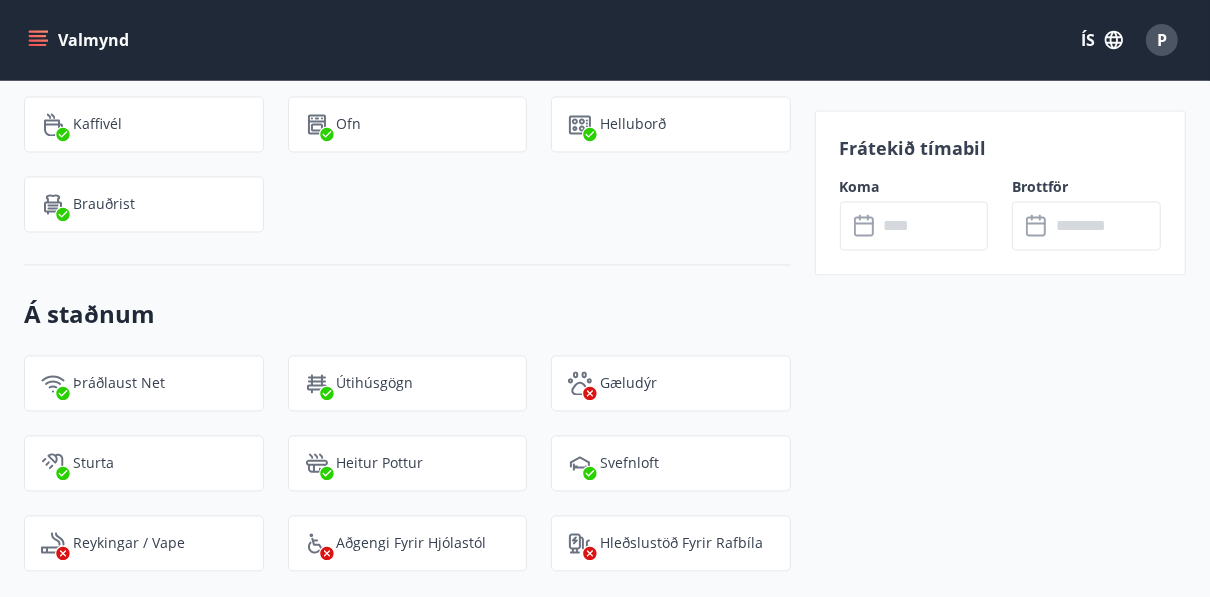 scroll, scrollTop: 3714, scrollLeft: 0, axis: vertical 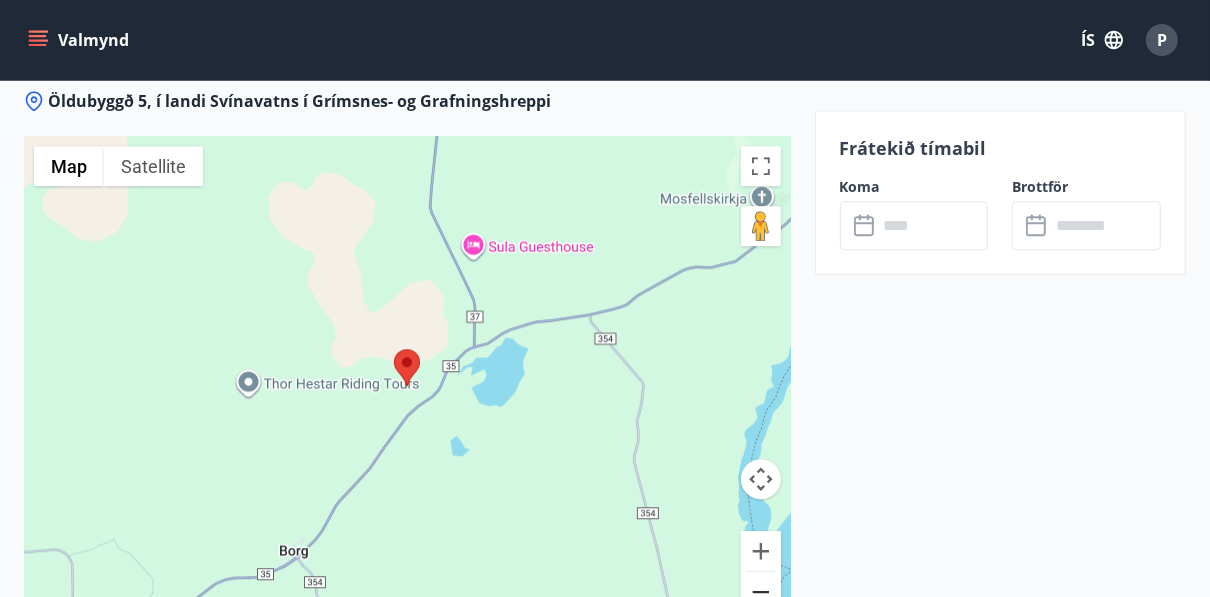 click at bounding box center (761, 592) 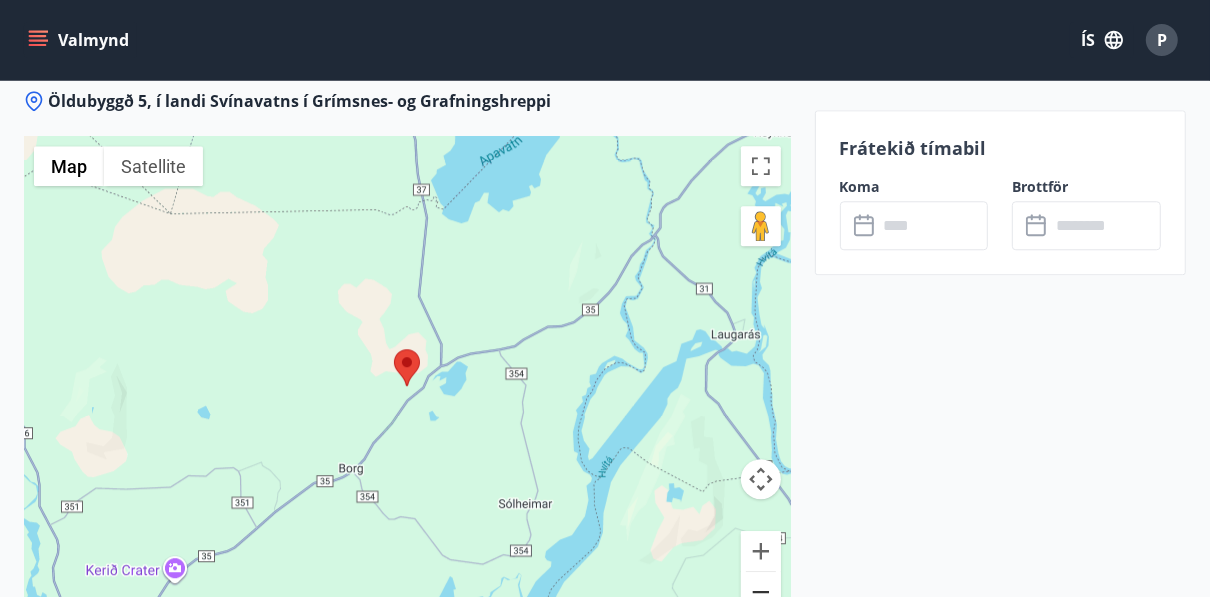 click at bounding box center (761, 592) 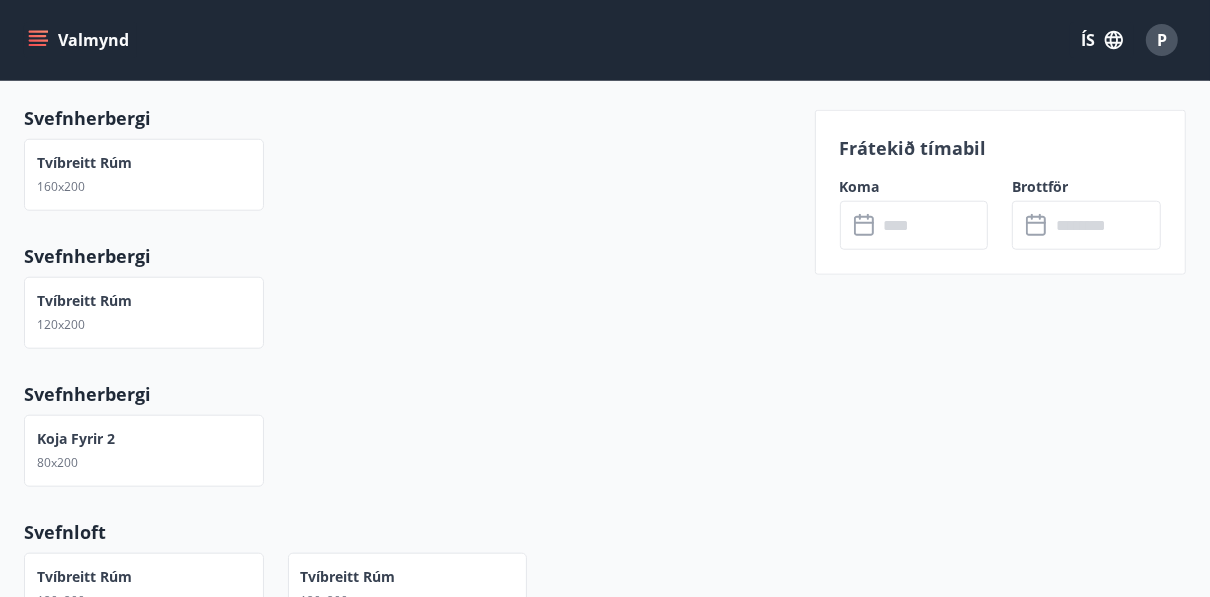 scroll, scrollTop: 0, scrollLeft: 0, axis: both 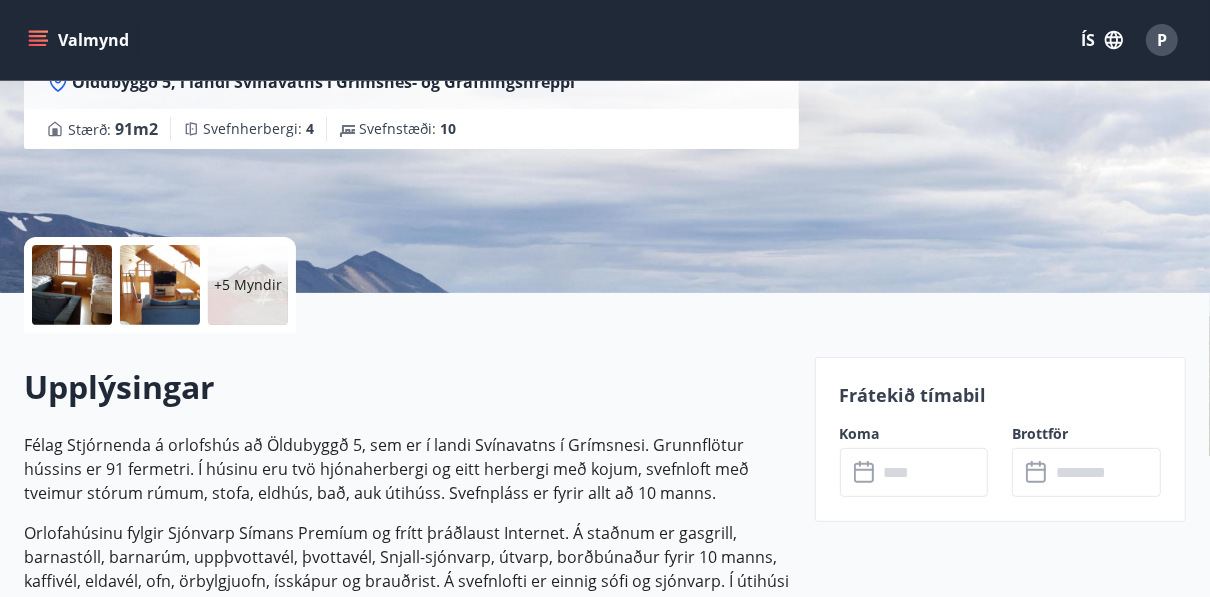 click at bounding box center (72, 285) 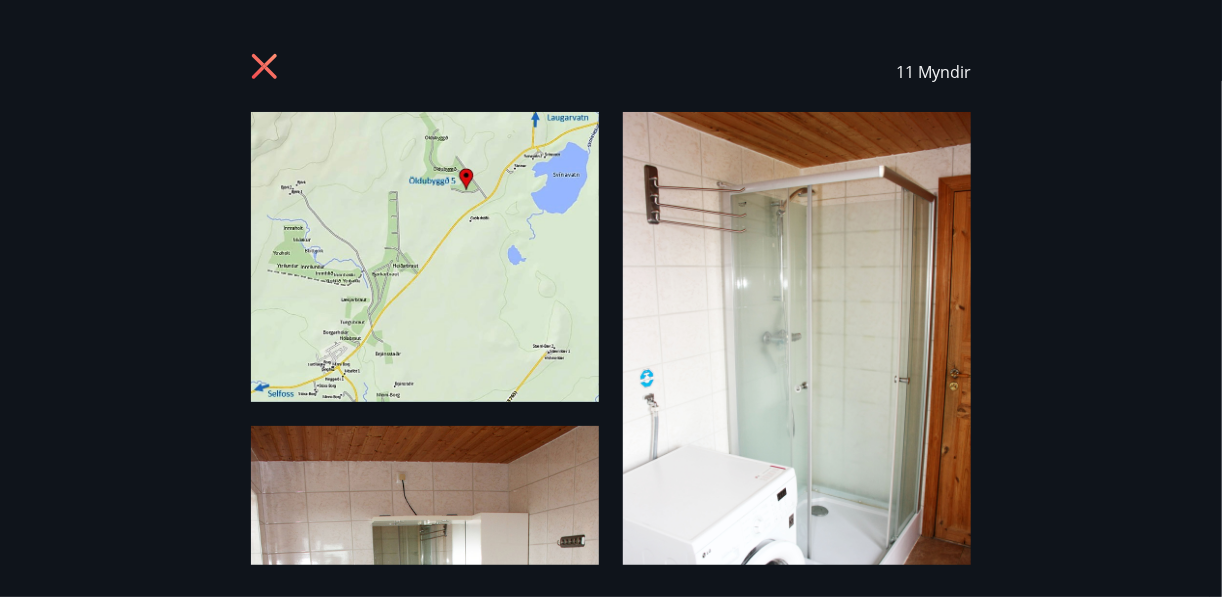 click at bounding box center [425, 687] 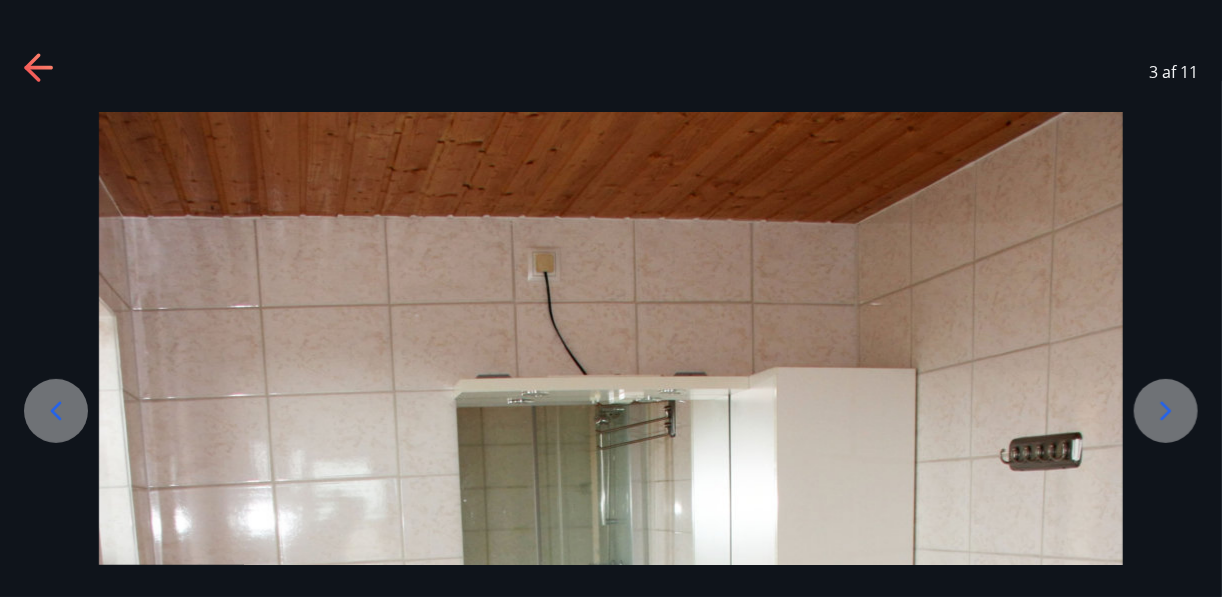 click 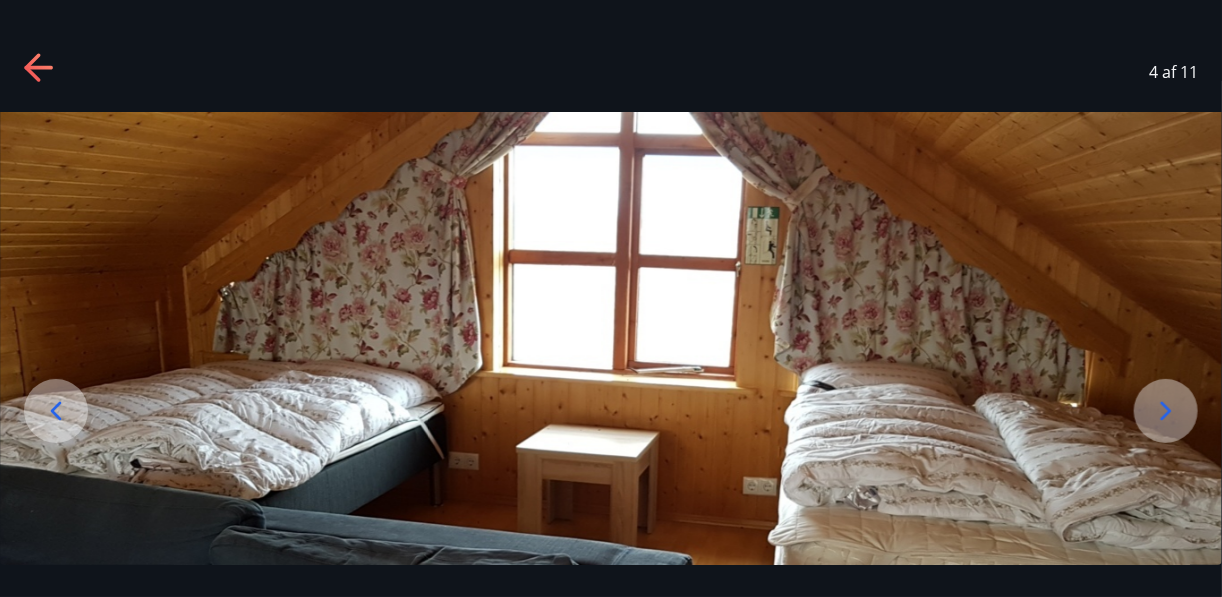click 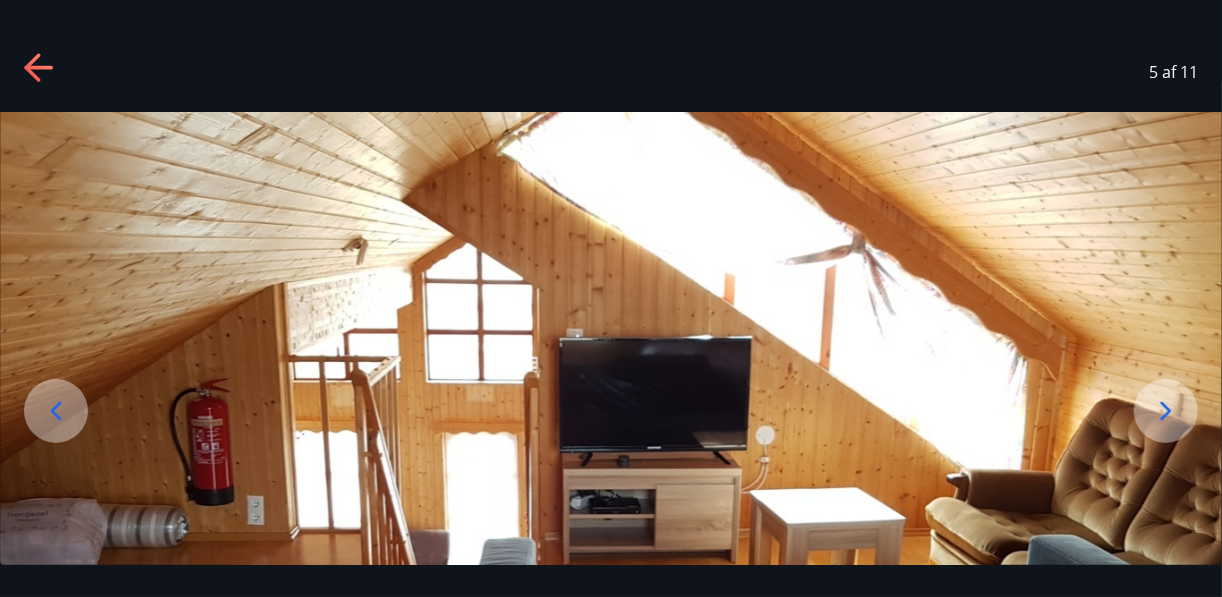 click 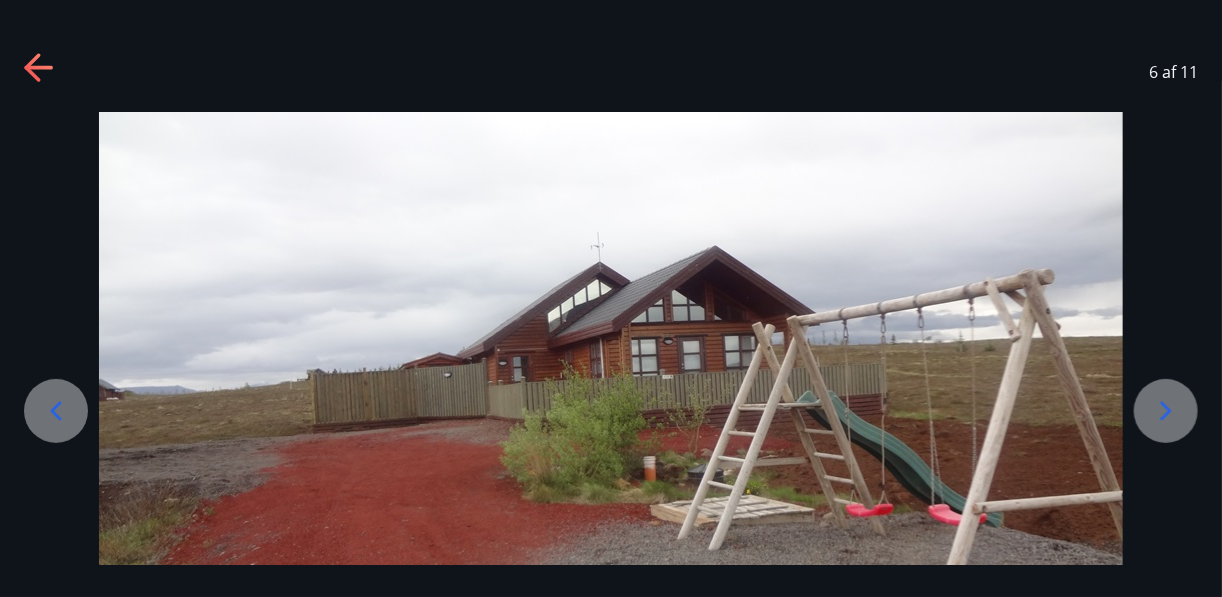 click 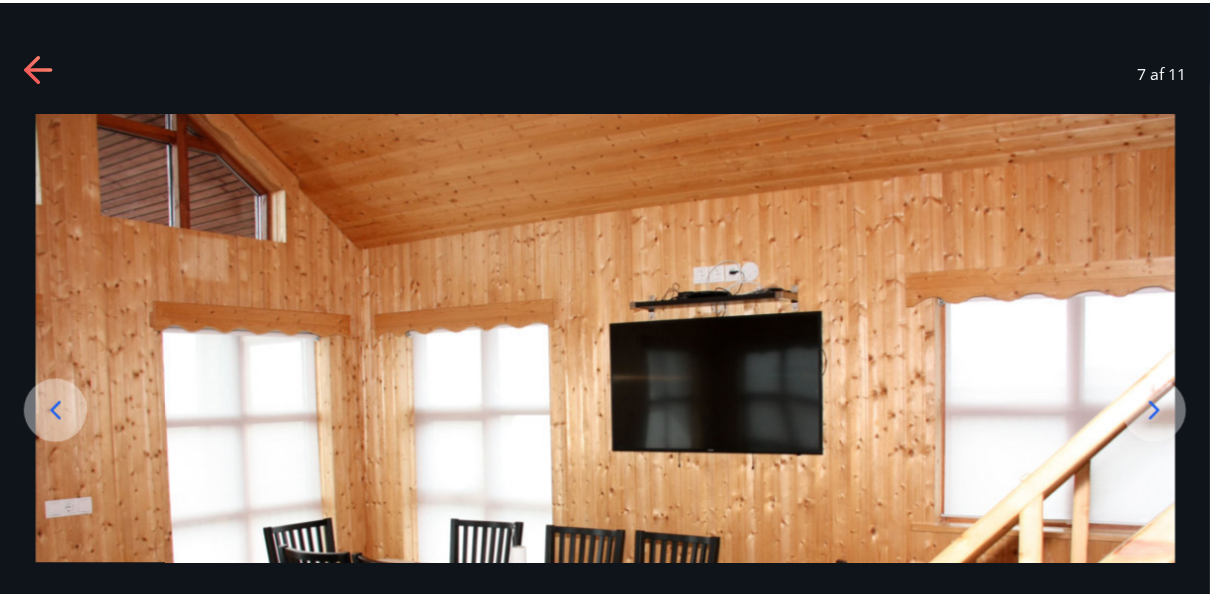 scroll, scrollTop: 0, scrollLeft: 0, axis: both 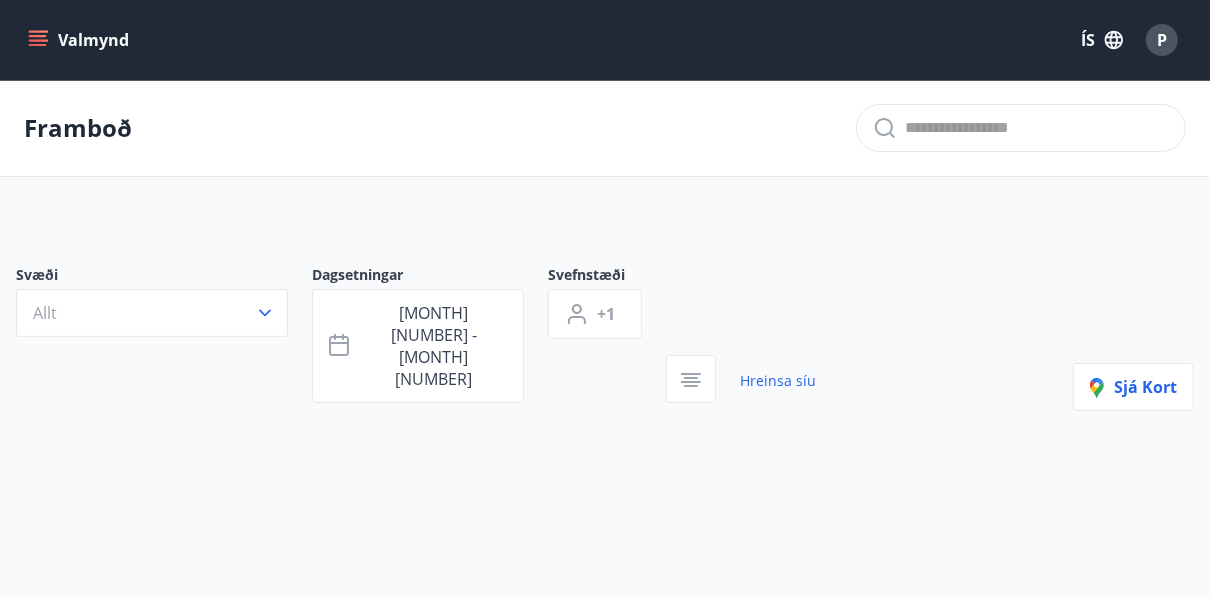 click on "Svæði" at bounding box center [164, 277] 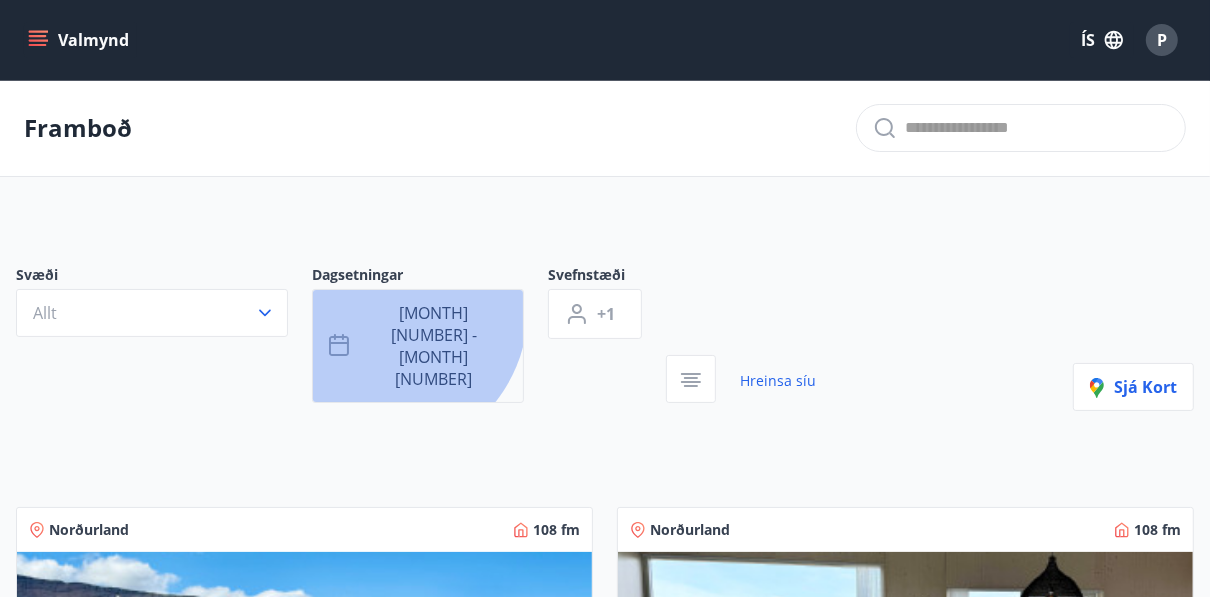 click on "[MONTH] [NUMBER] - [MONTH] [NUMBER]" at bounding box center (434, 346) 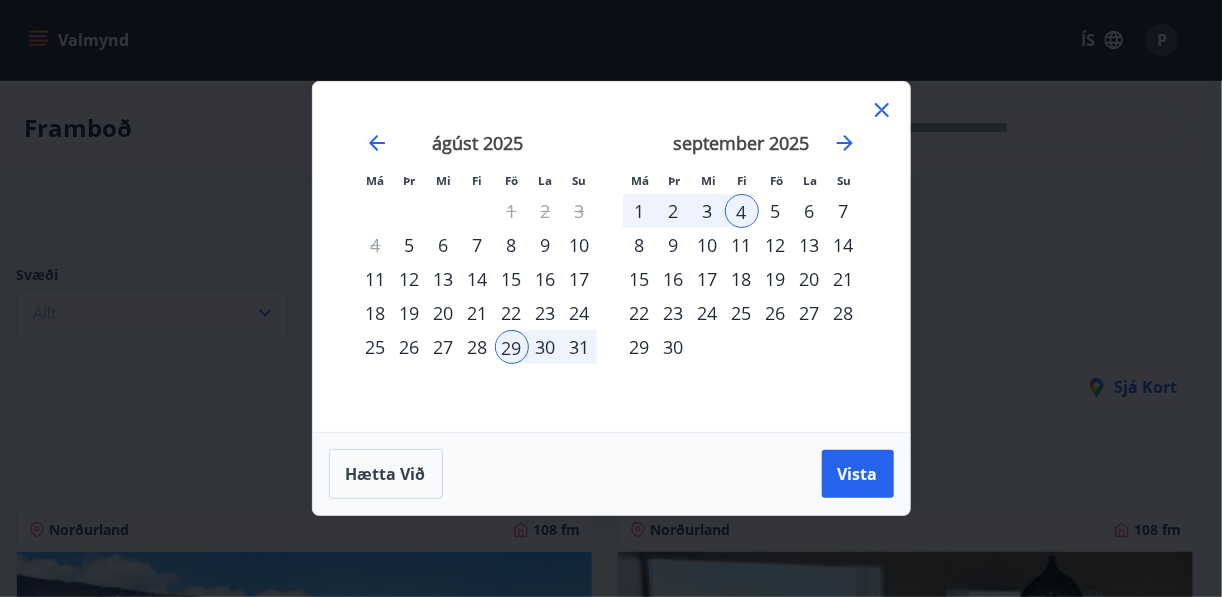 click on "1" at bounding box center [640, 211] 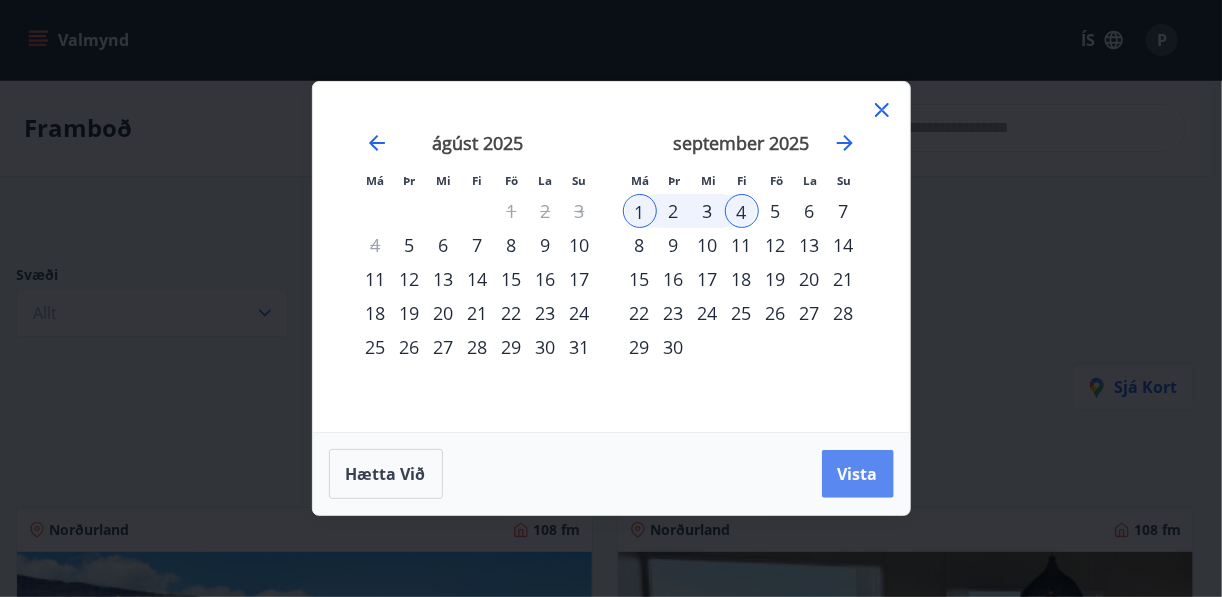 click on "Vista" at bounding box center [858, 474] 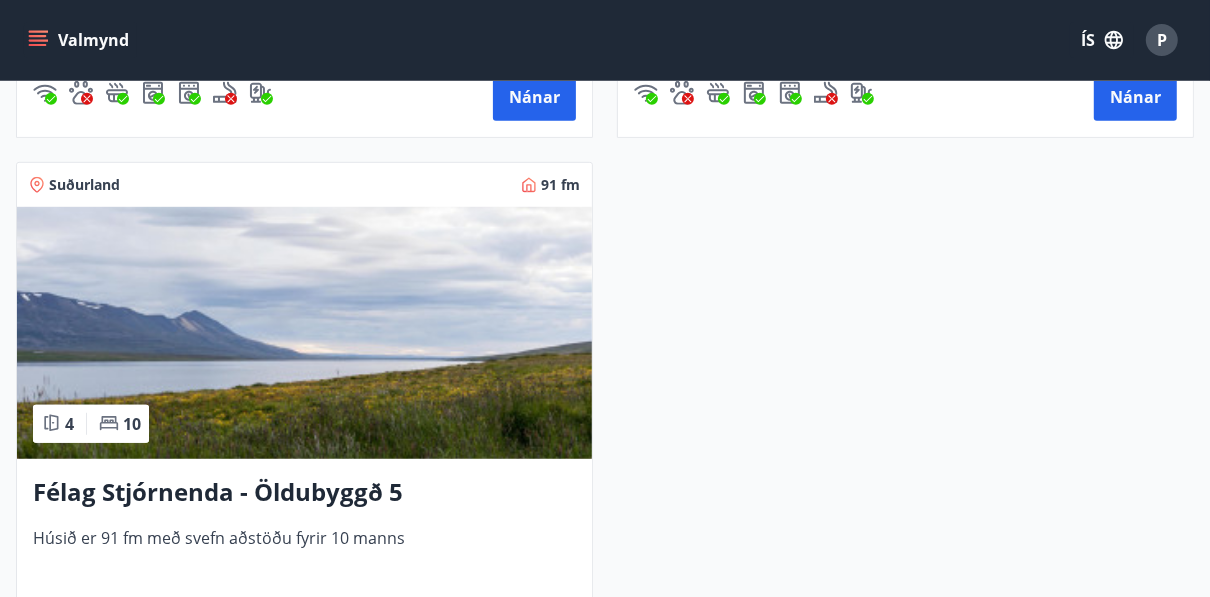 scroll, scrollTop: 5240, scrollLeft: 0, axis: vertical 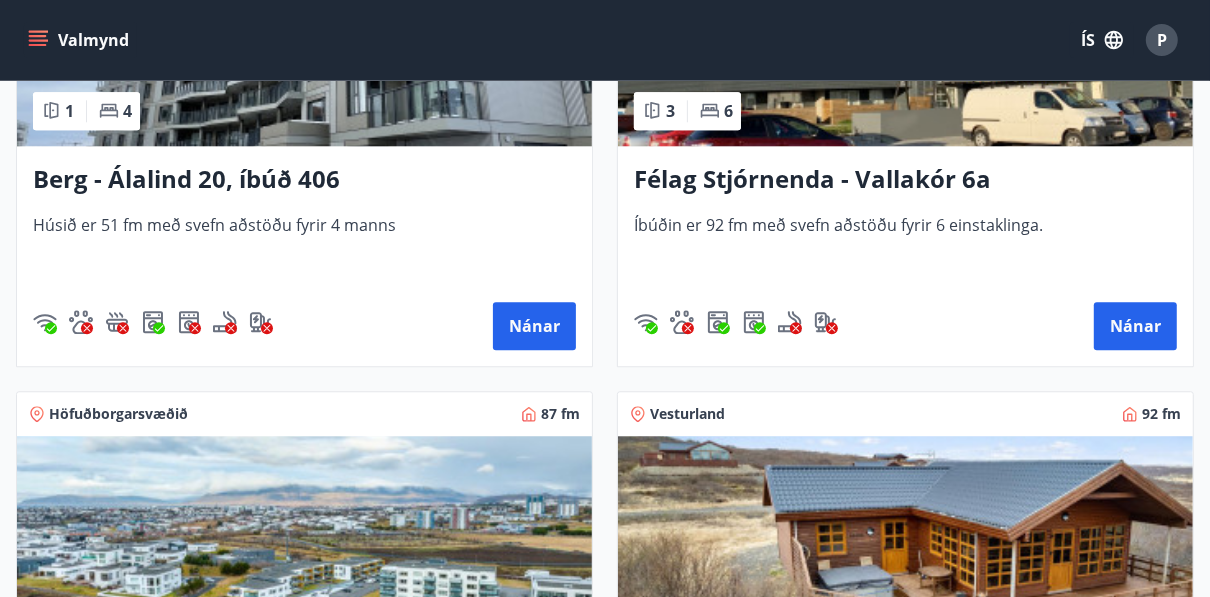 type 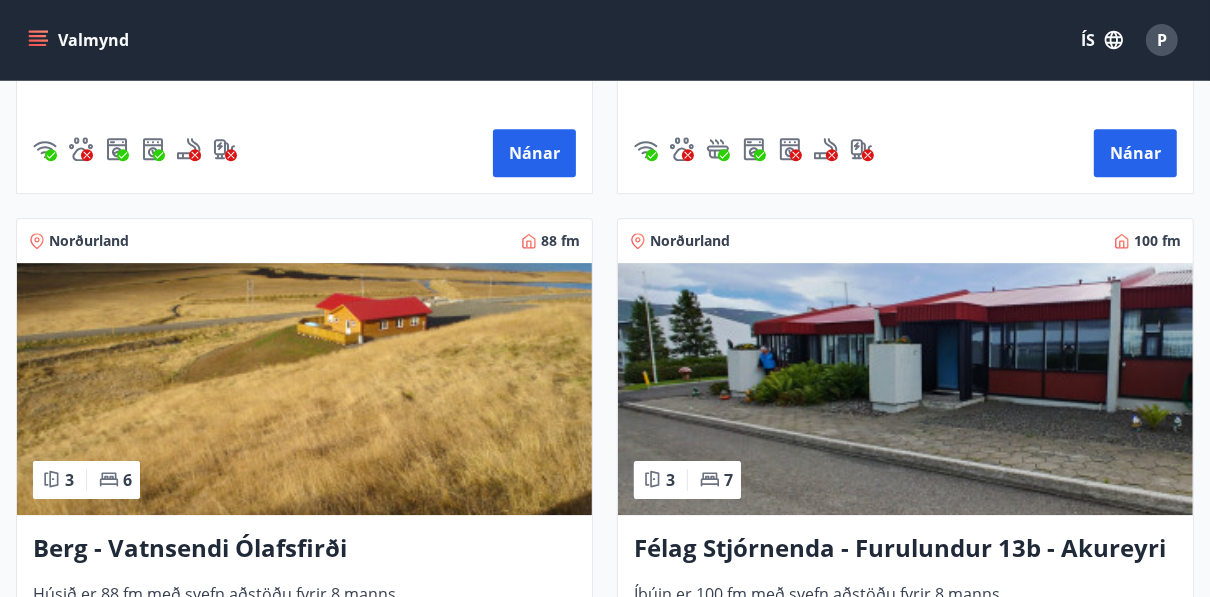 scroll, scrollTop: 4136, scrollLeft: 0, axis: vertical 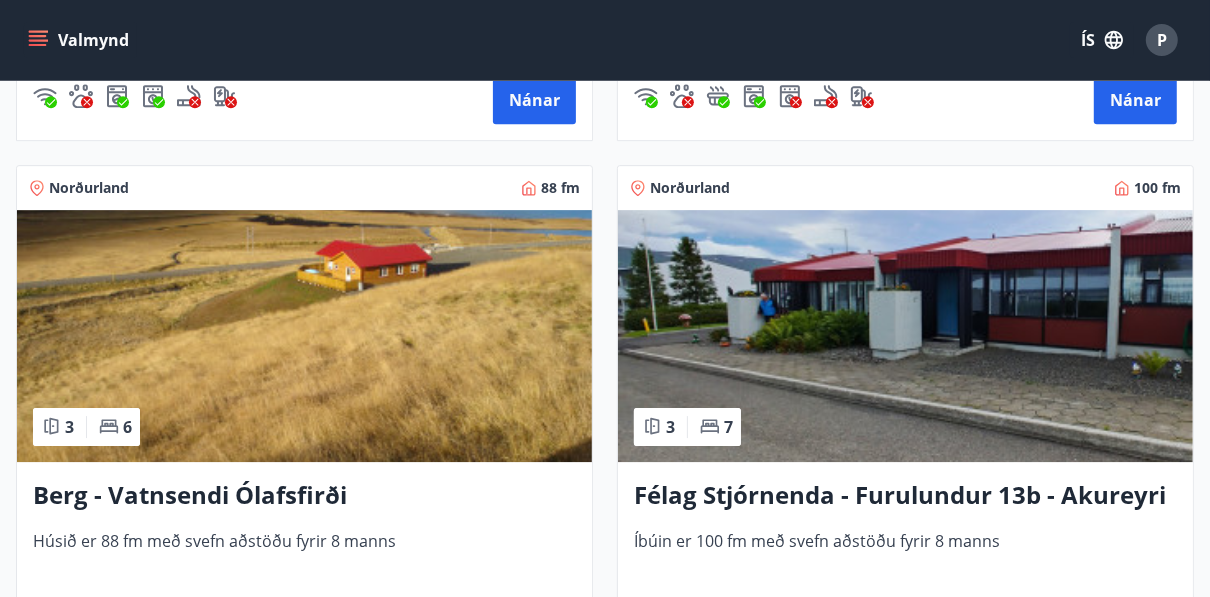 click at bounding box center (304, 336) 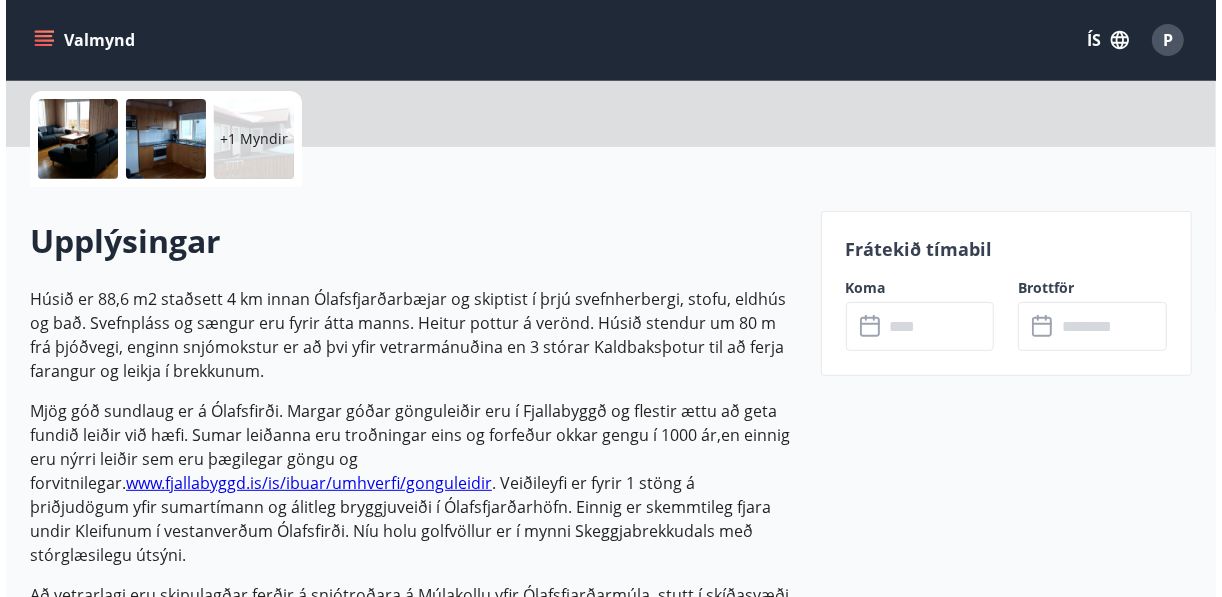scroll, scrollTop: 0, scrollLeft: 0, axis: both 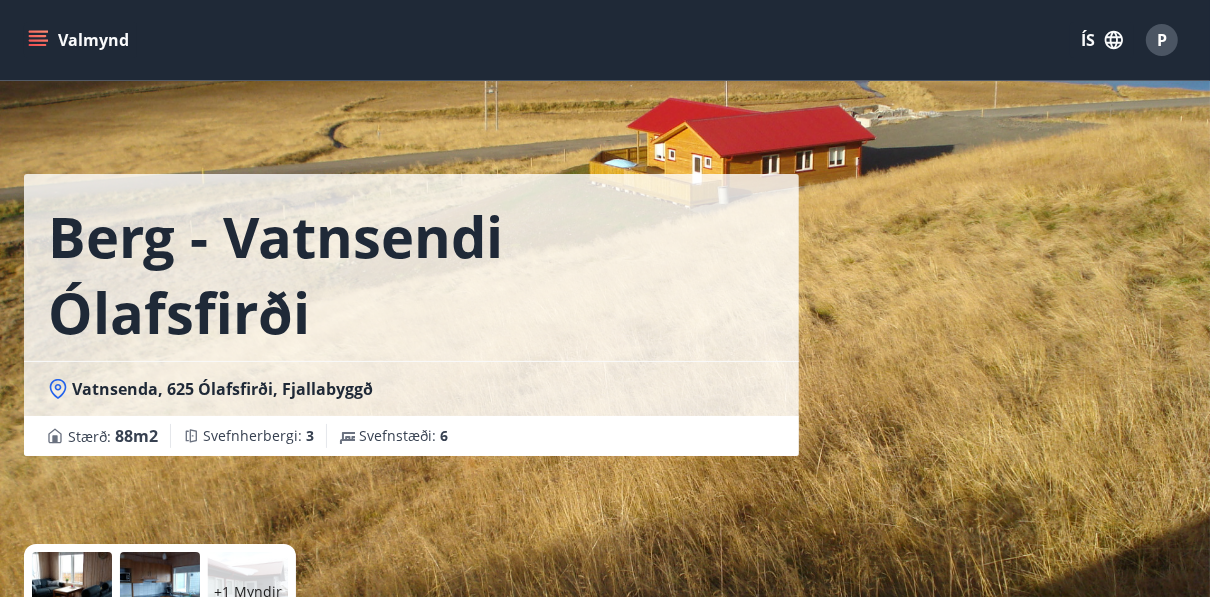 click at bounding box center (72, 592) 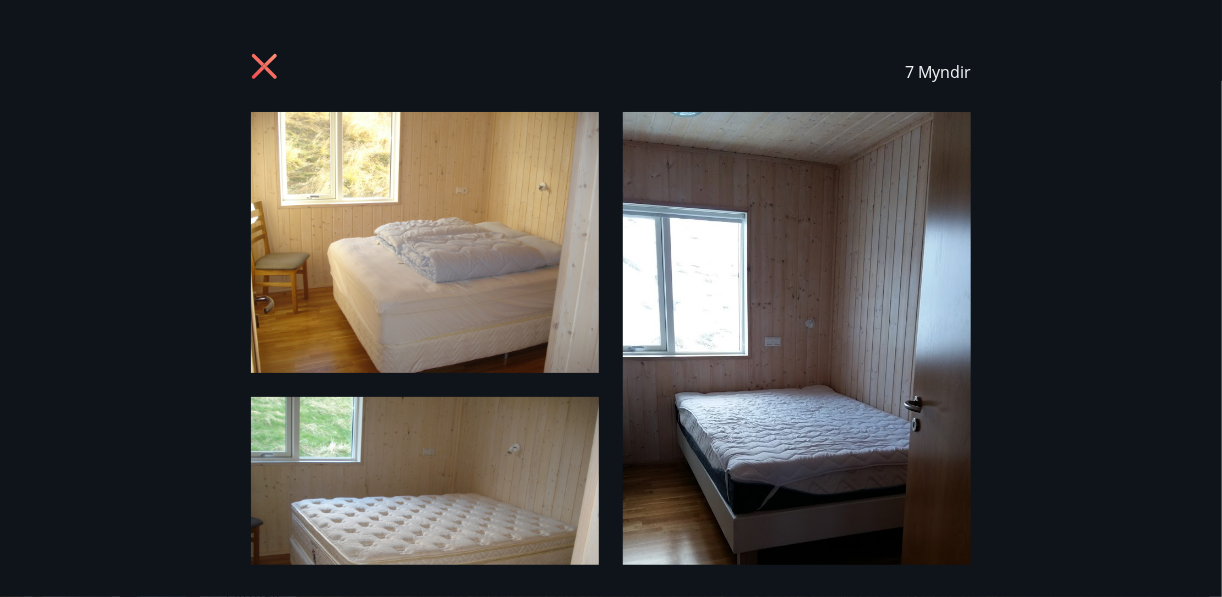 click at bounding box center [425, 242] 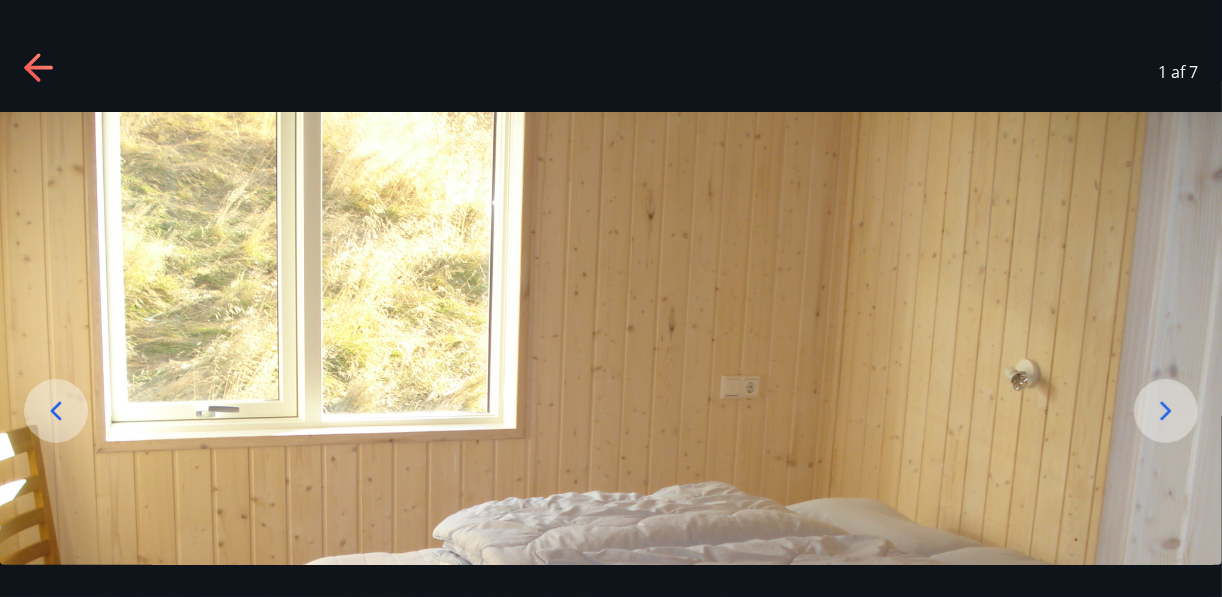 click 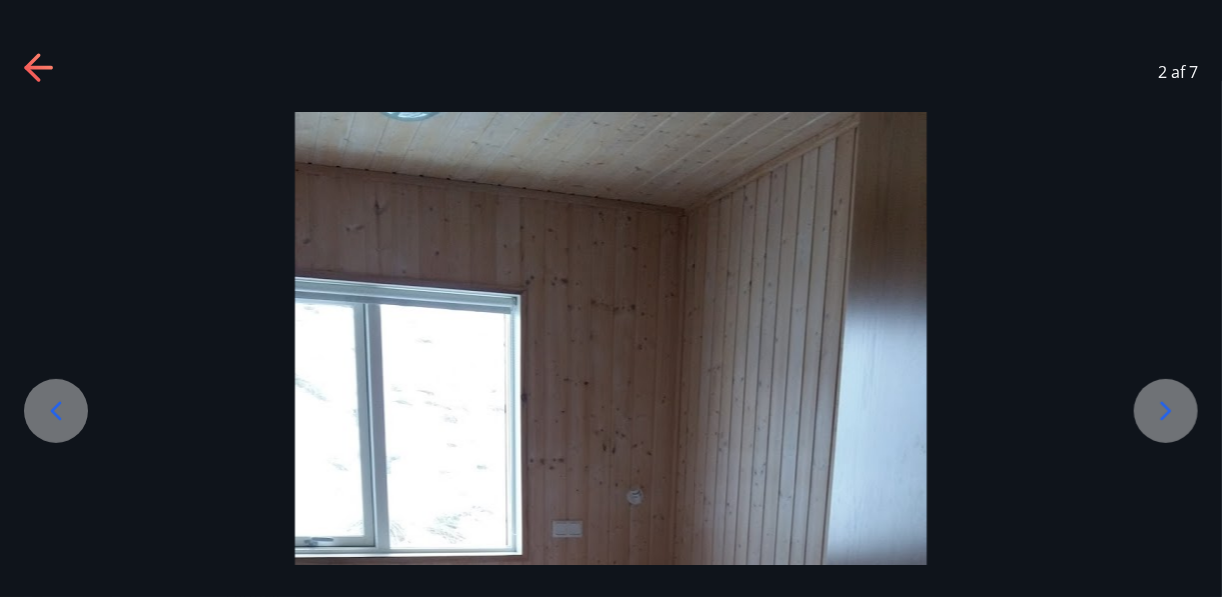click 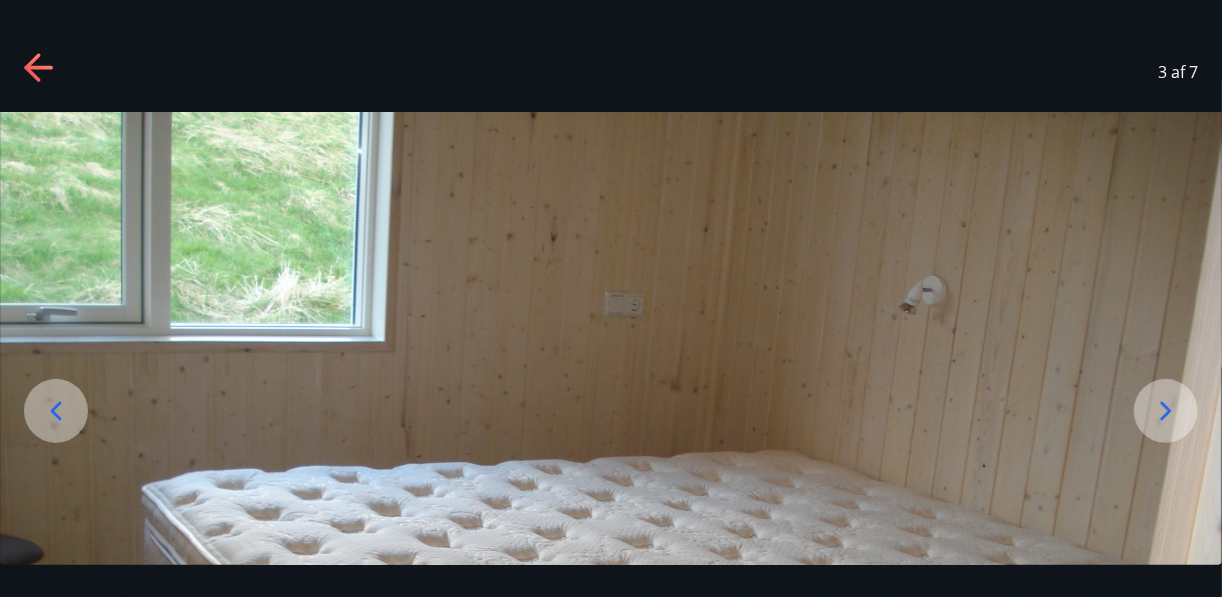 click 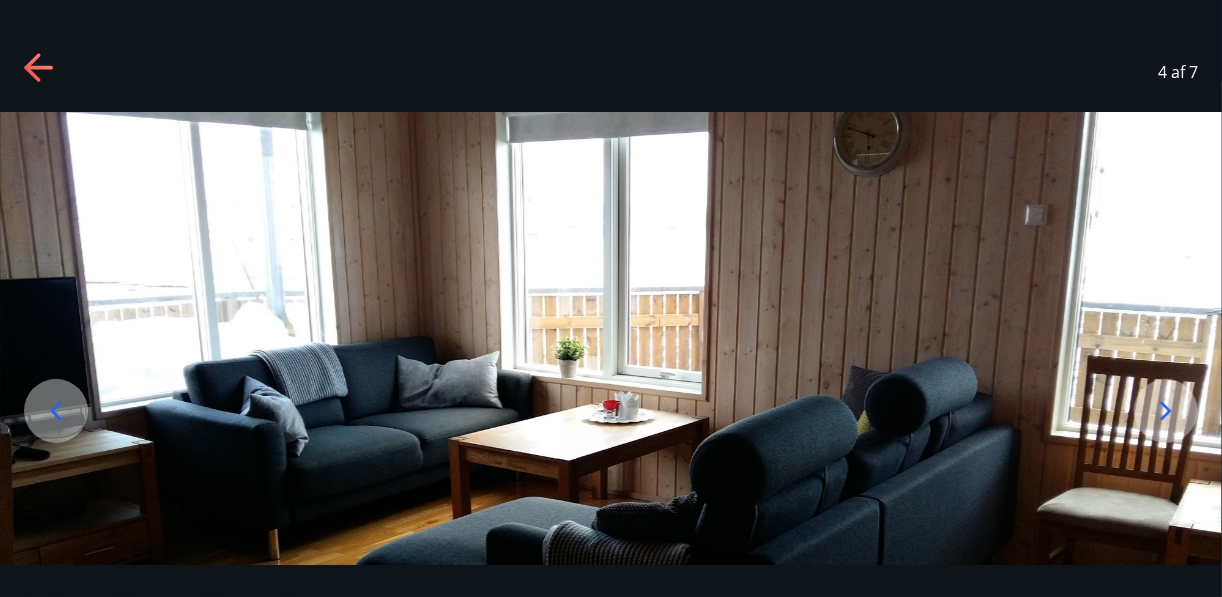 click 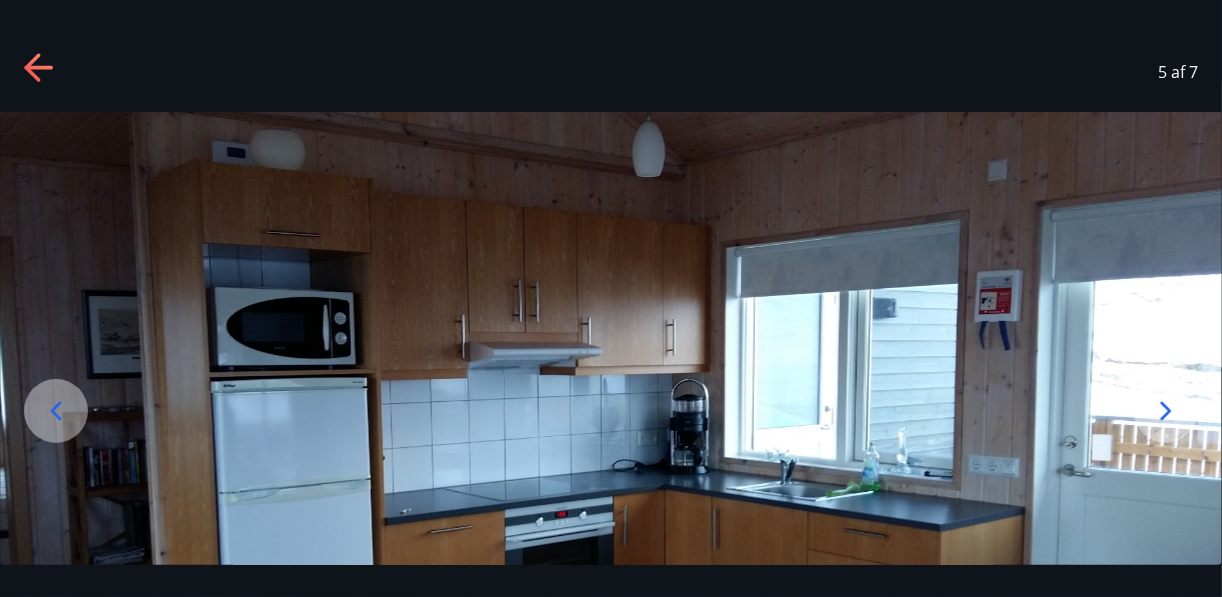 click 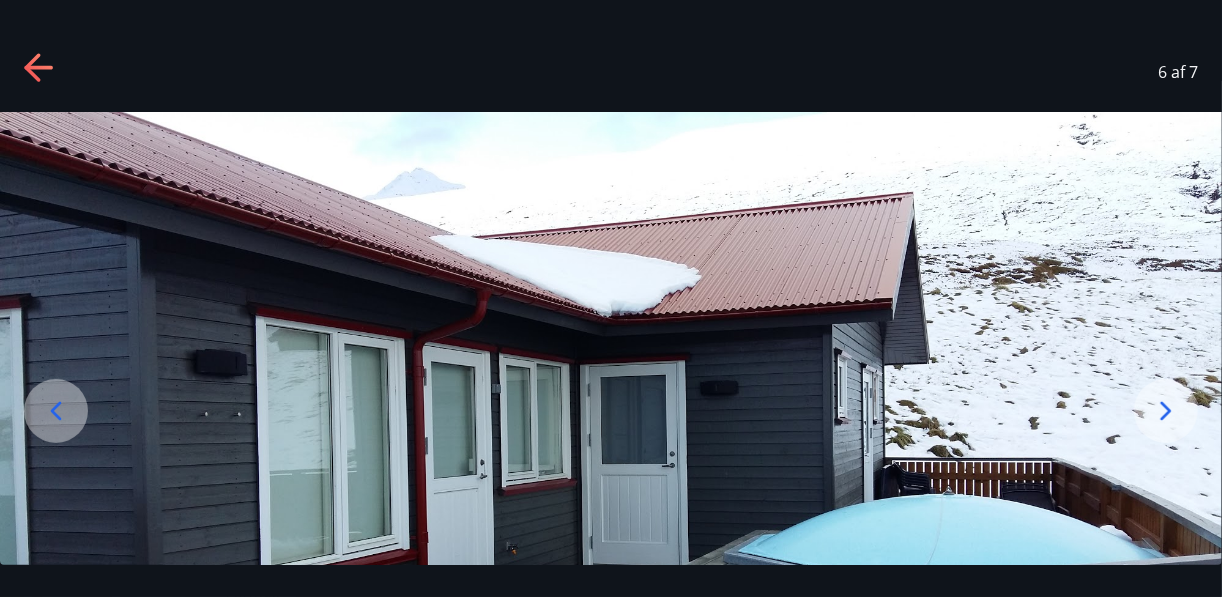 click 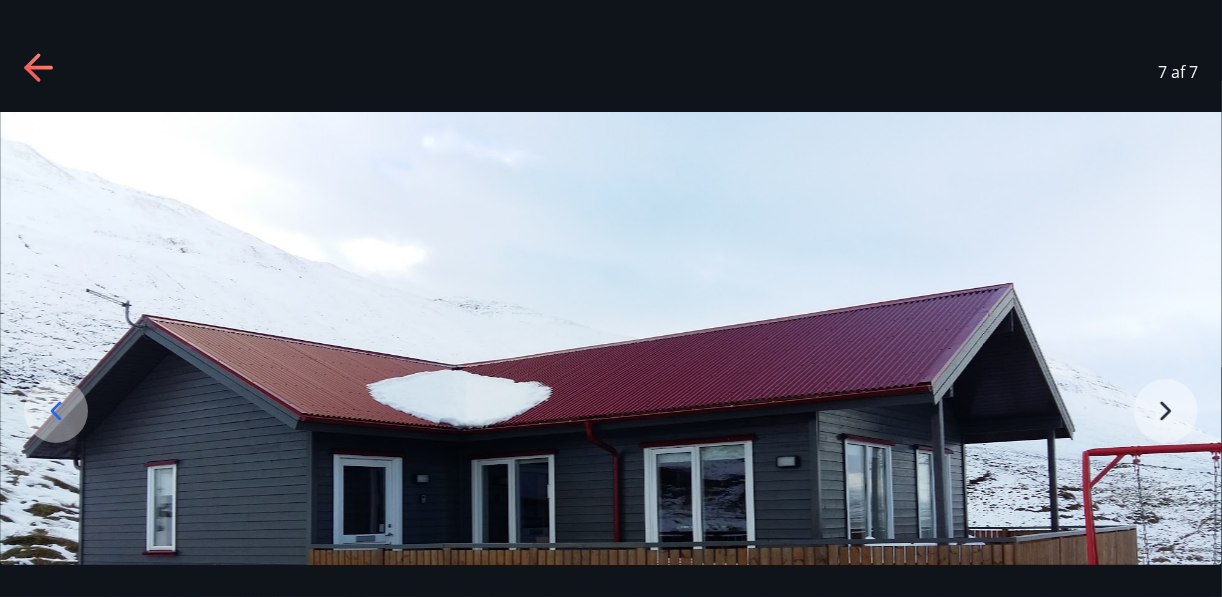click at bounding box center (611, 455) 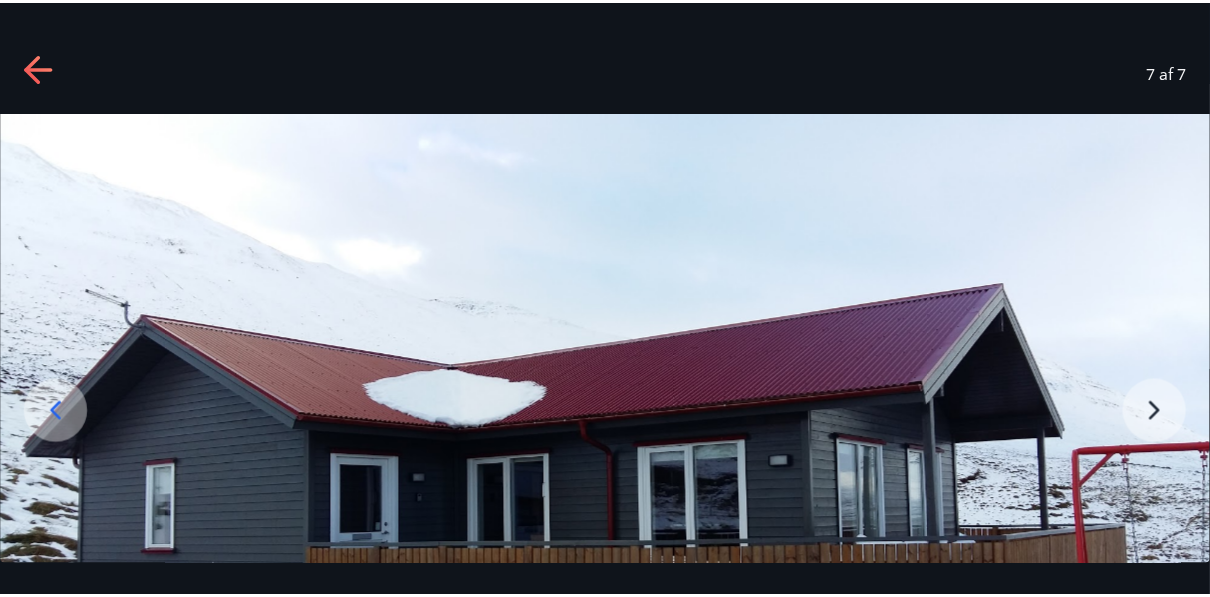 scroll, scrollTop: 80, scrollLeft: 0, axis: vertical 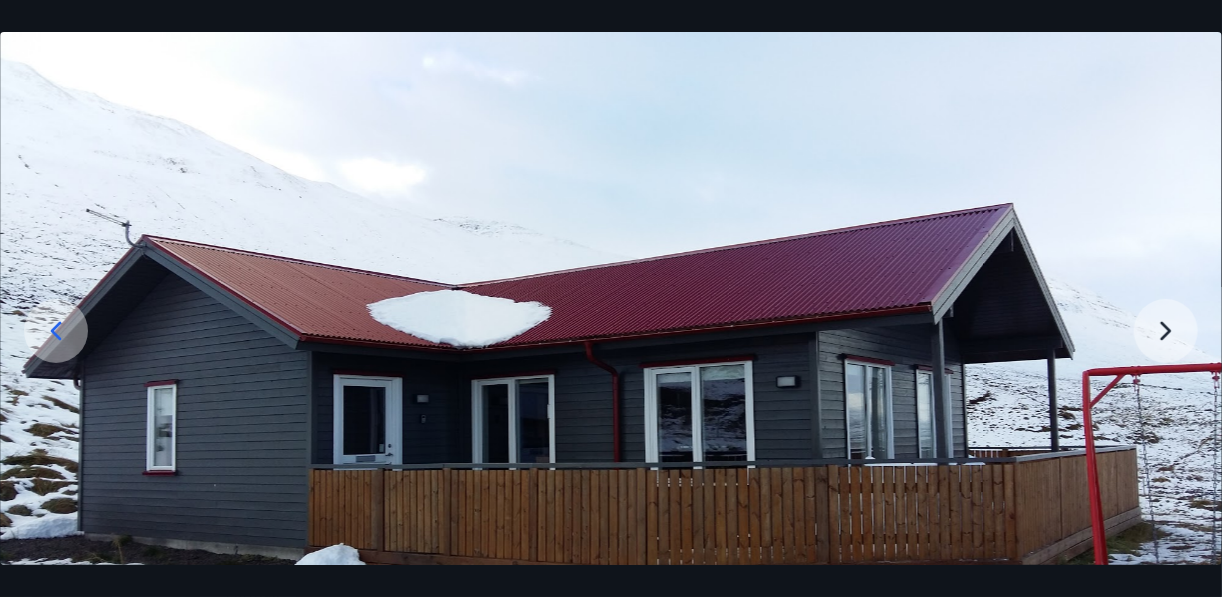 click at bounding box center (611, 375) 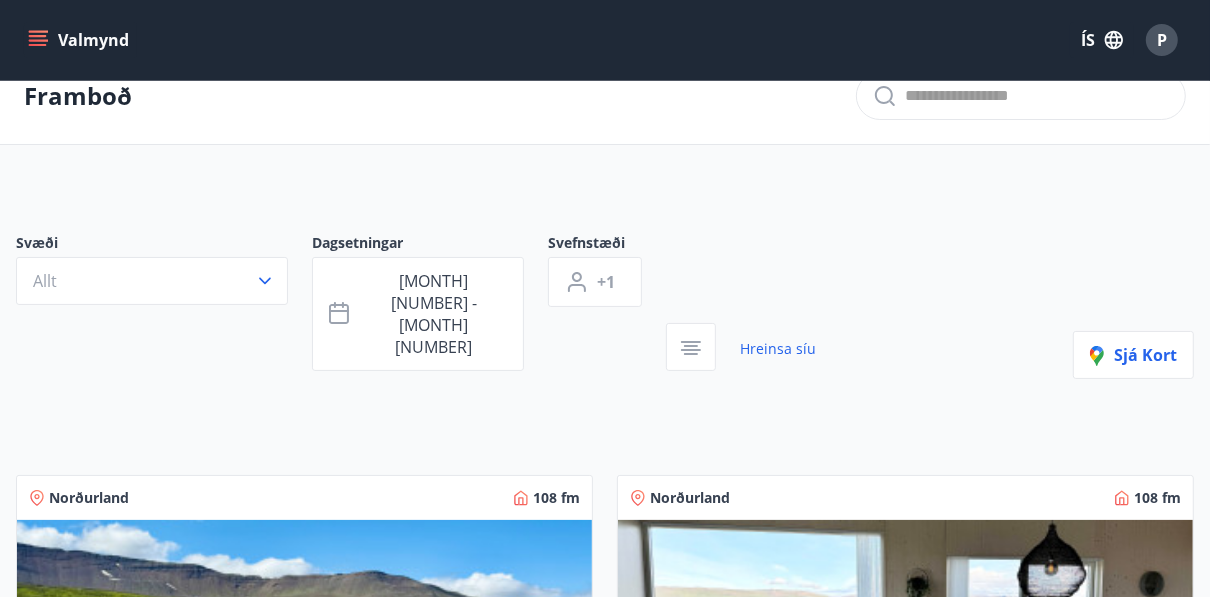 scroll, scrollTop: 64, scrollLeft: 0, axis: vertical 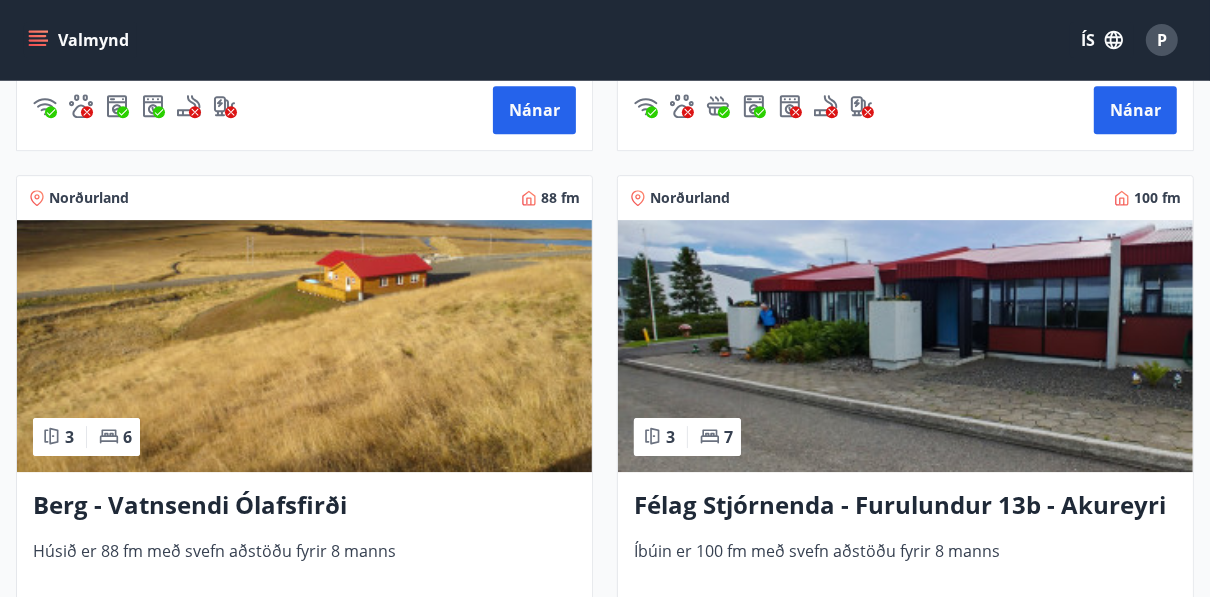 click at bounding box center (304, 346) 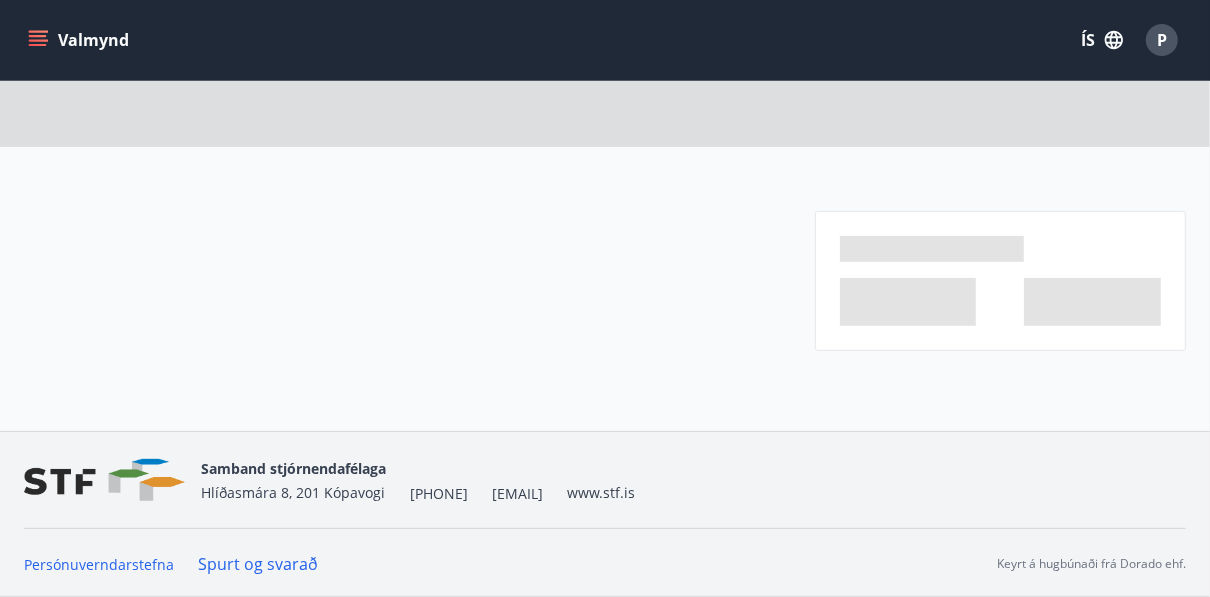 scroll, scrollTop: 0, scrollLeft: 0, axis: both 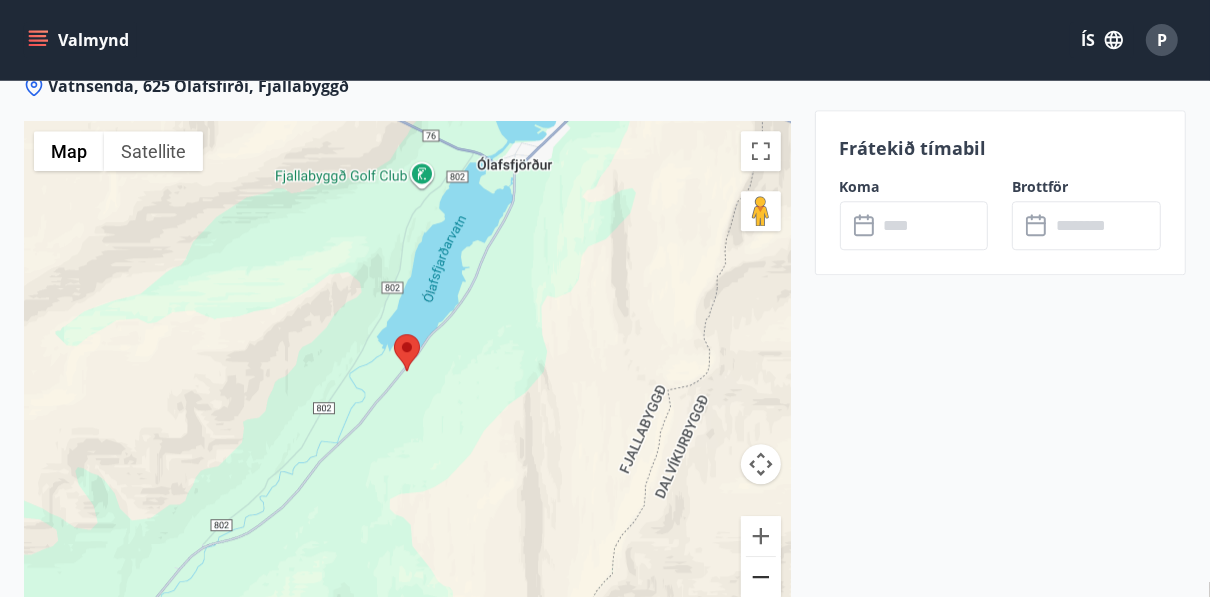click at bounding box center [761, 577] 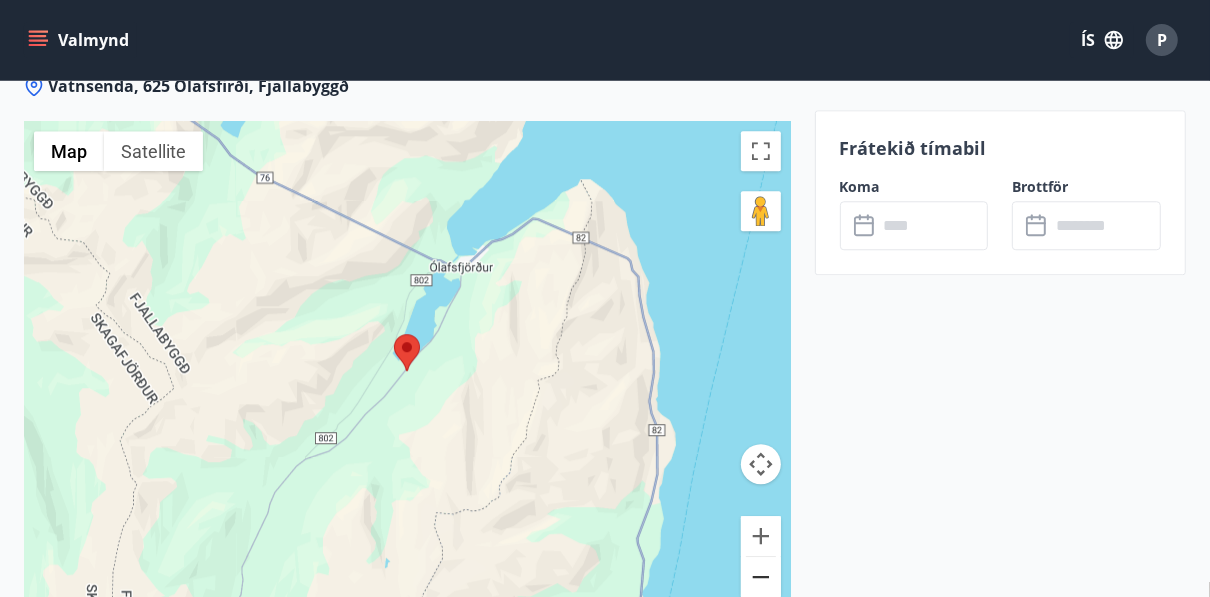 click at bounding box center (761, 577) 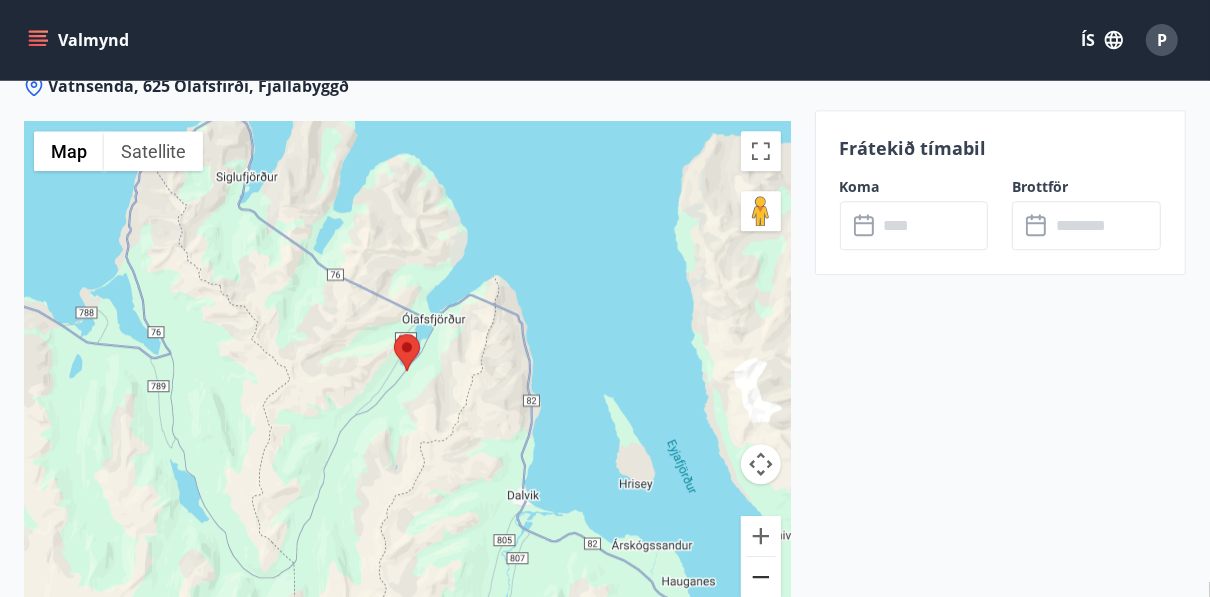click at bounding box center (761, 577) 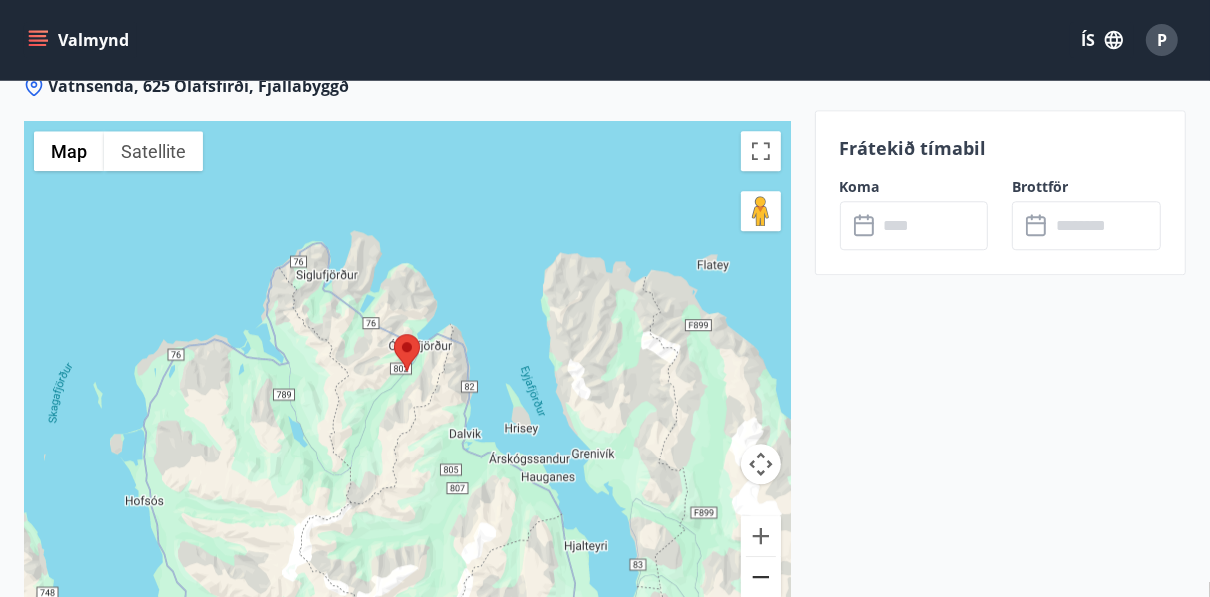 click at bounding box center (761, 577) 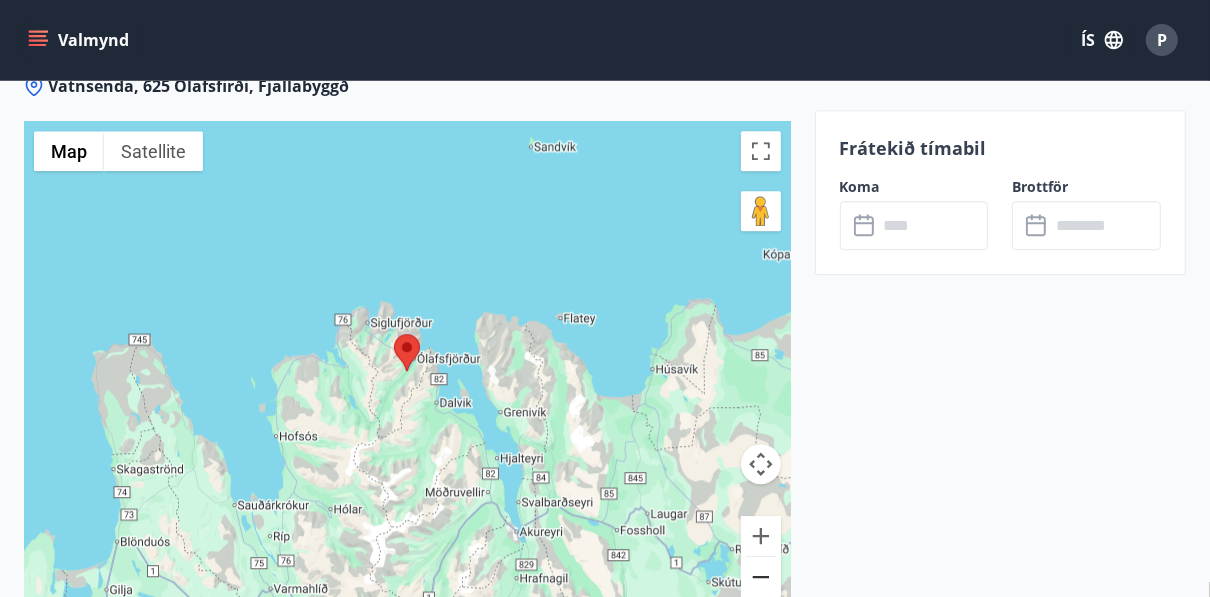 click at bounding box center [761, 577] 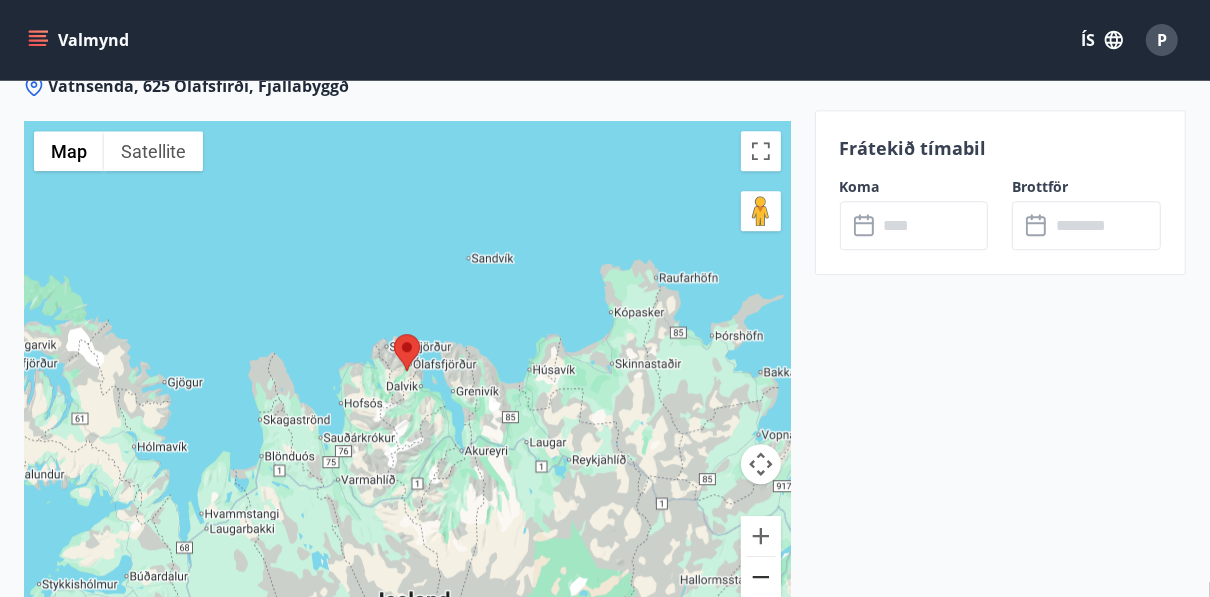 click at bounding box center [761, 577] 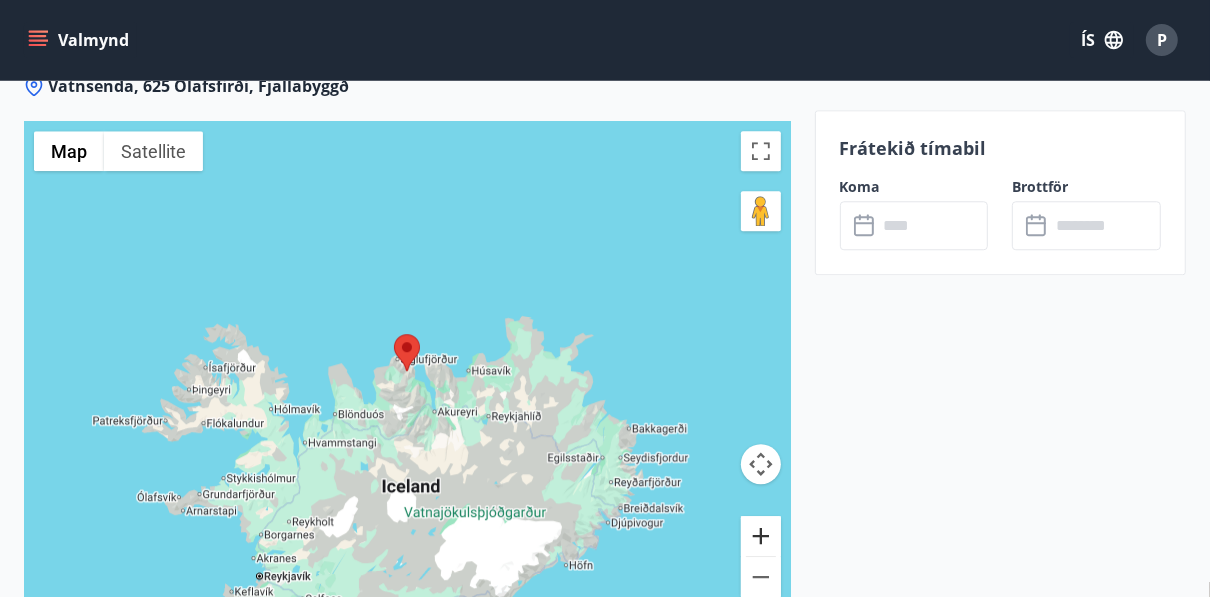 click at bounding box center (761, 536) 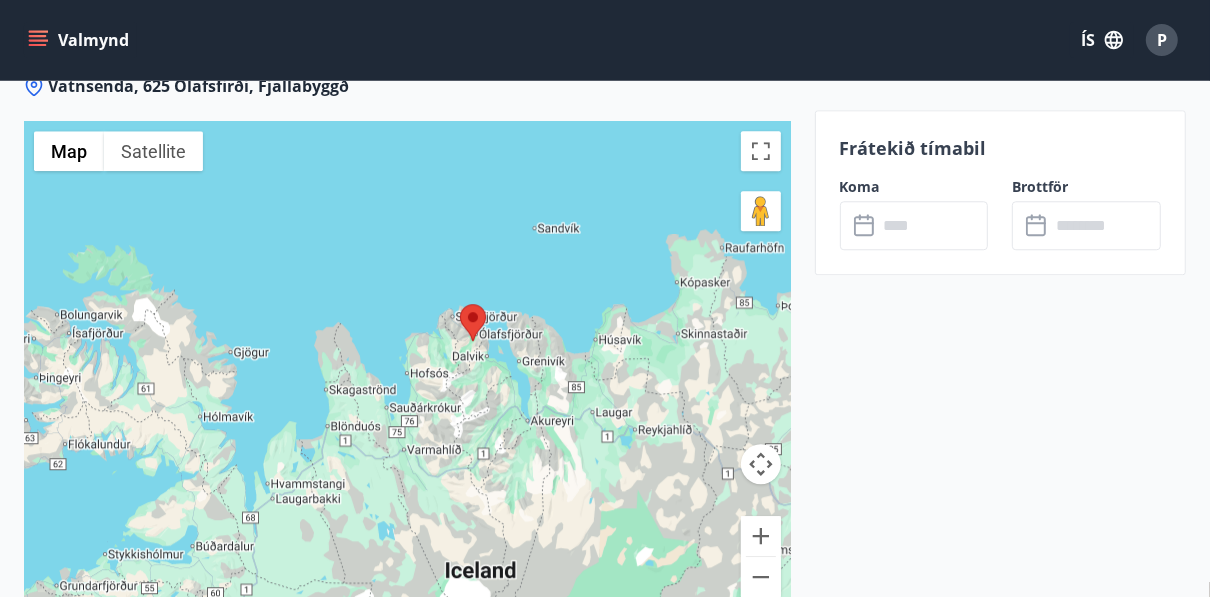 drag, startPoint x: 531, startPoint y: 491, endPoint x: 602, endPoint y: 459, distance: 77.87811 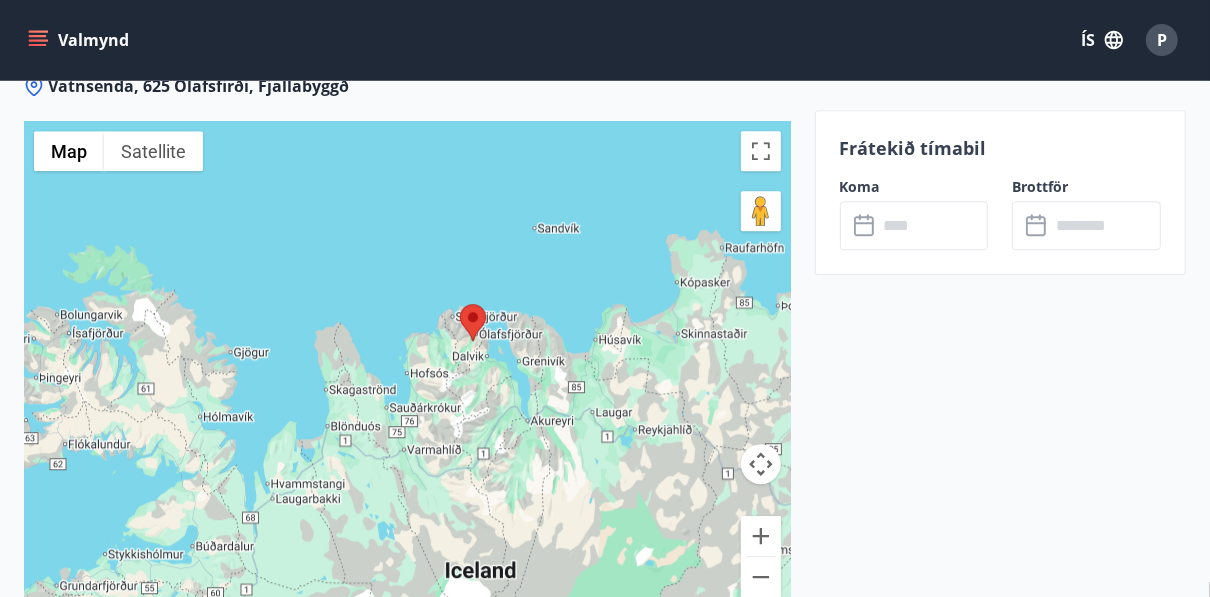 click at bounding box center [407, 371] 